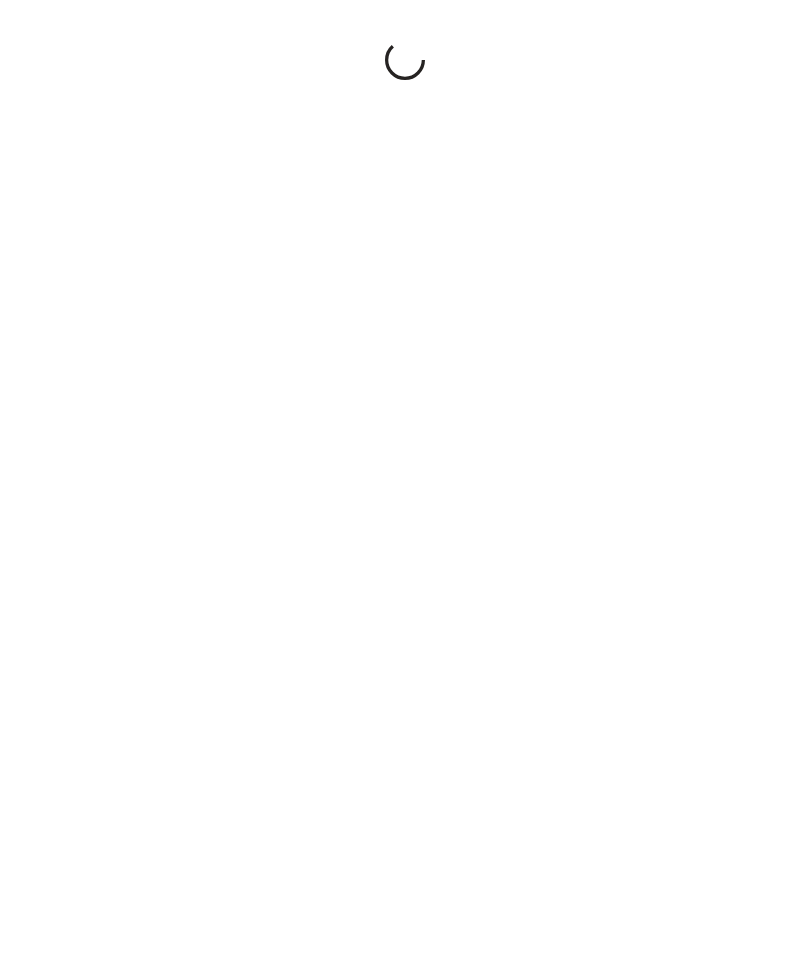 scroll, scrollTop: 0, scrollLeft: 0, axis: both 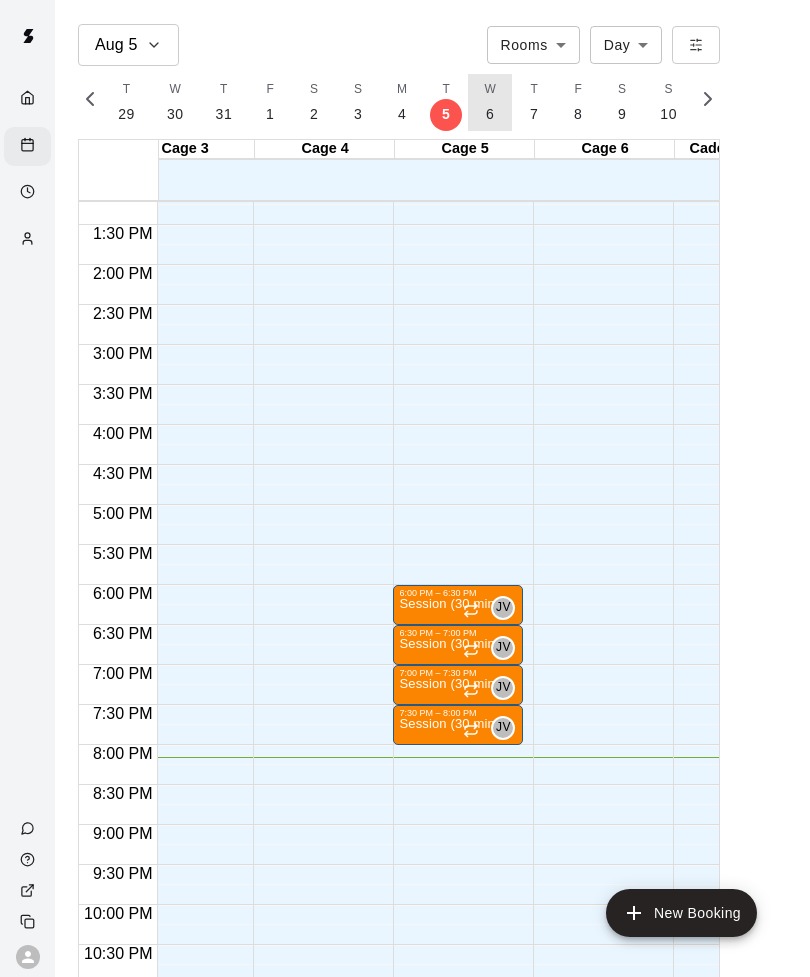 click on "6" at bounding box center [490, 114] 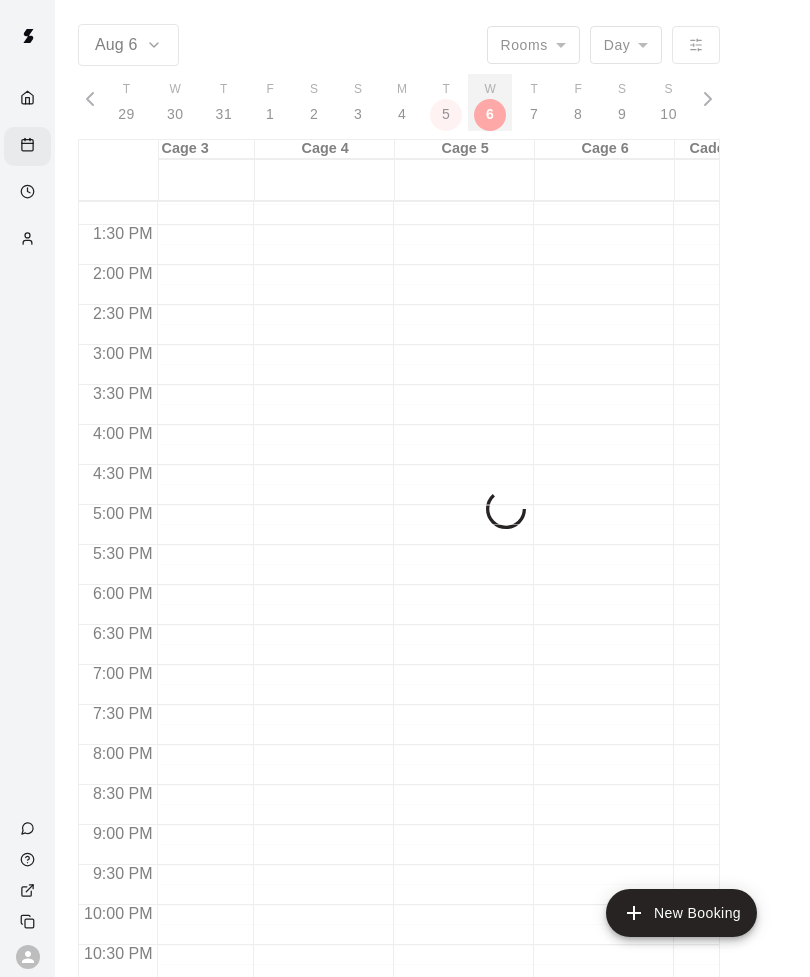 click on "6" at bounding box center (490, 114) 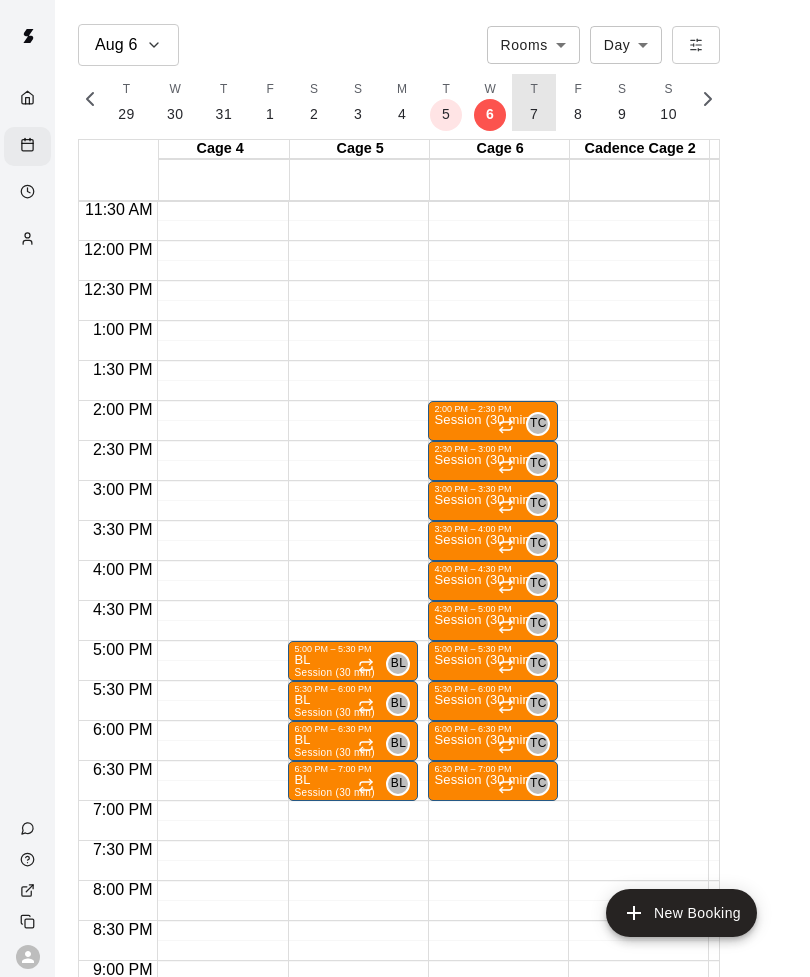 click on "T 7" at bounding box center [534, 102] 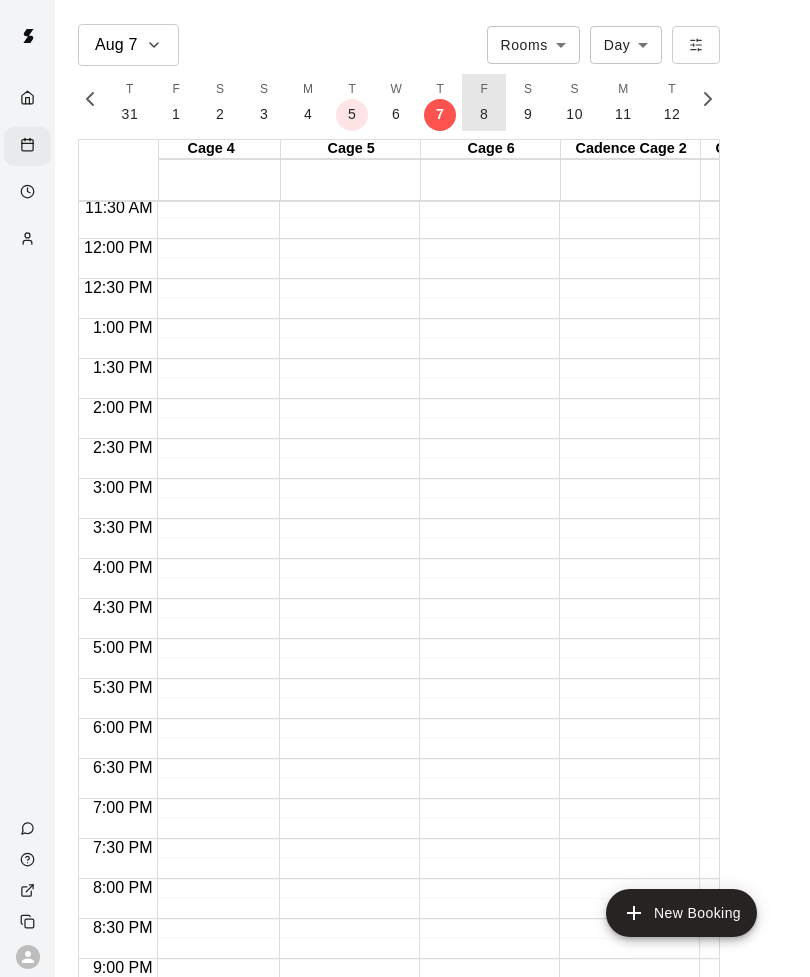 click on "F 8" at bounding box center (484, 102) 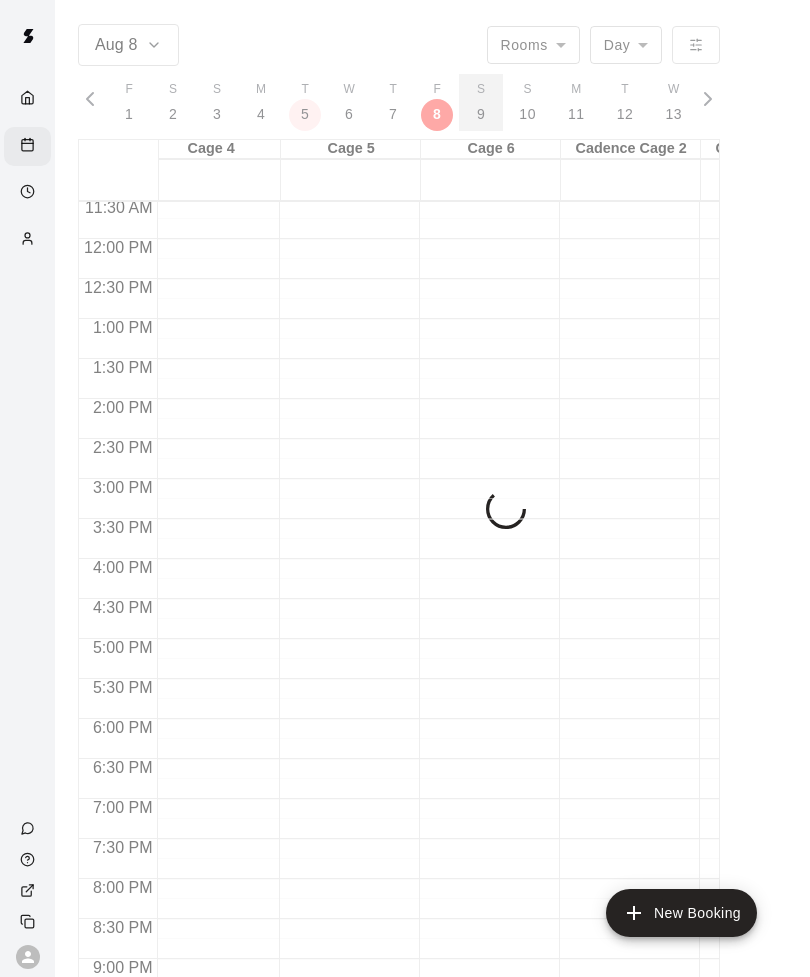 click on "9" at bounding box center (481, 114) 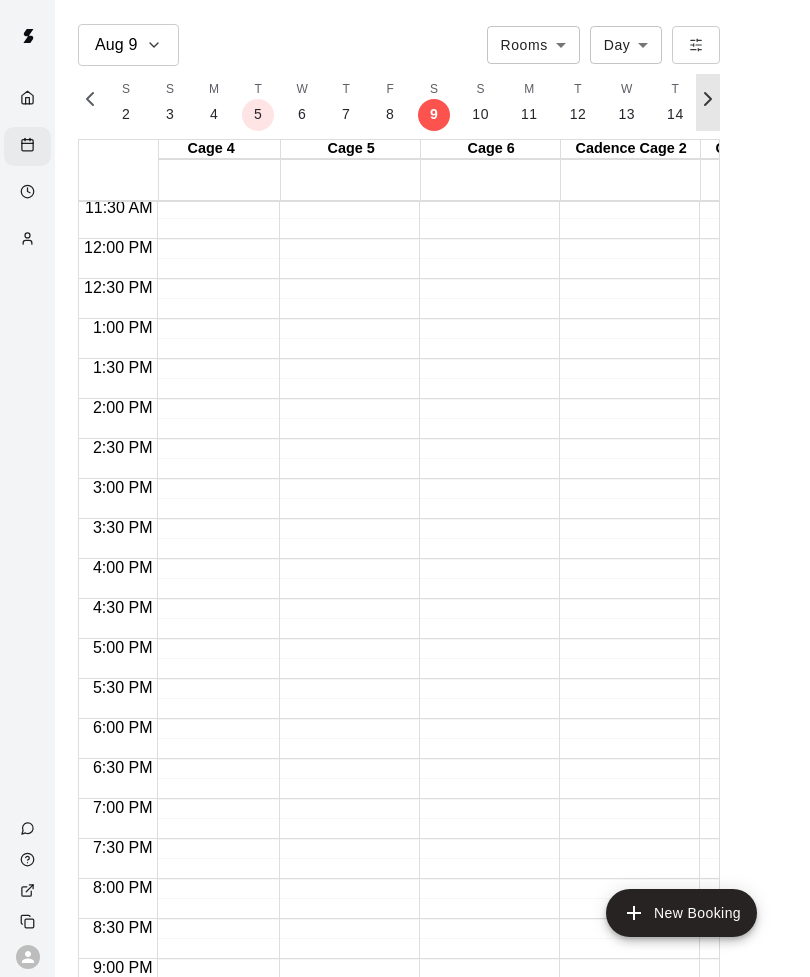 click 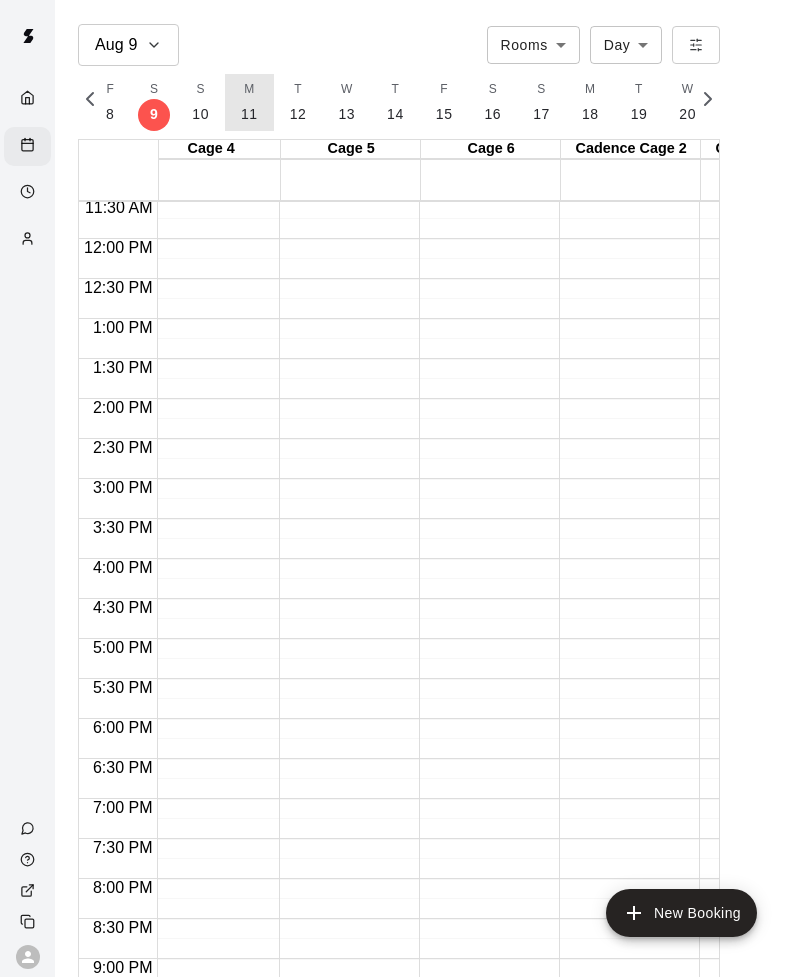 click on "M" at bounding box center (249, 90) 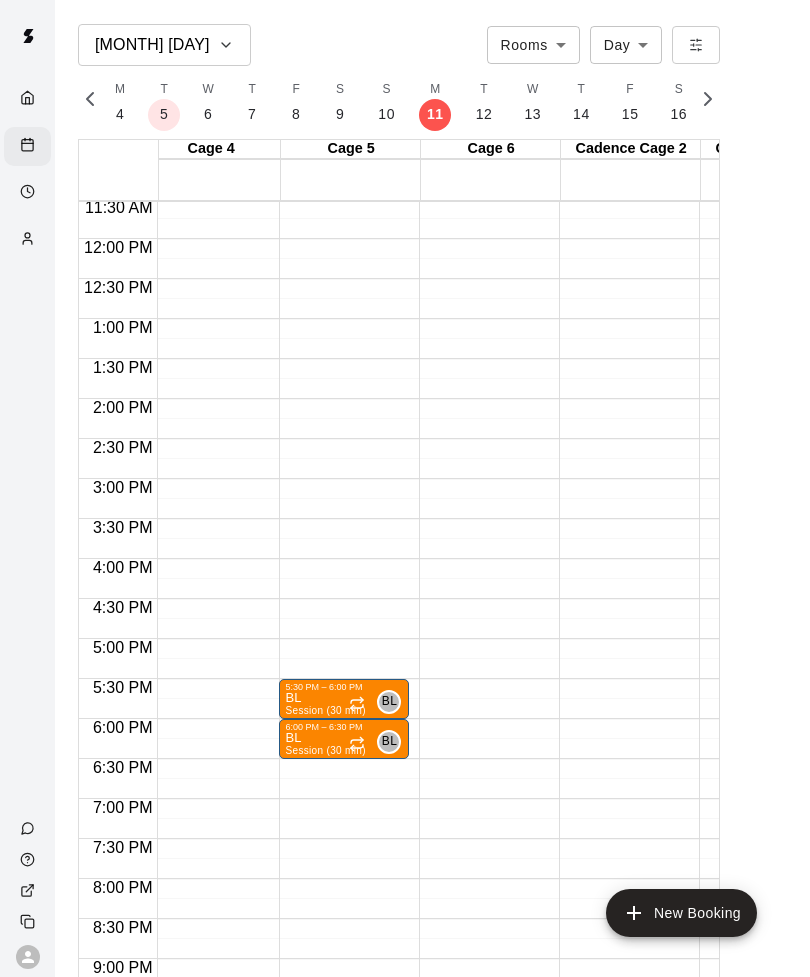 click 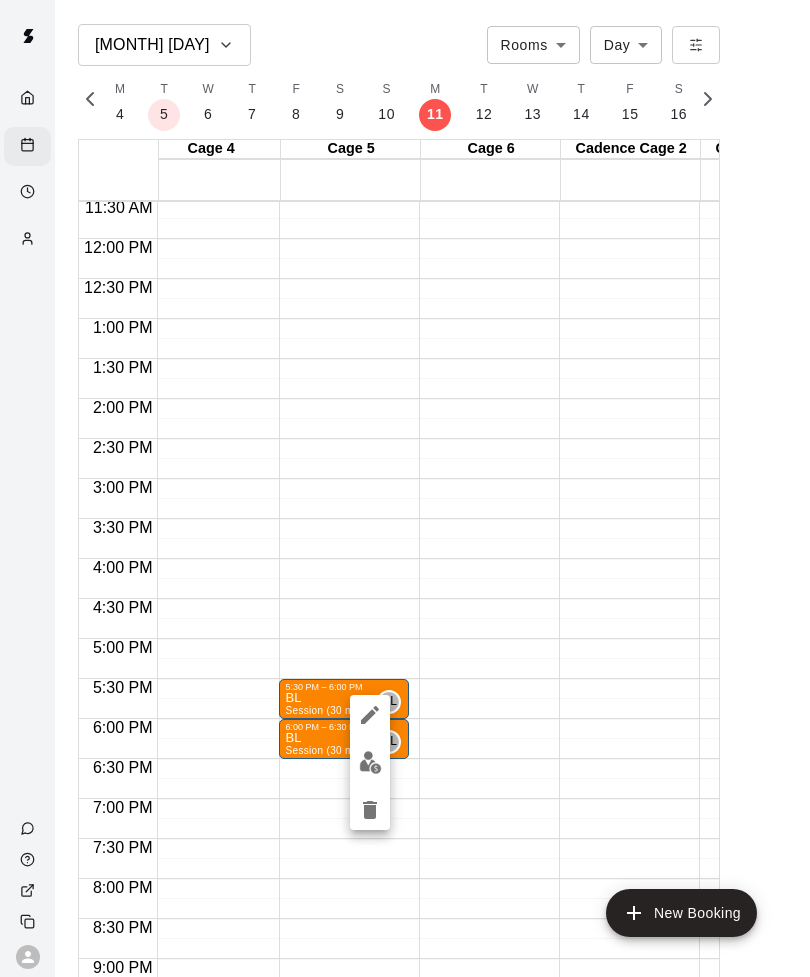 click 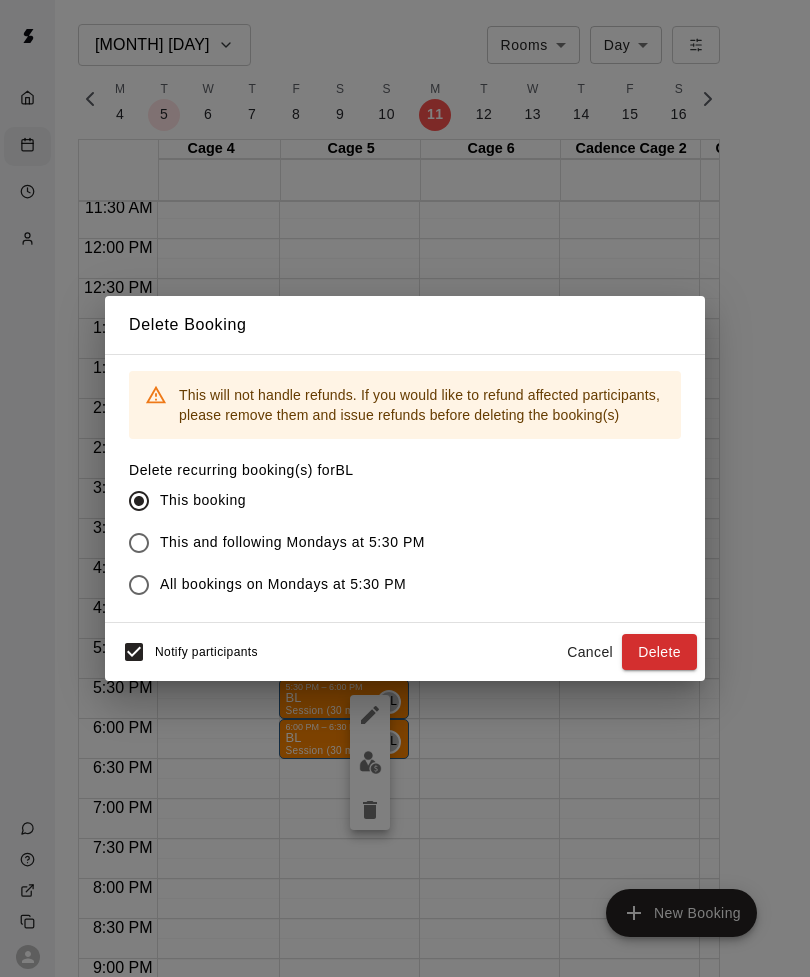 click on "Delete" at bounding box center (659, 652) 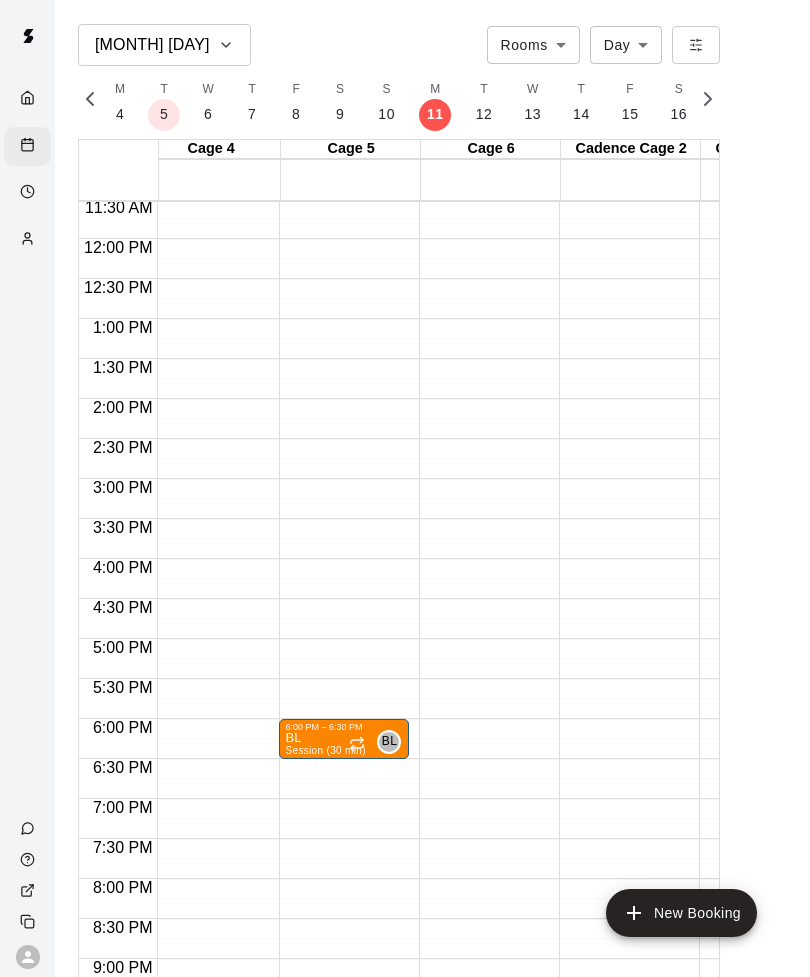 click 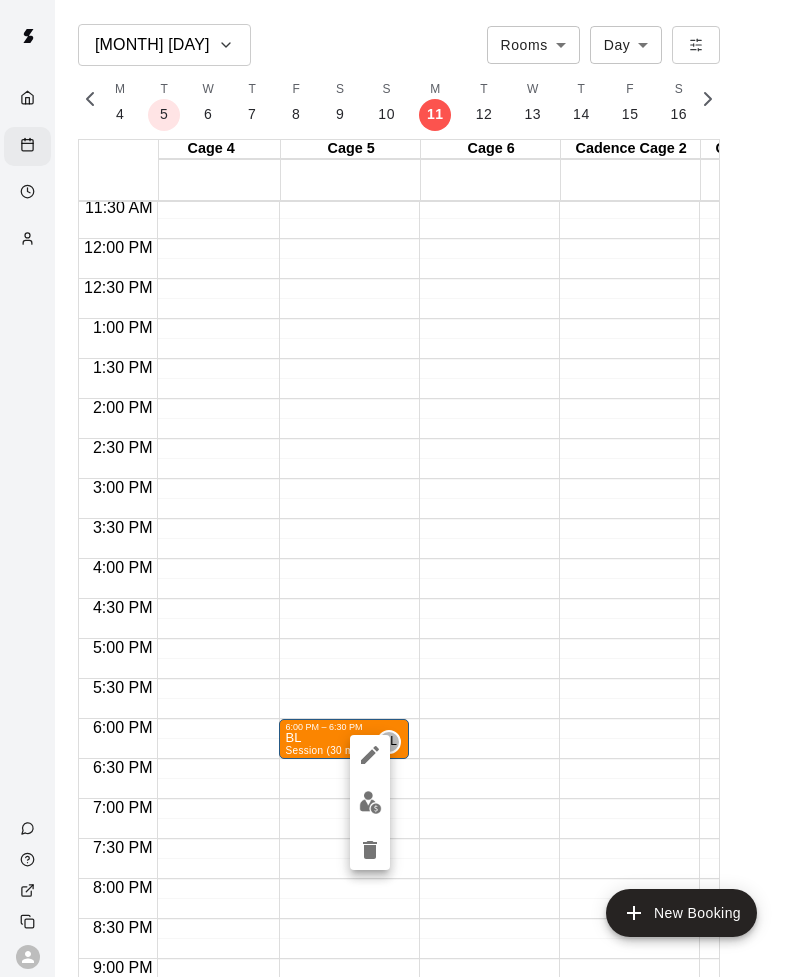click at bounding box center (370, 850) 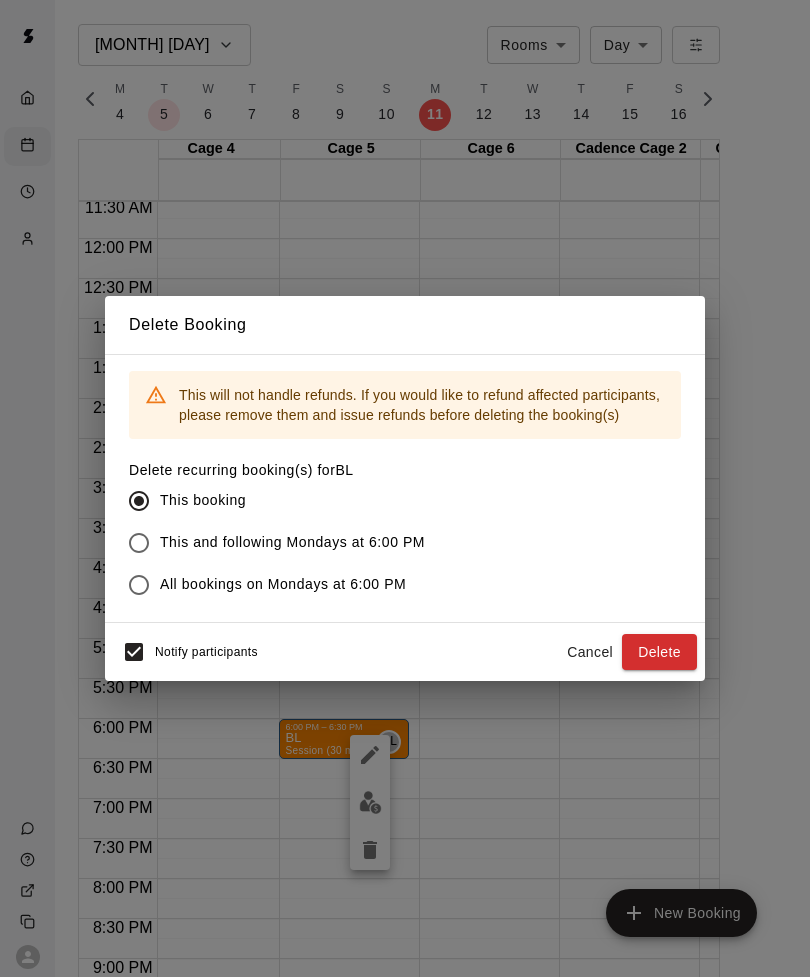 click on "Delete" at bounding box center (659, 652) 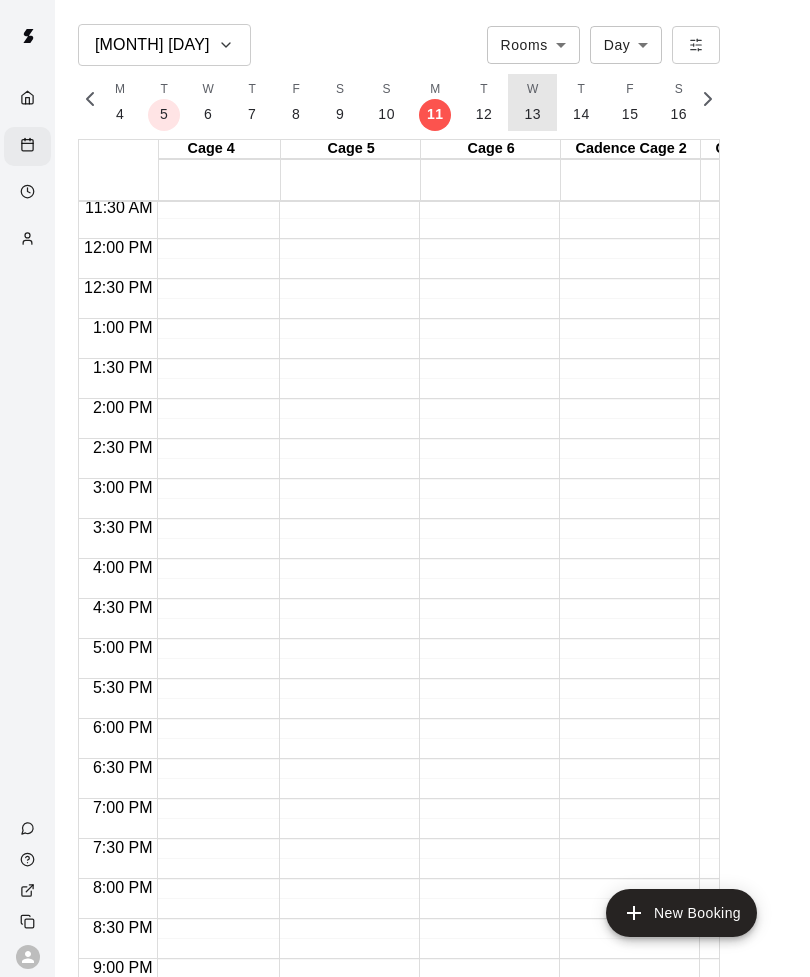 click on "13" at bounding box center [532, 114] 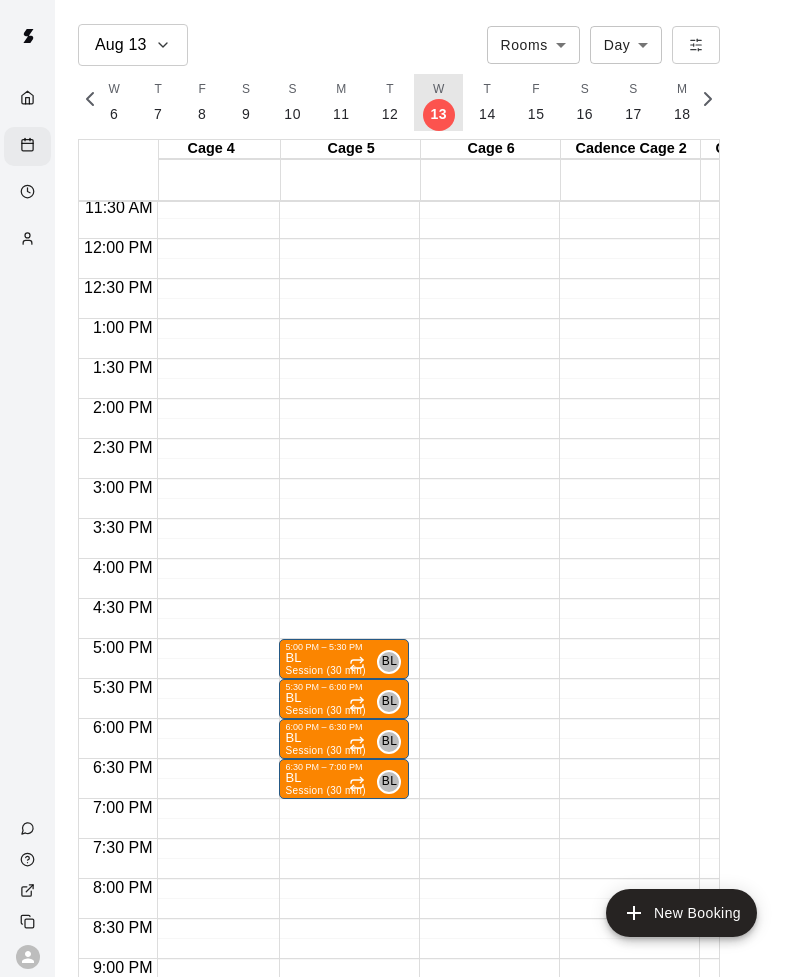 scroll, scrollTop: 916, scrollLeft: 204, axis: both 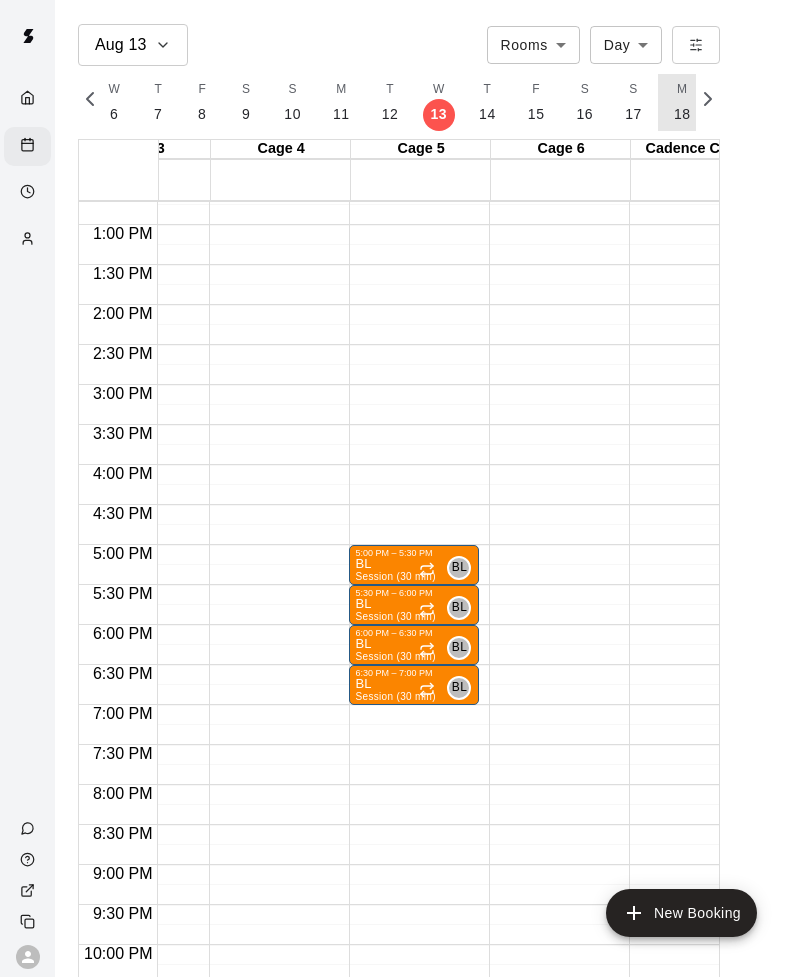click on "18" at bounding box center (682, 114) 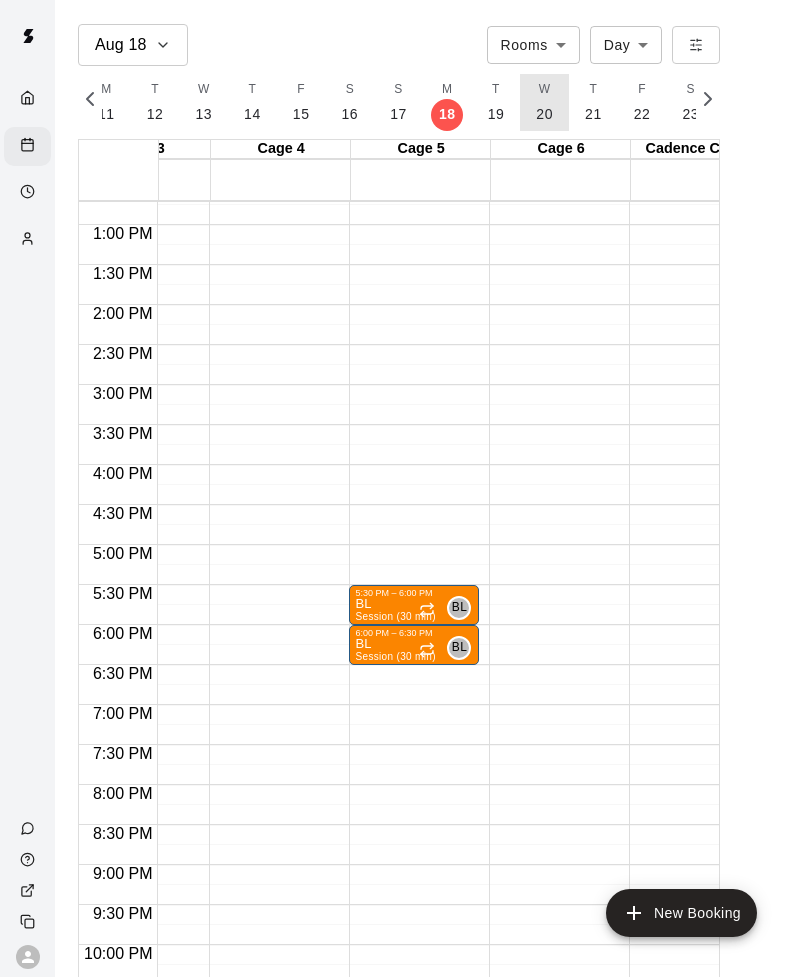 click on "20" at bounding box center [544, 114] 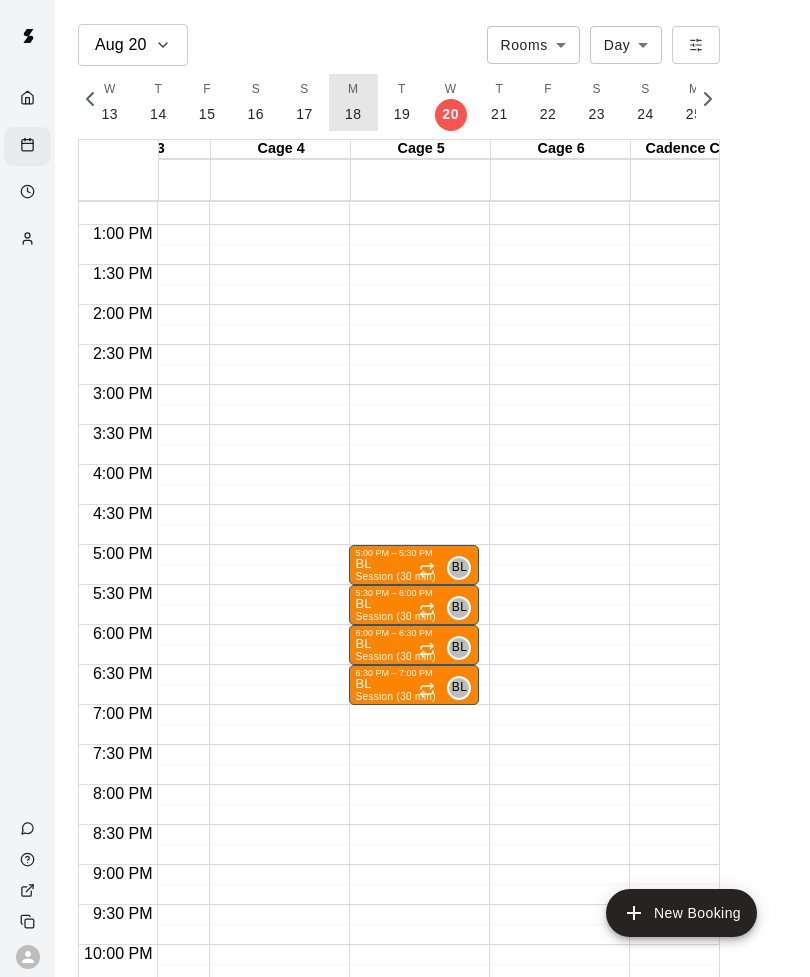 click on "18" at bounding box center (353, 114) 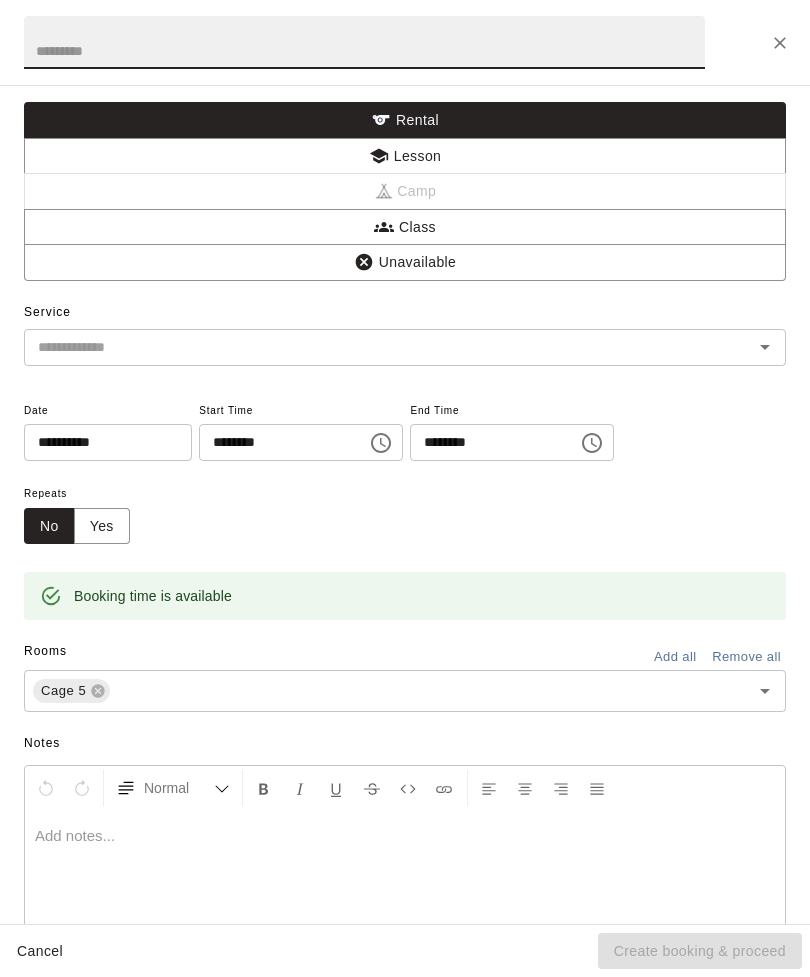 click on "Lesson" at bounding box center [405, 156] 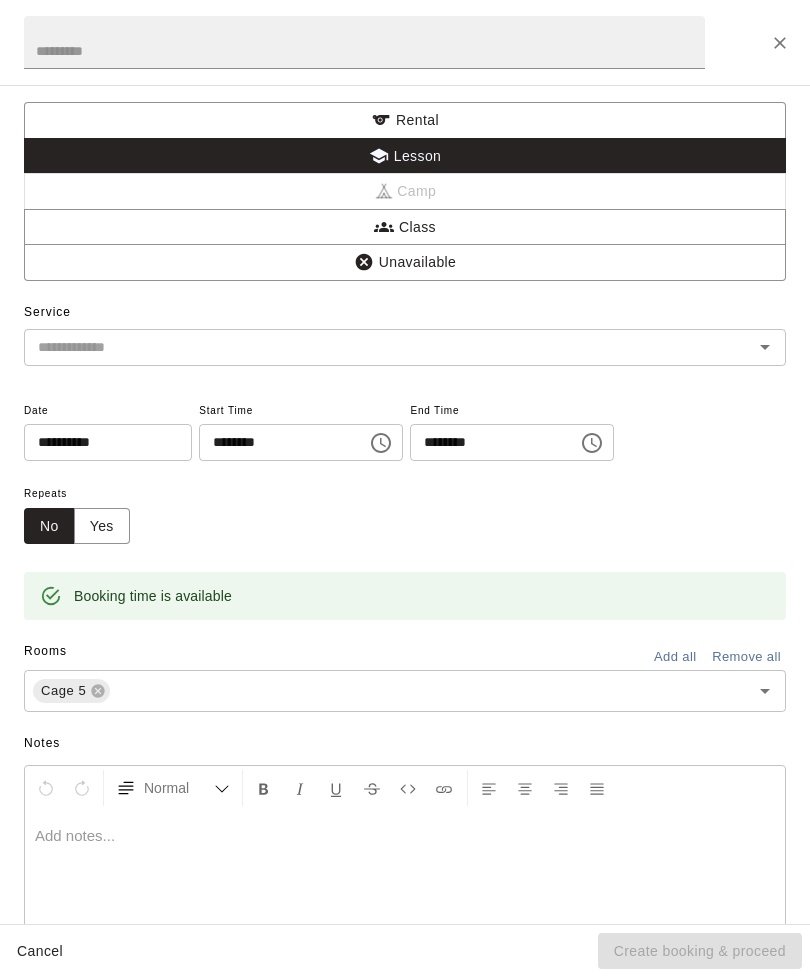 click at bounding box center (364, 42) 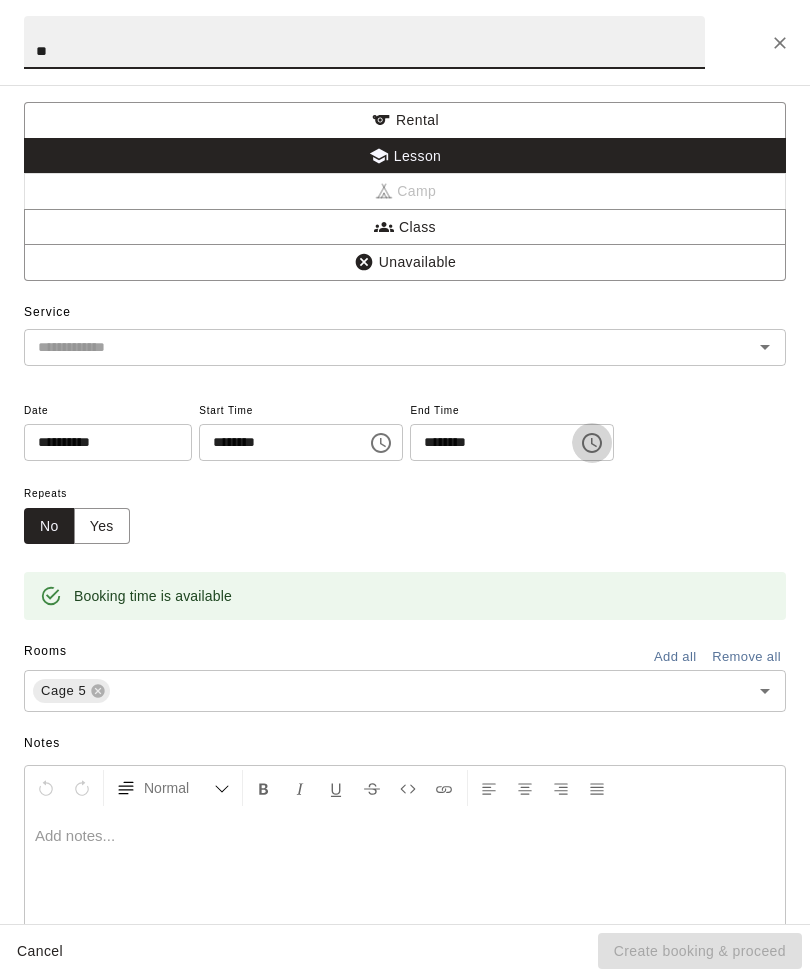 type on "**" 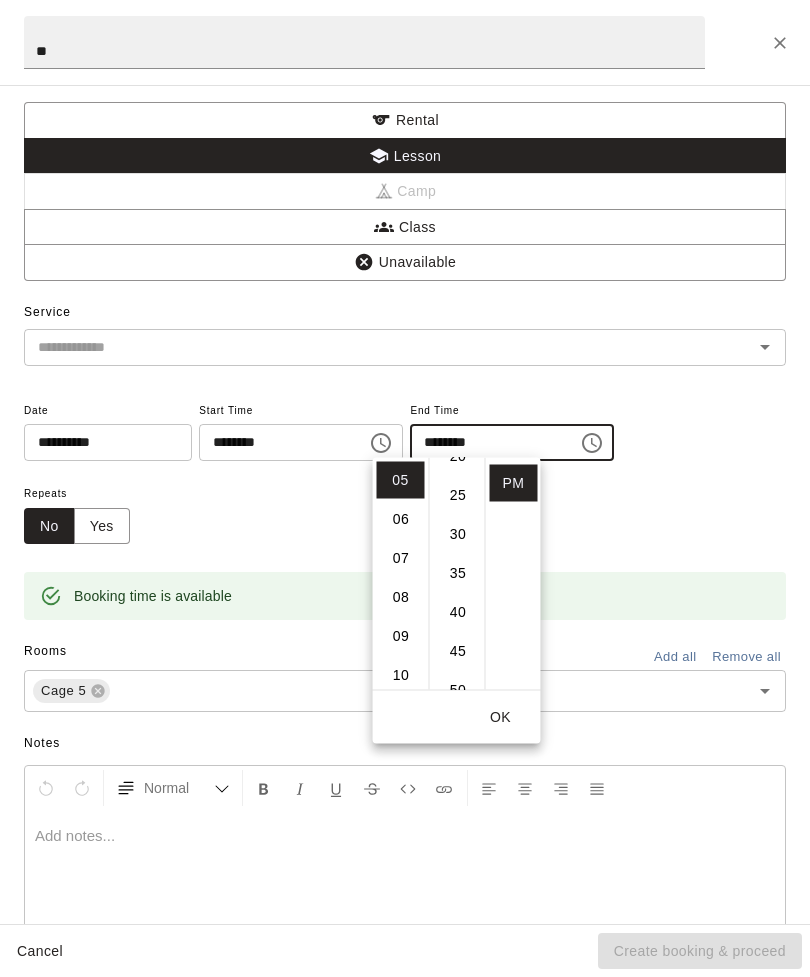 click on "30" at bounding box center (458, 534) 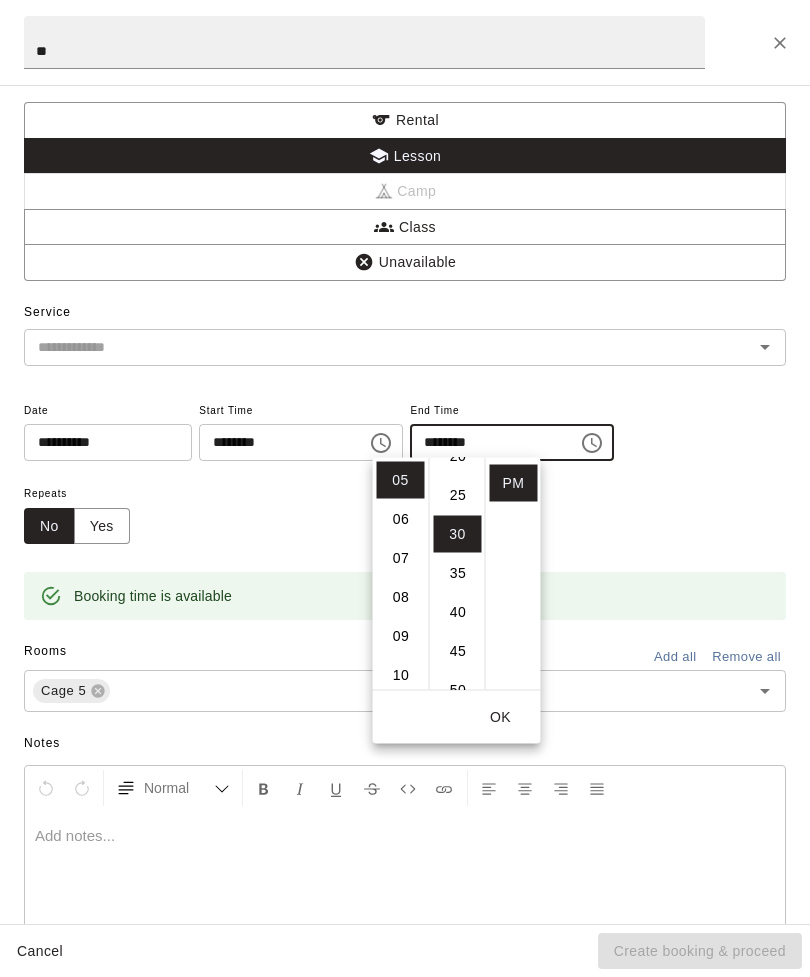 type on "********" 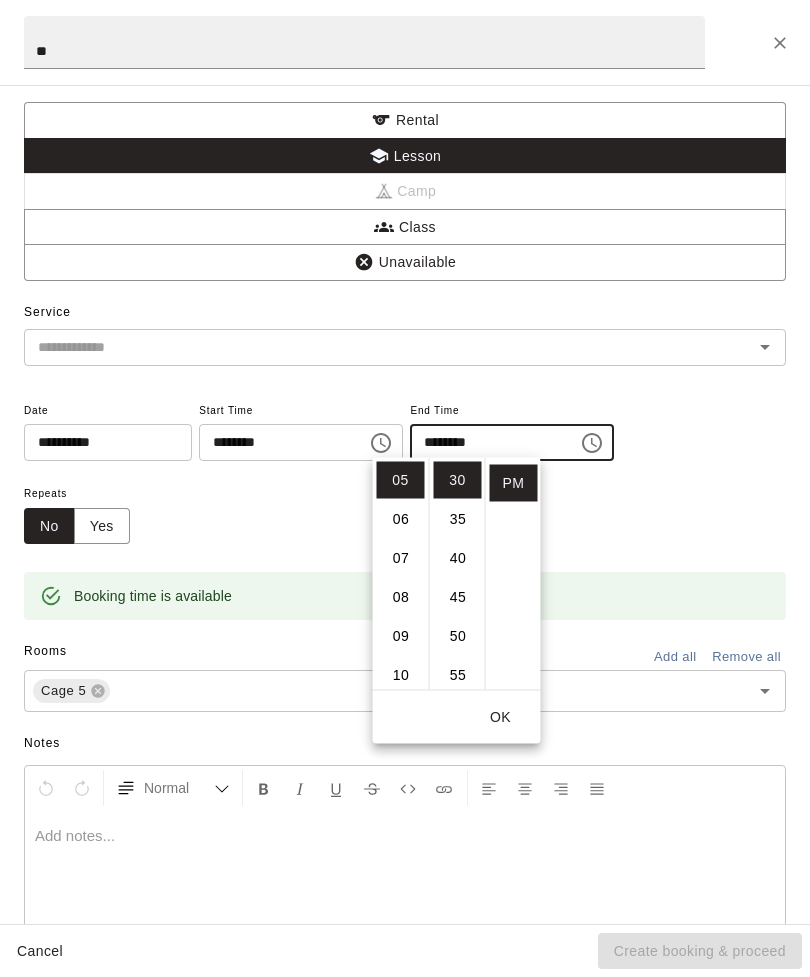 click on "OK" at bounding box center [501, 717] 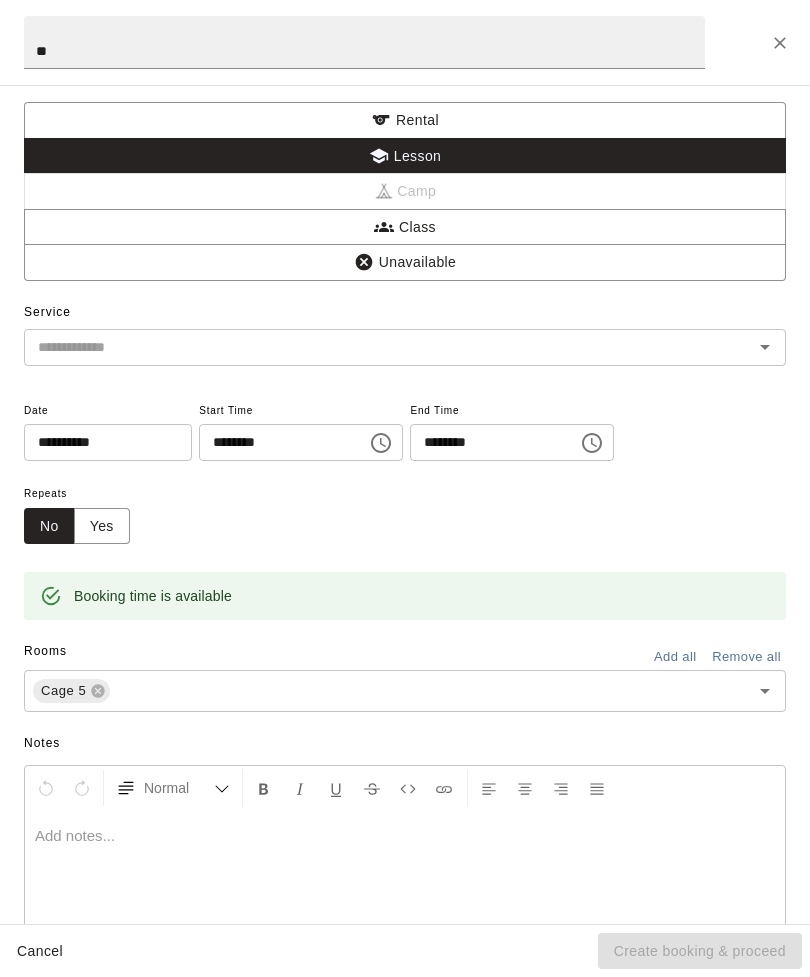 click on "Yes" at bounding box center [102, 526] 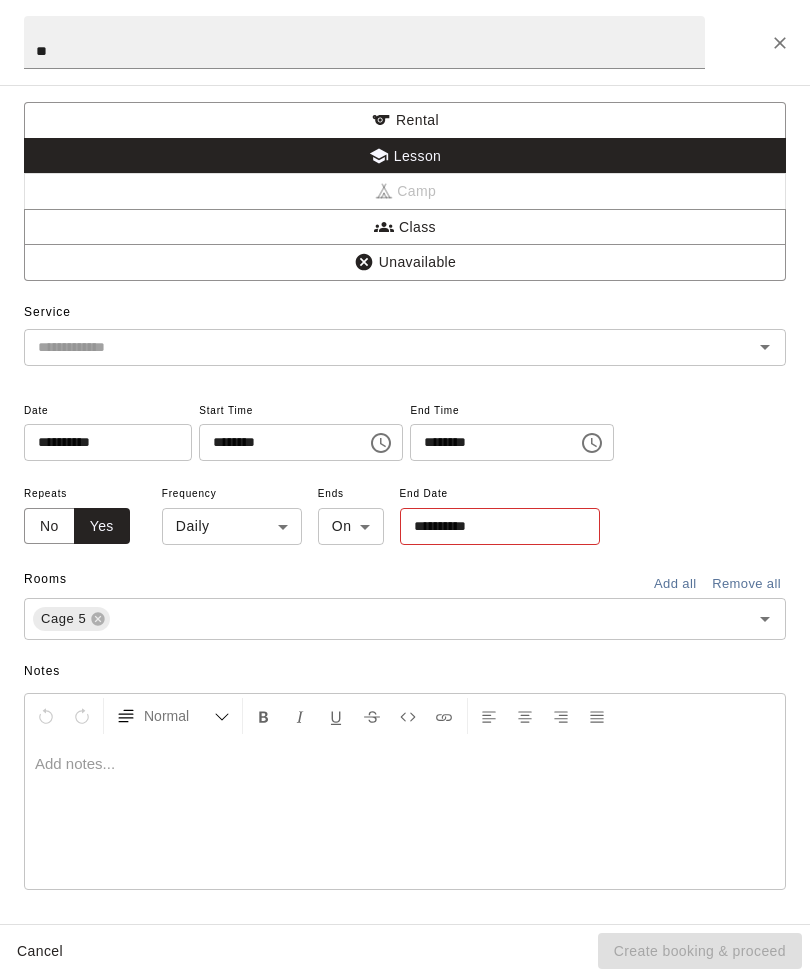 click on "[MONTH] [DAY] Rooms ***** Day *** M 3 T 4 W 5 T 6 F 7 S 8 S 9 M 10 T 11 W 12 T 13 F 14 S 15 S 16 M 17 T 18 W 19 T 20 F 21 S 22 S 23 M 24 T 25 W 26 T 27 F 28 S 1 S 2 M 3 T 4 W 5 T 6 F 7 S 8 S 9 M 10 T 11 W 12 T 13 F 14 S 15 S 16 M 17 T 18 W 19 T 20 F 21 S 22 S 23 M 24 T 25 W 26 T 27 F 28 S 29 S 30 M 31 T 1 W 2 T 3 F 4 S 5 S 6 M 7 T 8 W 9 T 10 F 11 S 12 S 13 M 14 T 15 W 16 T 17 F 18 S 19 S 20 M 21 T 22 W 23 T 24 F 25 S 26 S 27 M 28 T 29 W 30 T 1 F 2 S 3 S 4 M 5 T 6 W 7 T 8 F 9 S 10 S 11 M 12 T 13 W 14 T 15 F 16 S 17 S 18 M 19 T 20 W 21 T 22 F 23 S 24 S 25 M 26 T 27 W 28 T 29 F 30 S 31" at bounding box center [405, 504] 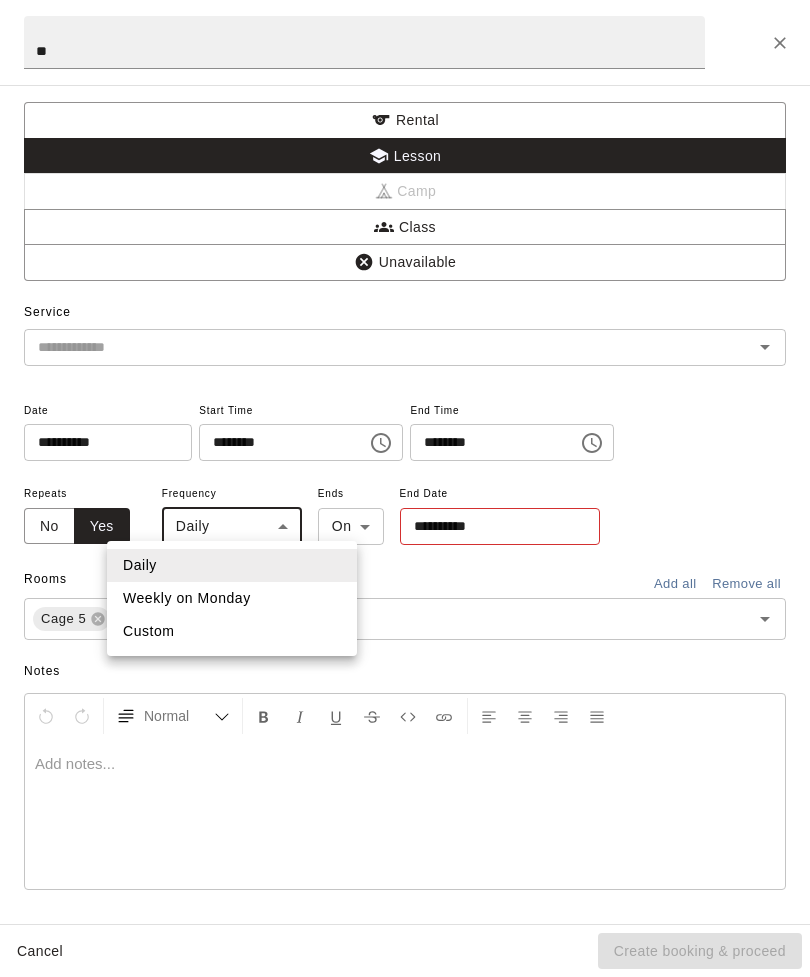 click on "Weekly on Monday" at bounding box center (232, 598) 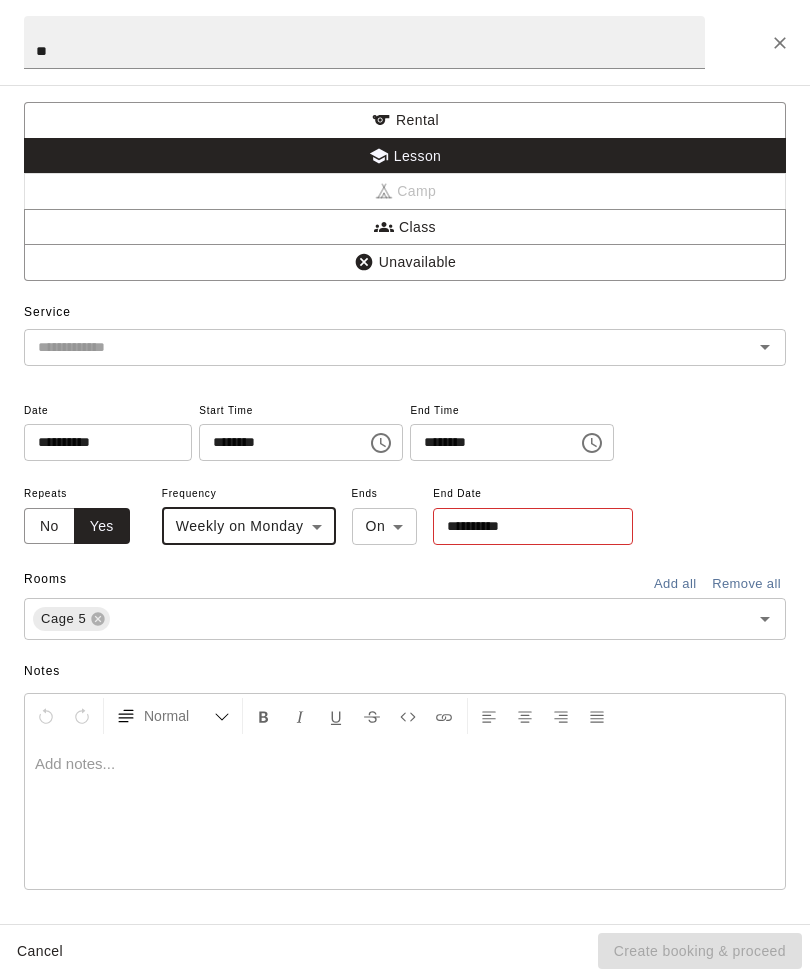 click on "**********" at bounding box center (526, 526) 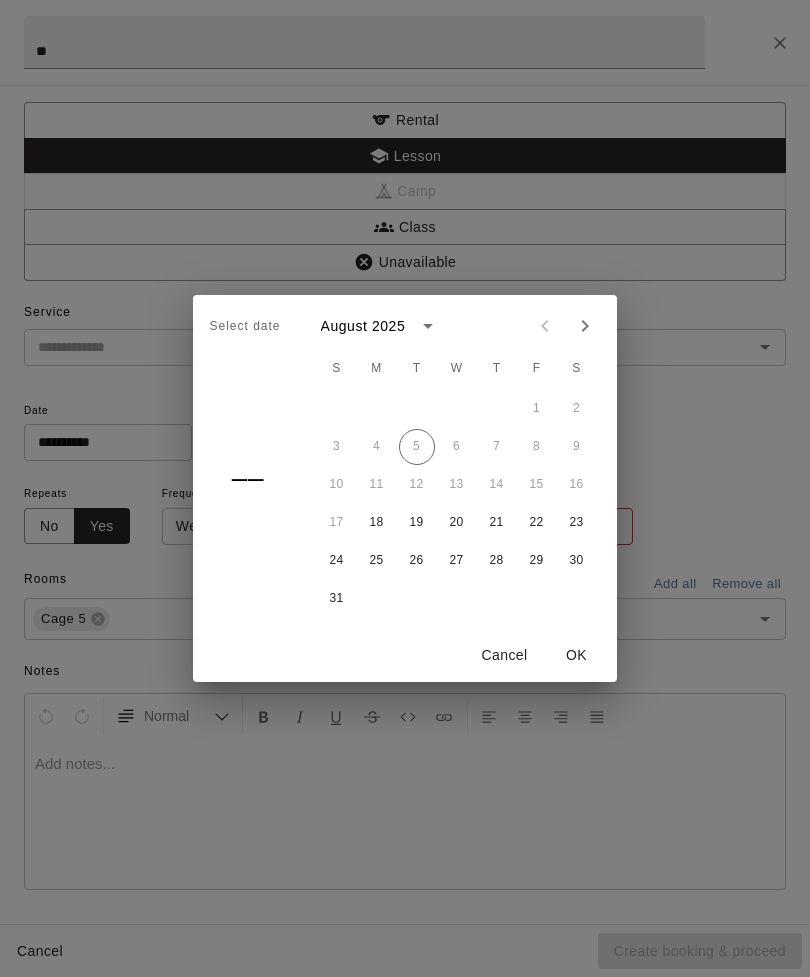 click 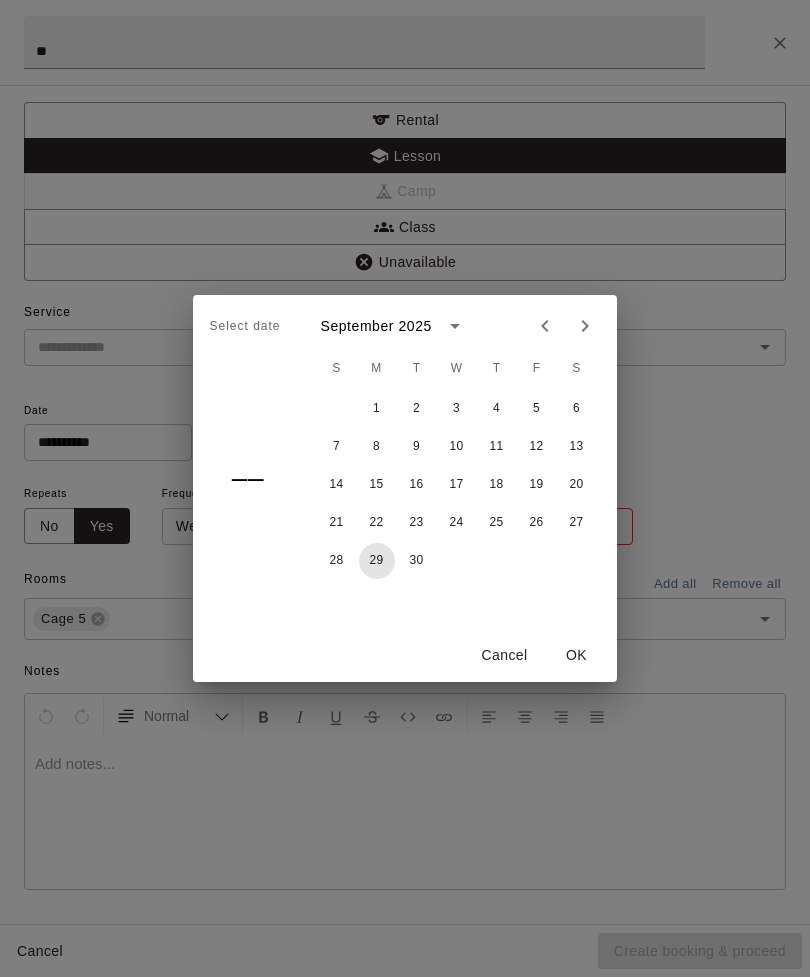 click on "29" at bounding box center [377, 561] 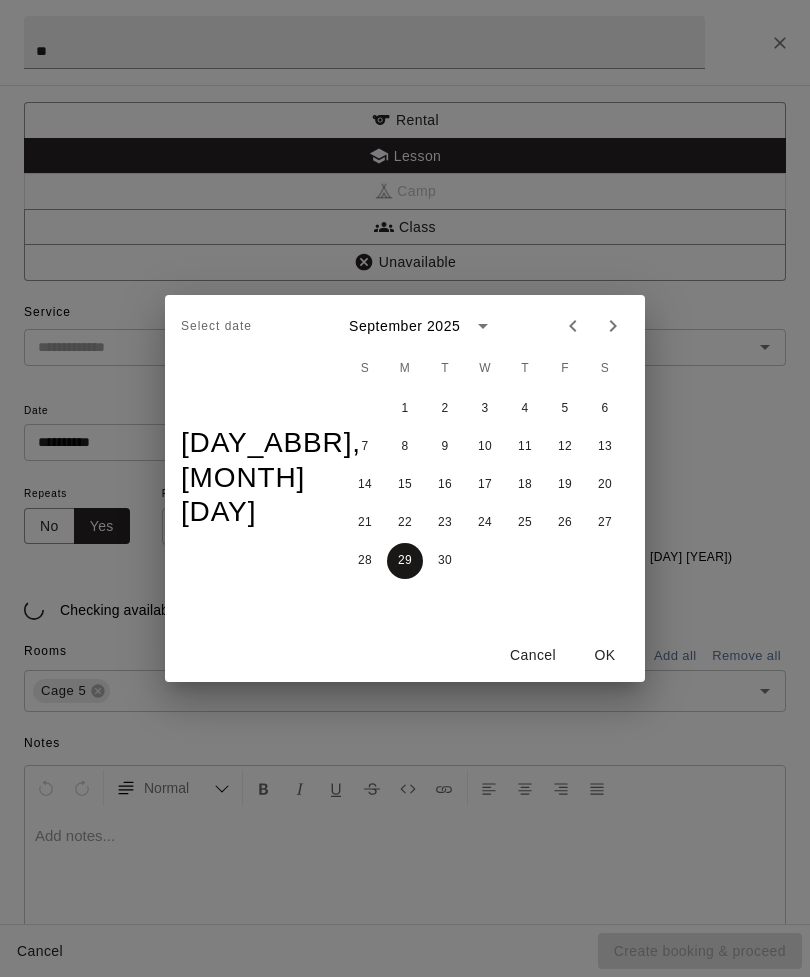 type on "**********" 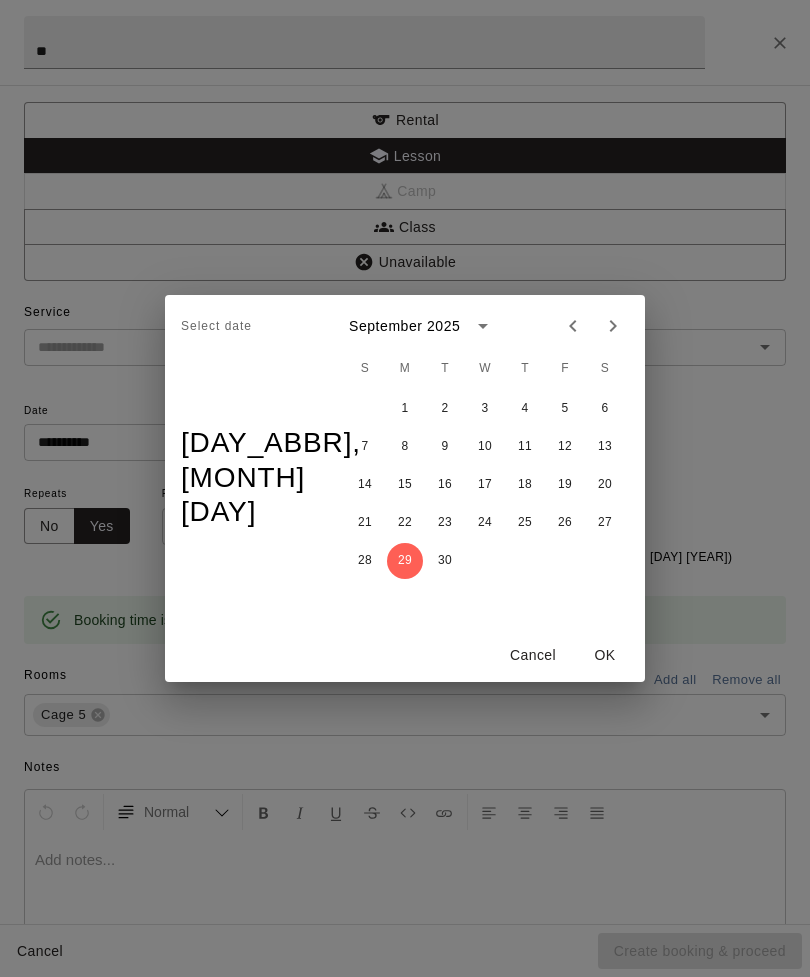 click on "OK" at bounding box center [605, 655] 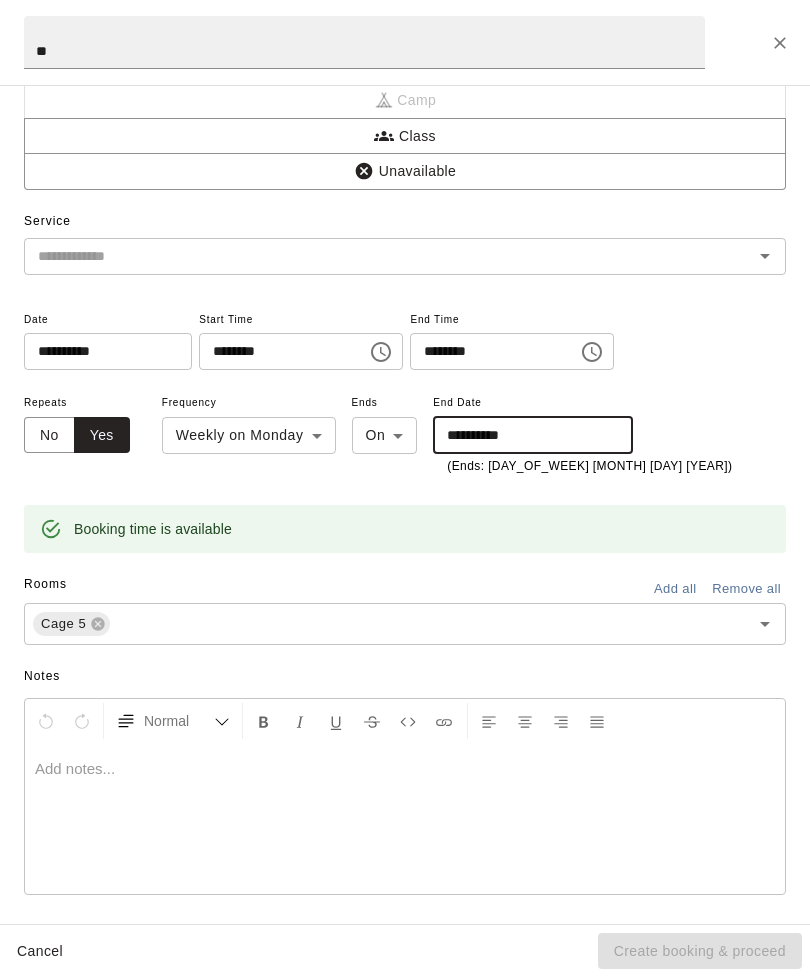 click 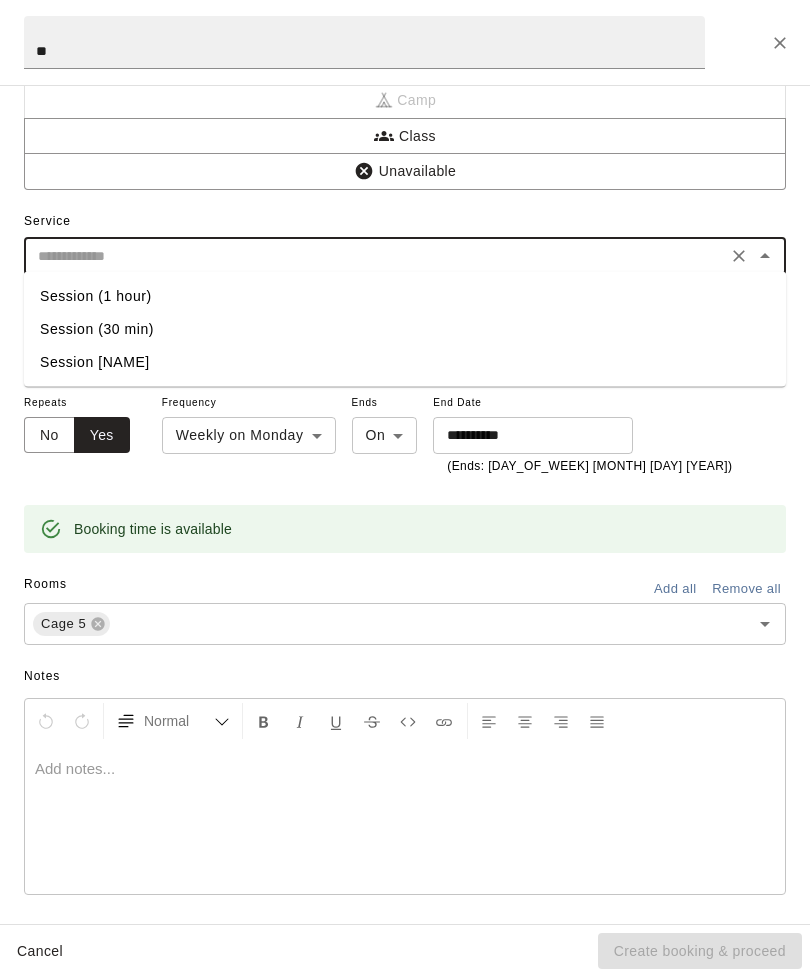 click on "Session (30 min)" at bounding box center (405, 329) 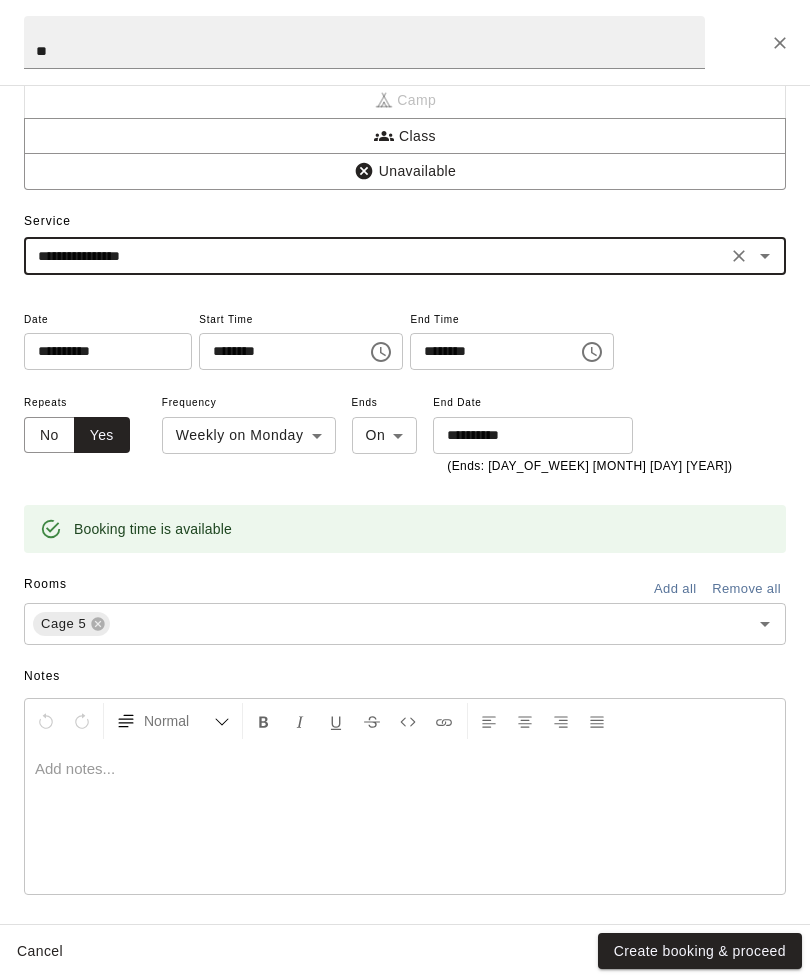 click on "Create booking & proceed" at bounding box center [700, 951] 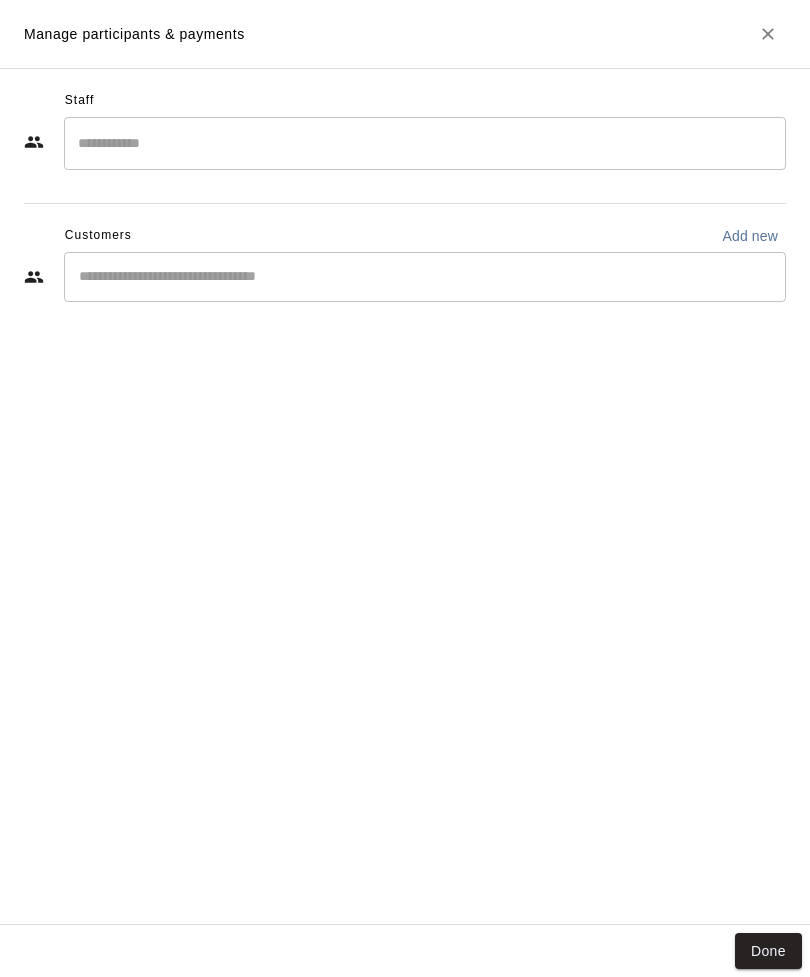 click at bounding box center (425, 143) 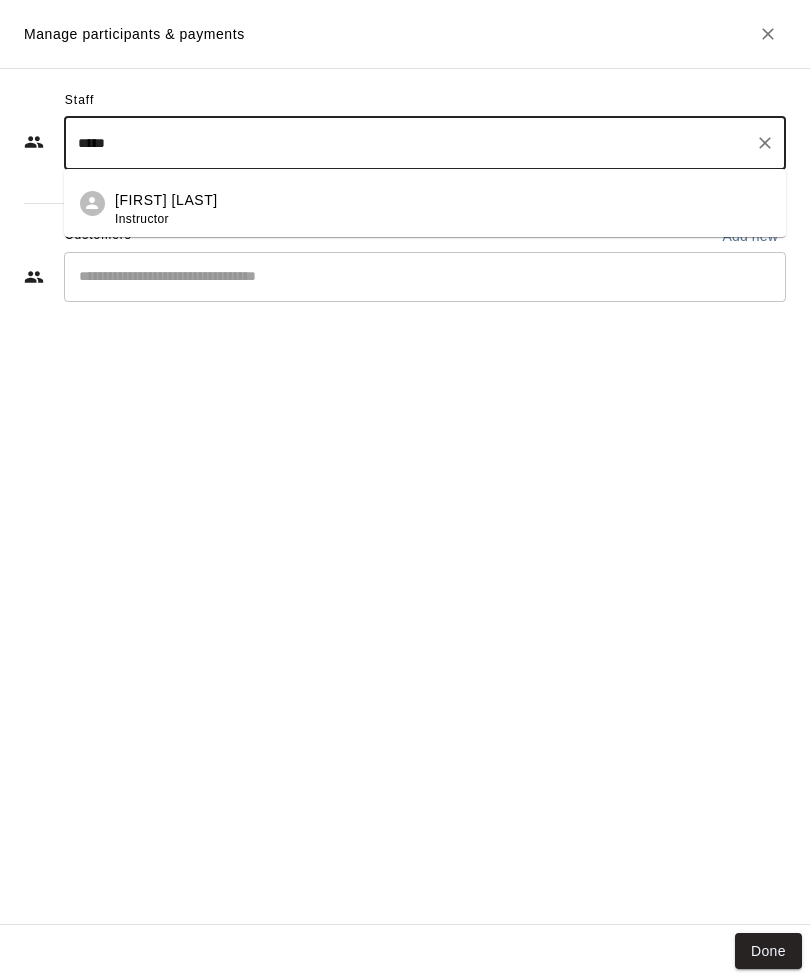 click on "[FIRST] [LAST] Instructor" at bounding box center (442, 209) 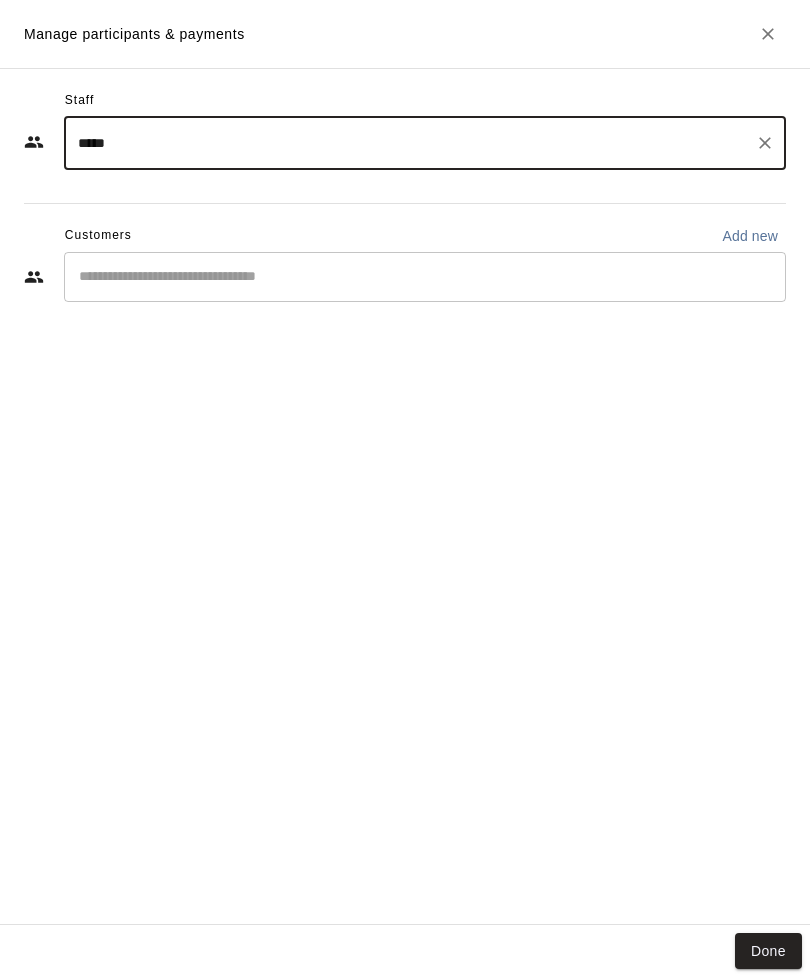 type on "****" 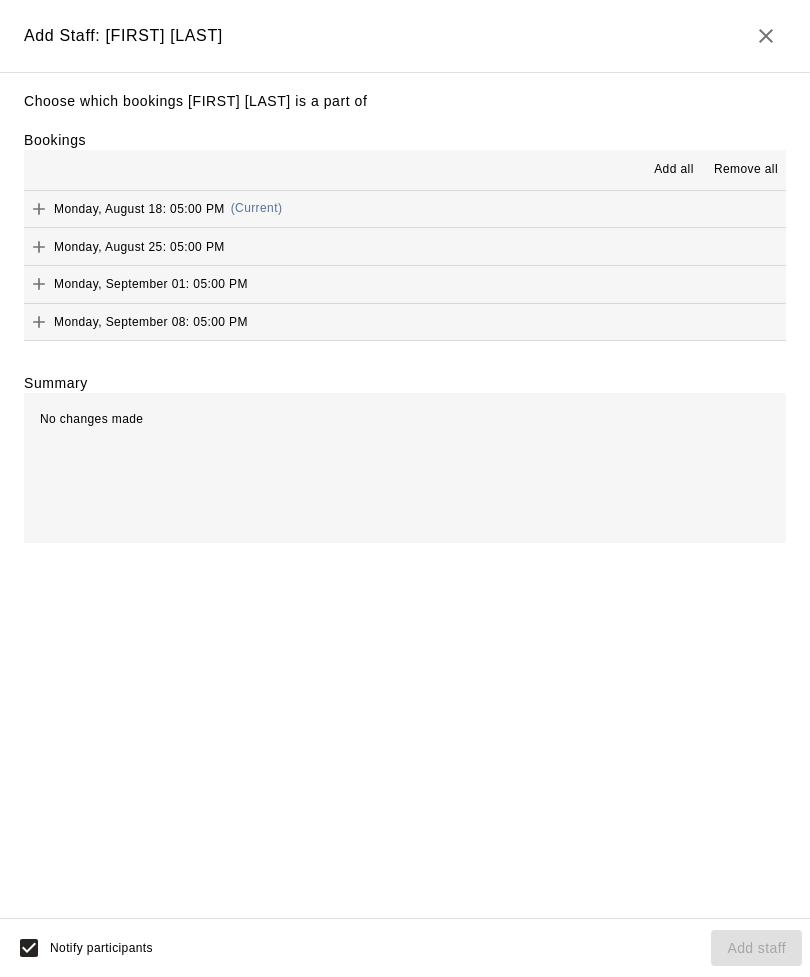click on "Add all" at bounding box center (674, 170) 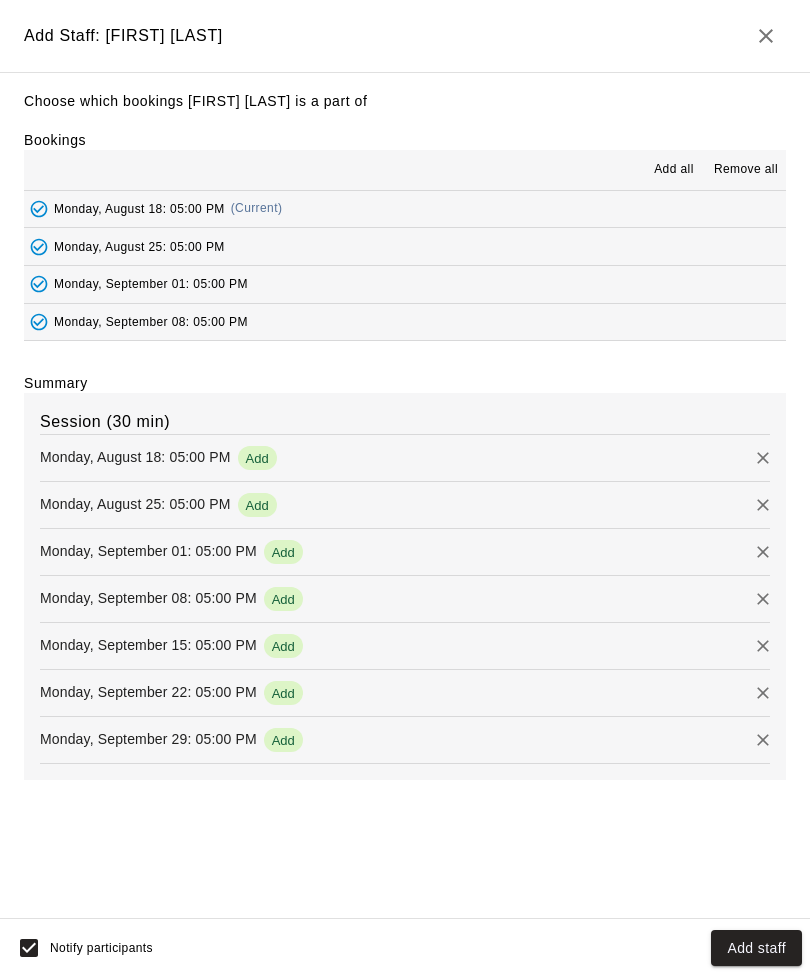 click on "Add staff" at bounding box center (756, 948) 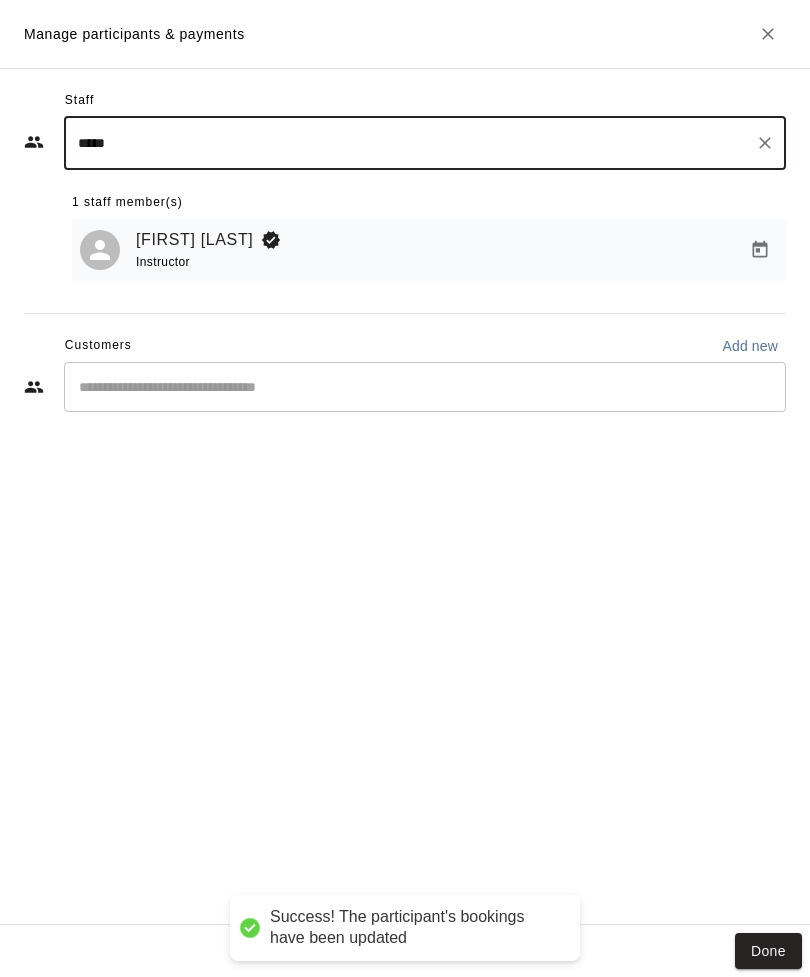 click on "Done" at bounding box center (768, 951) 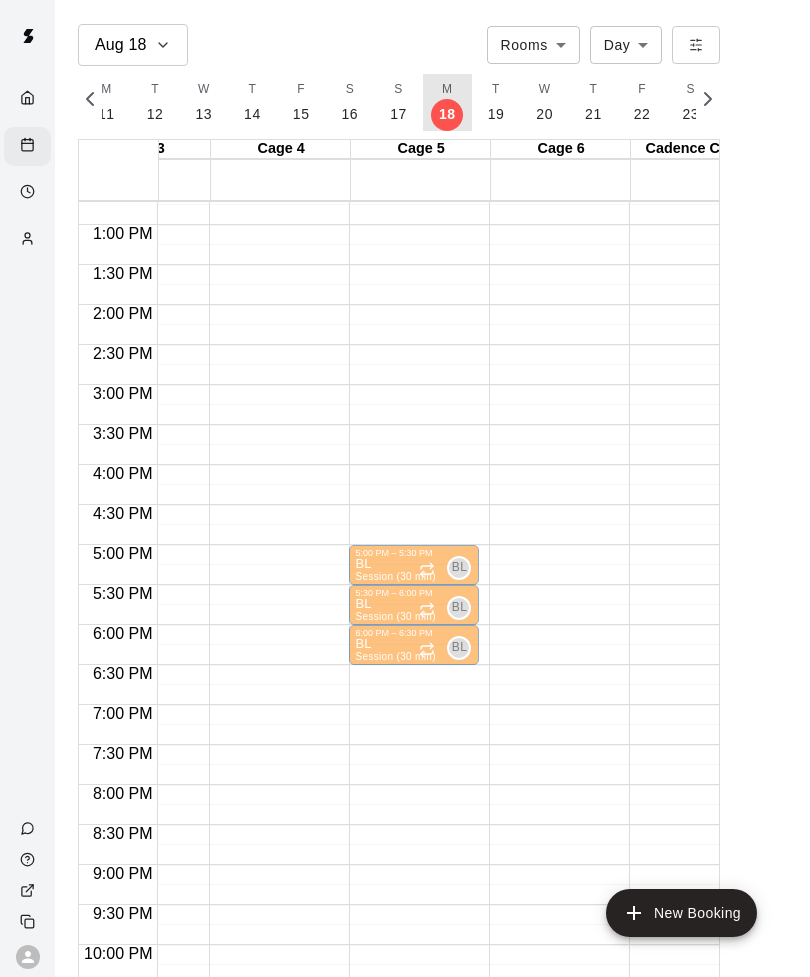 scroll, scrollTop: 1017, scrollLeft: 450, axis: both 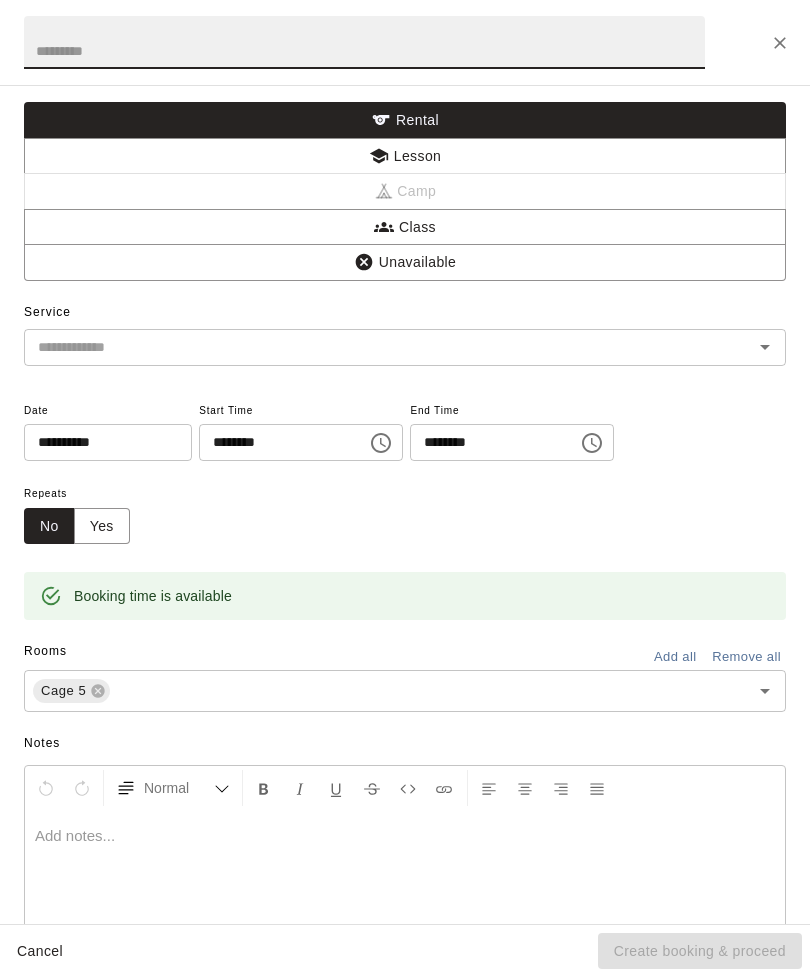 click on "Lesson" at bounding box center (405, 156) 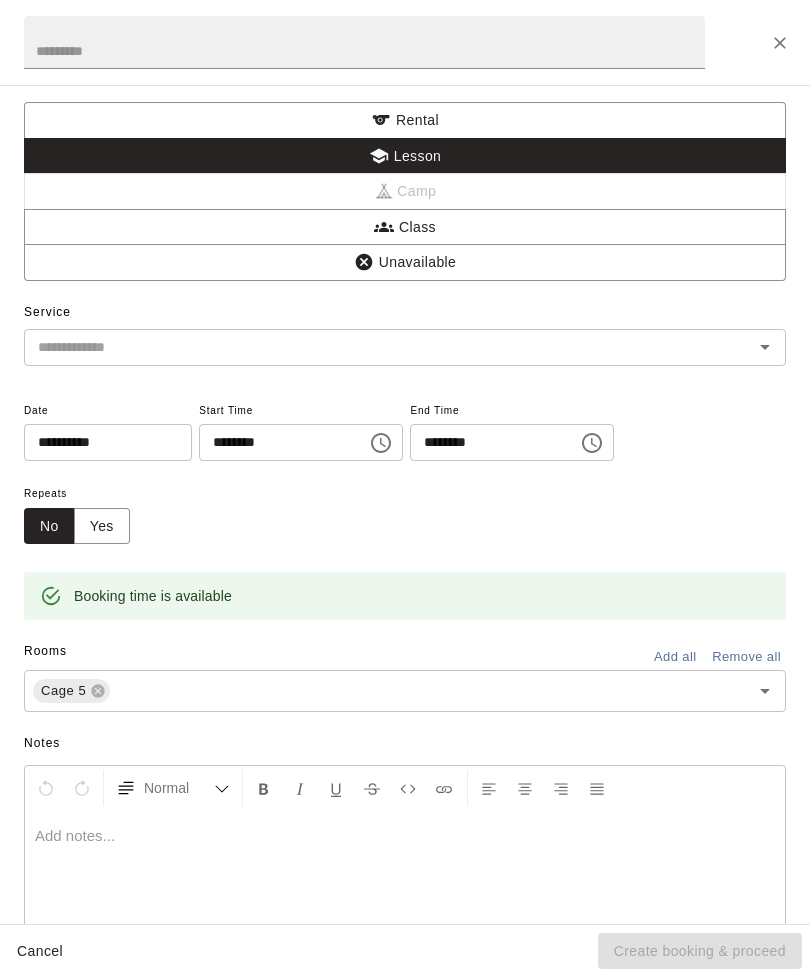 click at bounding box center (364, 42) 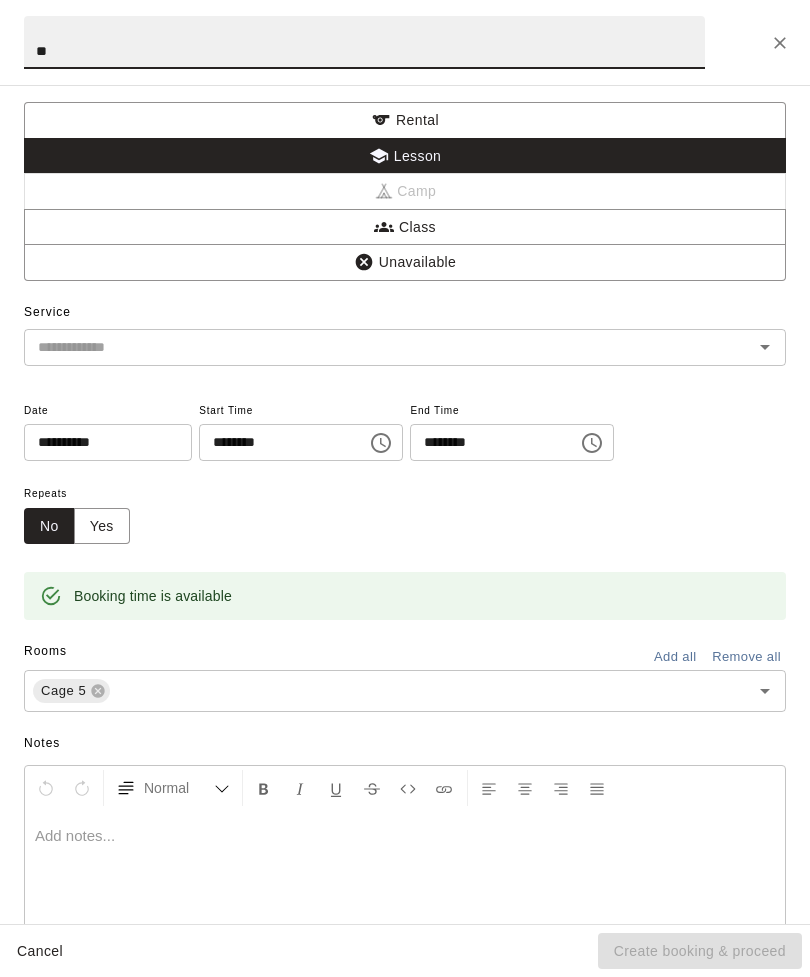 type on "**" 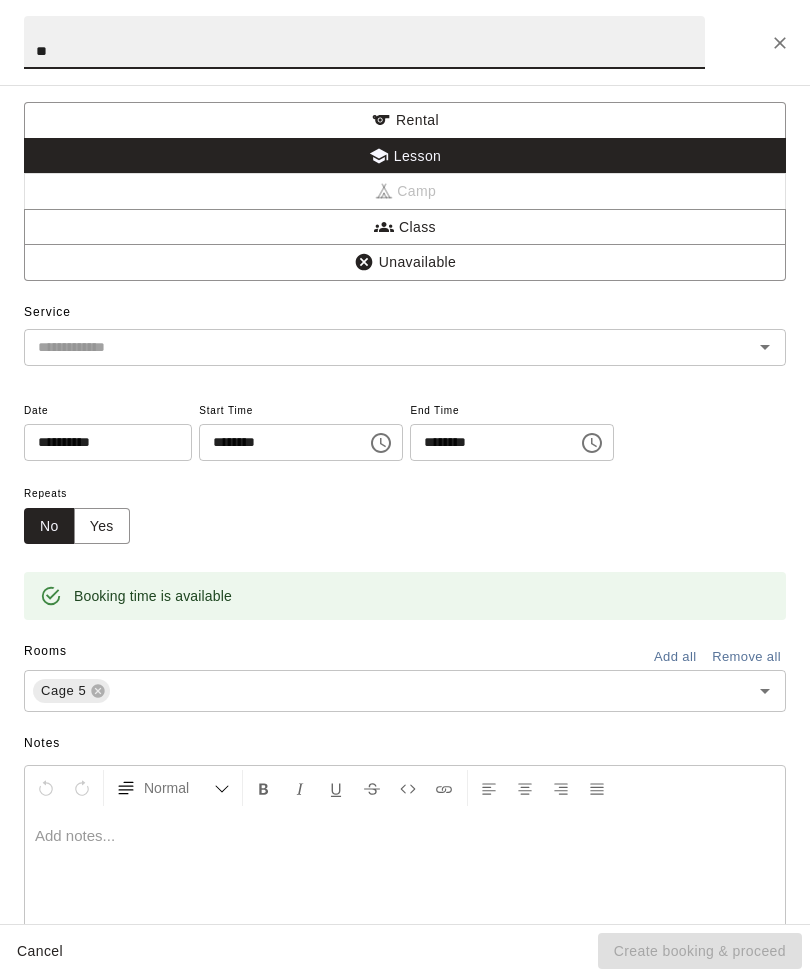 click at bounding box center [375, 347] 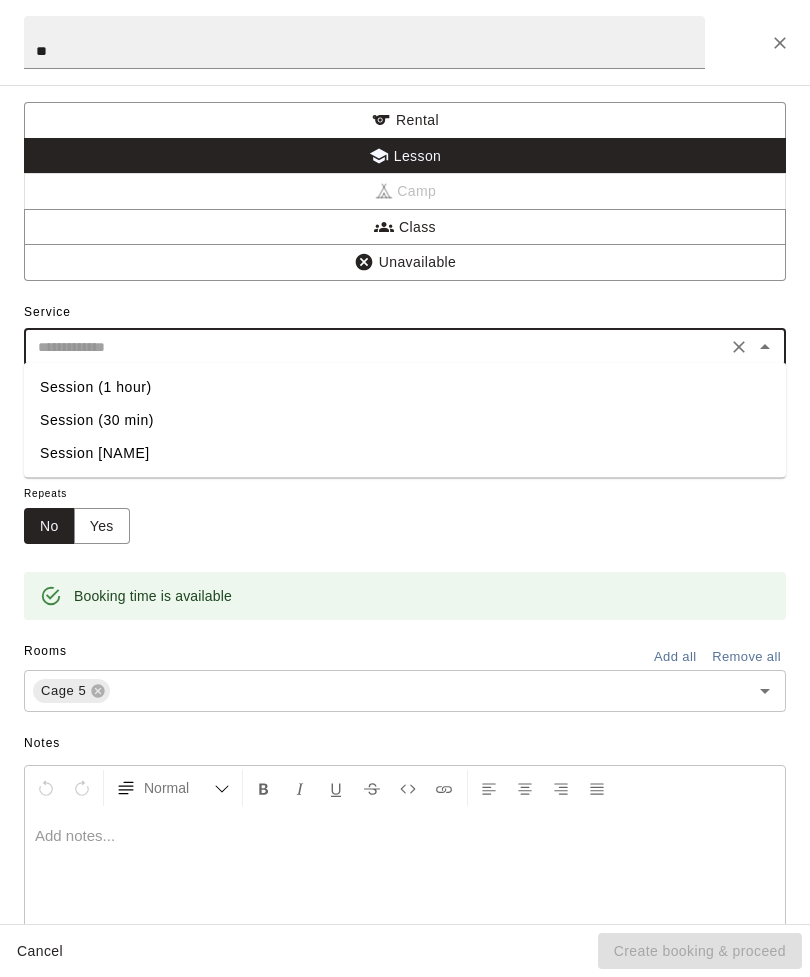 click on "Session (30 min)" at bounding box center (405, 420) 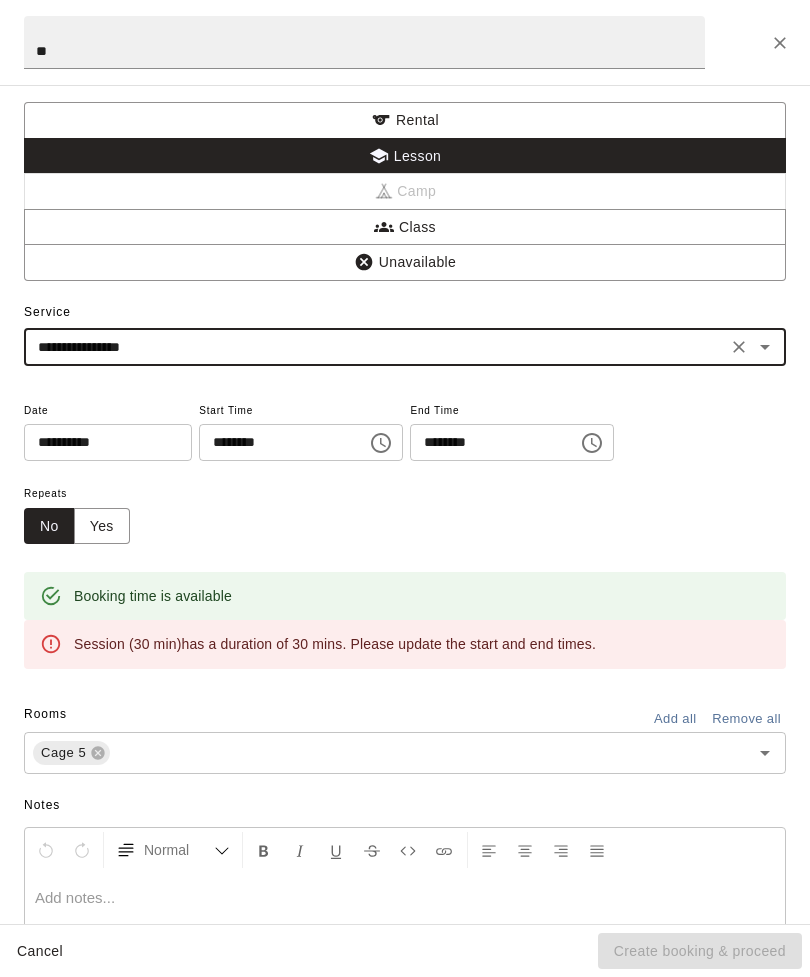 click on "Yes" at bounding box center (102, 526) 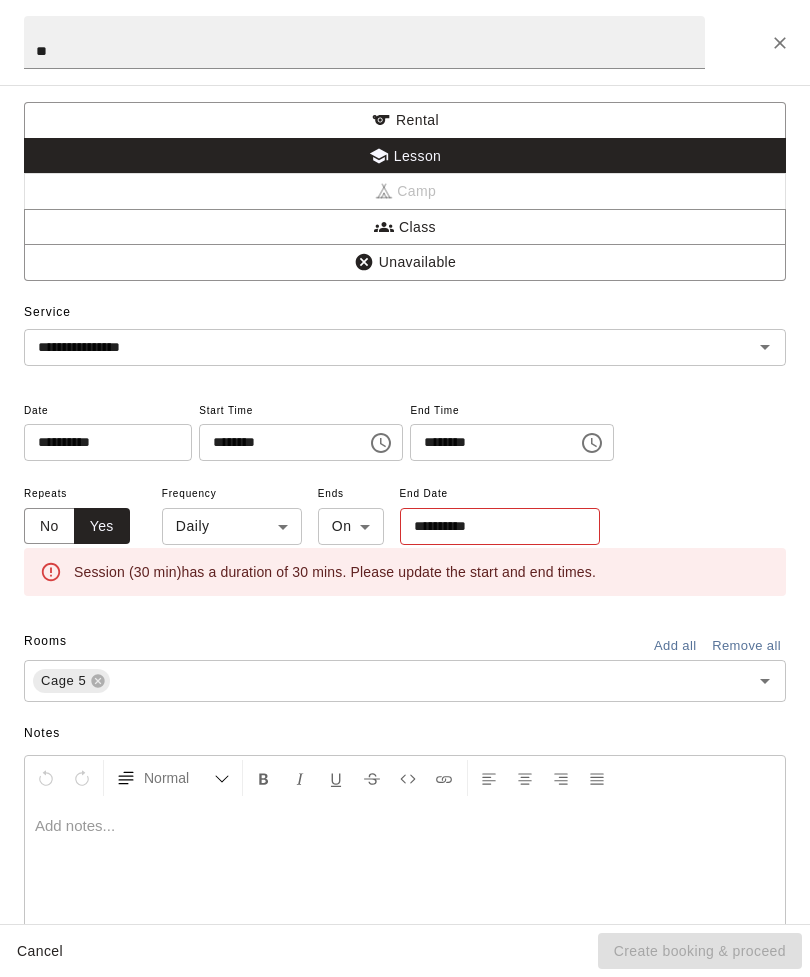 click at bounding box center [592, 443] 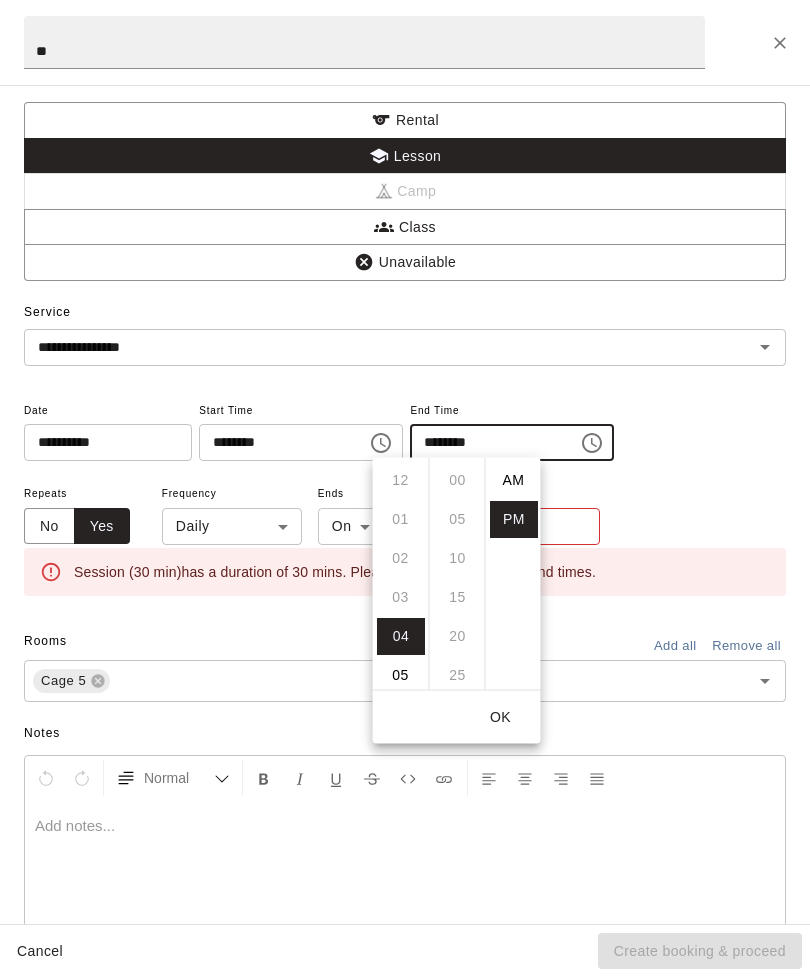 scroll, scrollTop: 156, scrollLeft: 0, axis: vertical 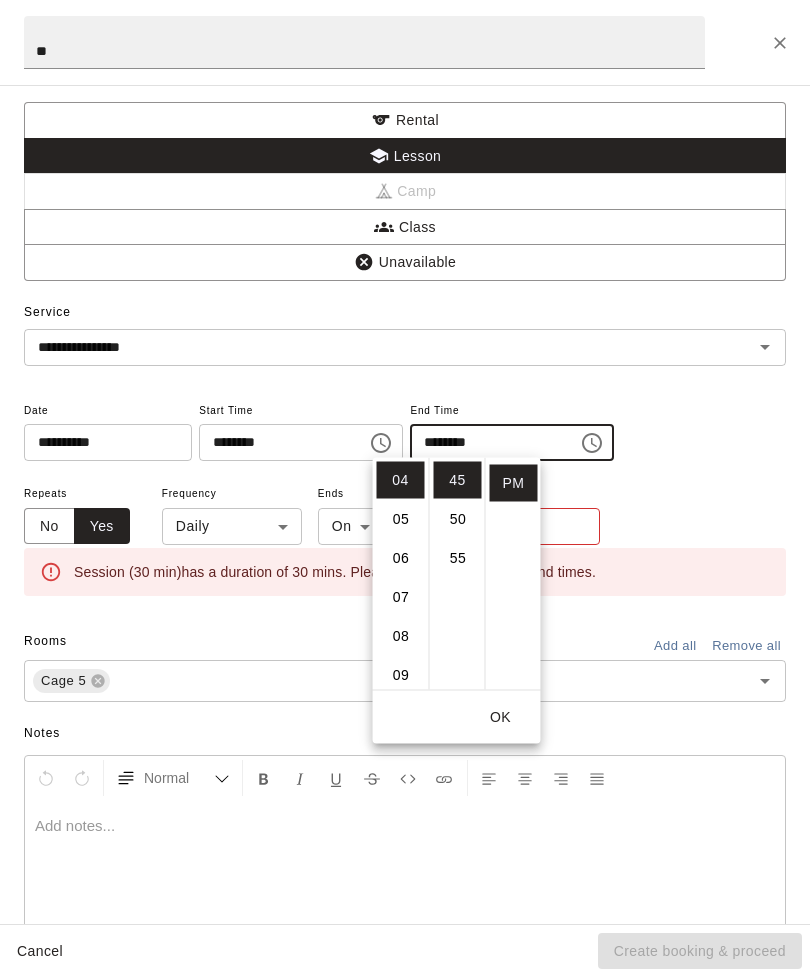 click on "05" at bounding box center [401, 519] 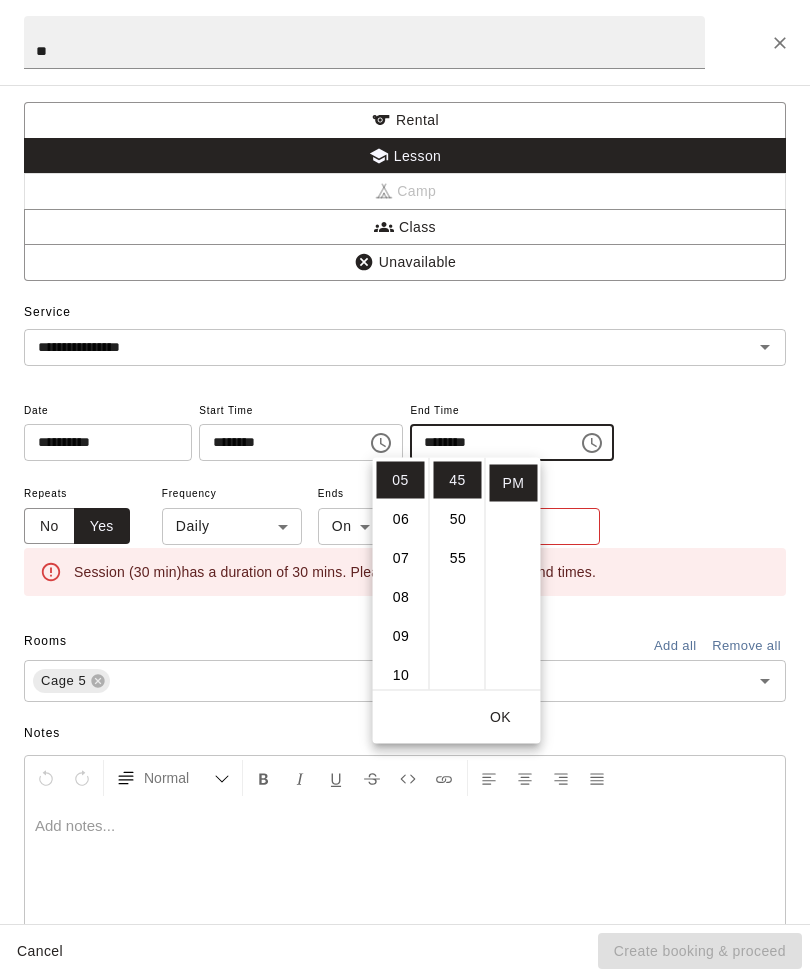 scroll, scrollTop: 195, scrollLeft: 0, axis: vertical 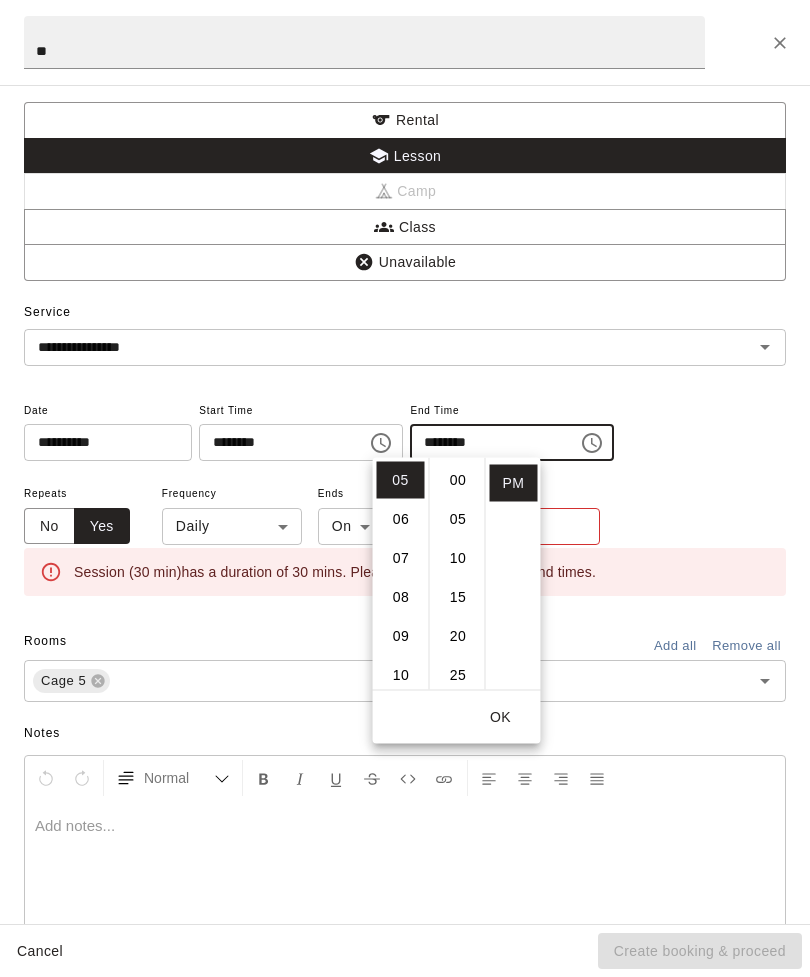 click on "00" at bounding box center (458, 480) 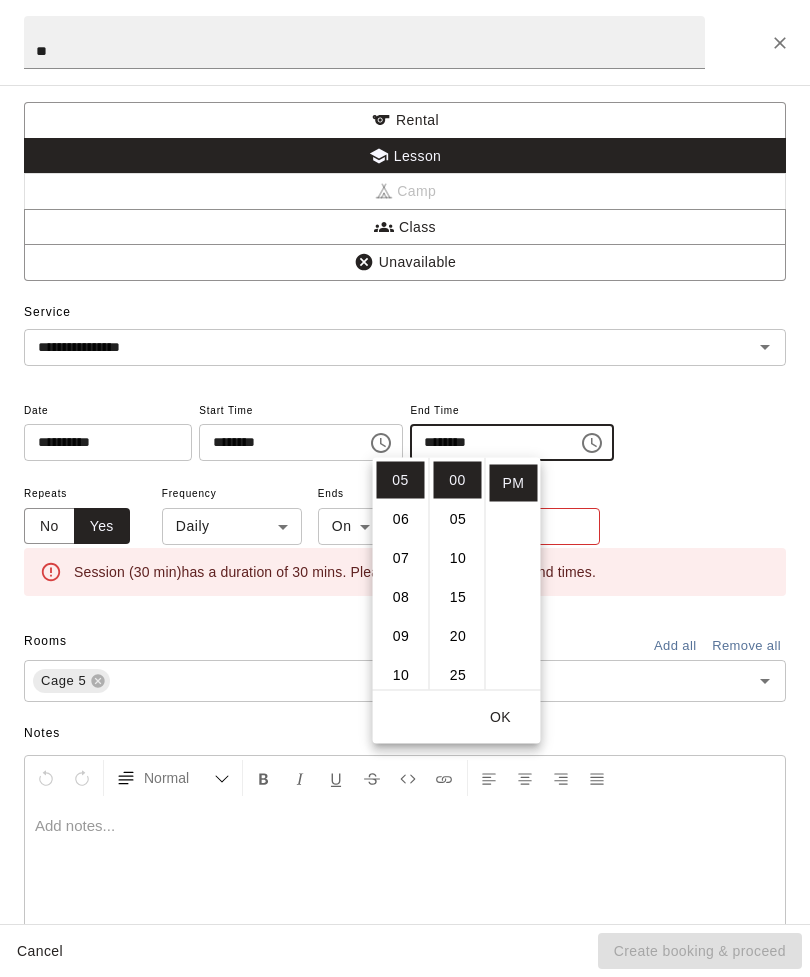 type on "********" 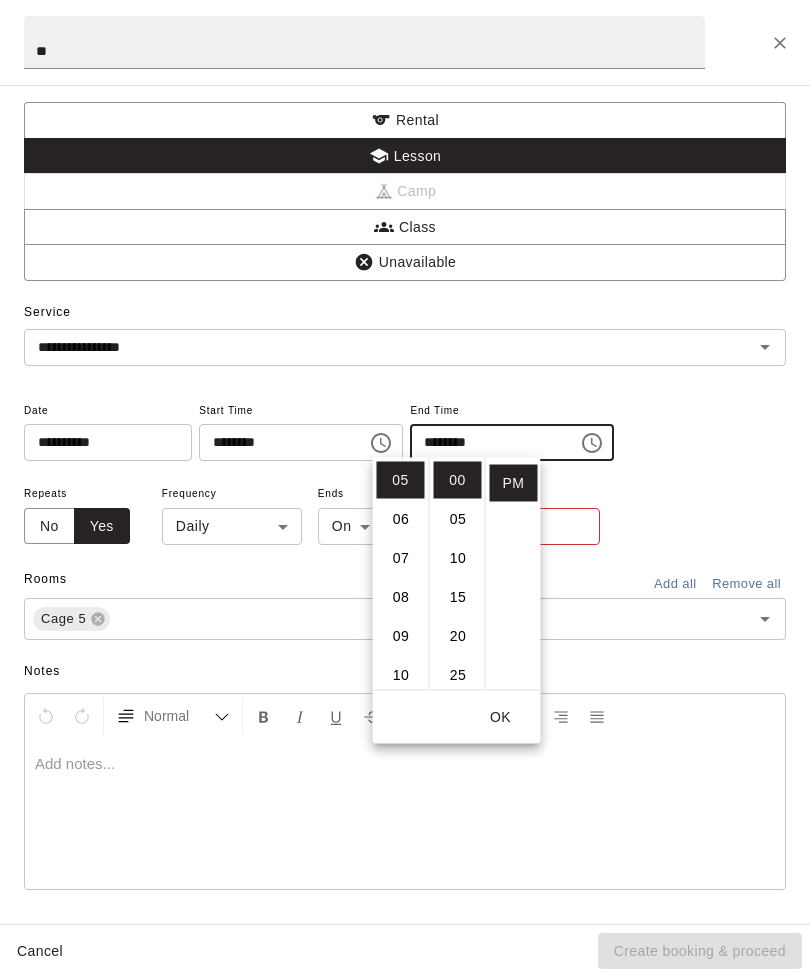 click on "OK" at bounding box center [501, 717] 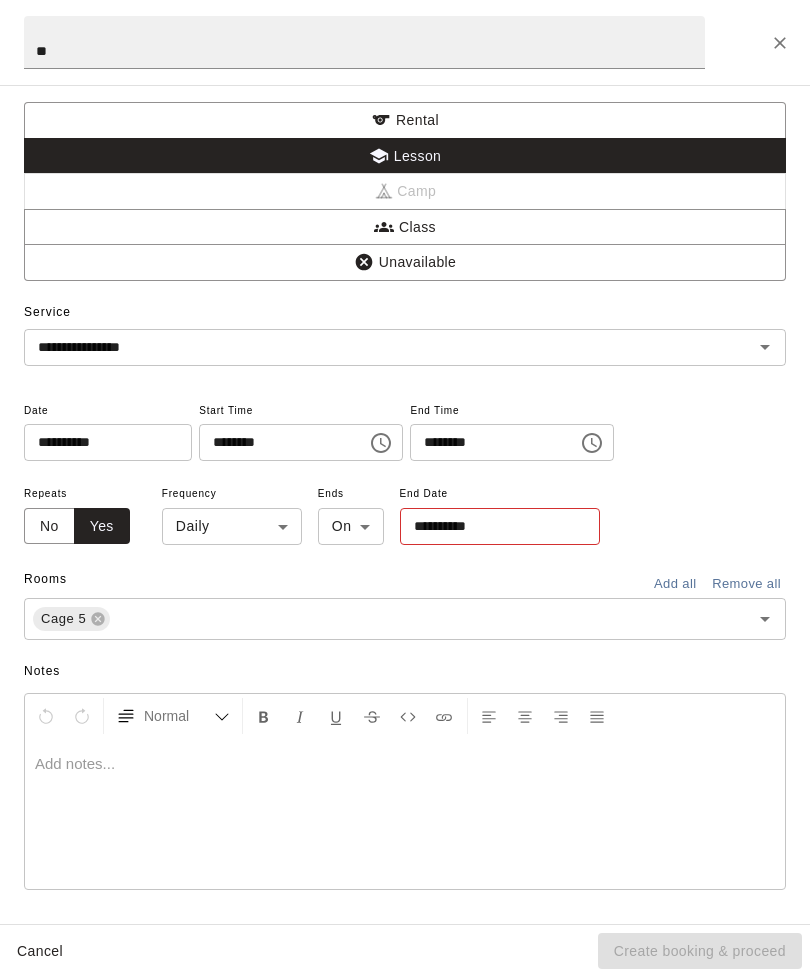 click on "[MONTH] [DAY] Rooms ***** Day *** M 3 T 4 W 5 T 6 F 7 S 8 S 9 M 10 T 11 W 12 T 13 F 14 S 15 S 16 M 17 T 18 W 19 T 20 F 21 S 22 S 23 M 24 T 25 W 26 T 27 F 28 S 1 S 2 M 3 T 4 W 5 T 6 F 7 S 8 S 9 M 10 T 11 W 12 T 13 F 14 S 15 S 16 M 17 T 18 W 19 T 20 F 21 S 22 S 23 M 24 T 25 W 26 T 27 F 28 S 29 S 30 M 31 T 1 W 2 T 3 F 4 S 5 S 6 M 7 T 8 W 9 T 10 F 11 S 12 S 13 M 14 T 15 W 16 T 17 F 18 S 19 S 20 M 21 T 22 W 23 T 24 F 25 S 26 S 27 M 28 T 29 W 30 T 1 F 2 S 3 S 4 M 5 T 6 W 7 T 8 F 9 S 10 S 11 M 12 T 13 W 14 T 15 F 16 S 17 S 18 M 19 T 20 W 21 T 22 F 23 S 24 S 25 M 26 T 27 W 28 T 29 F 30 S 31" at bounding box center (405, 504) 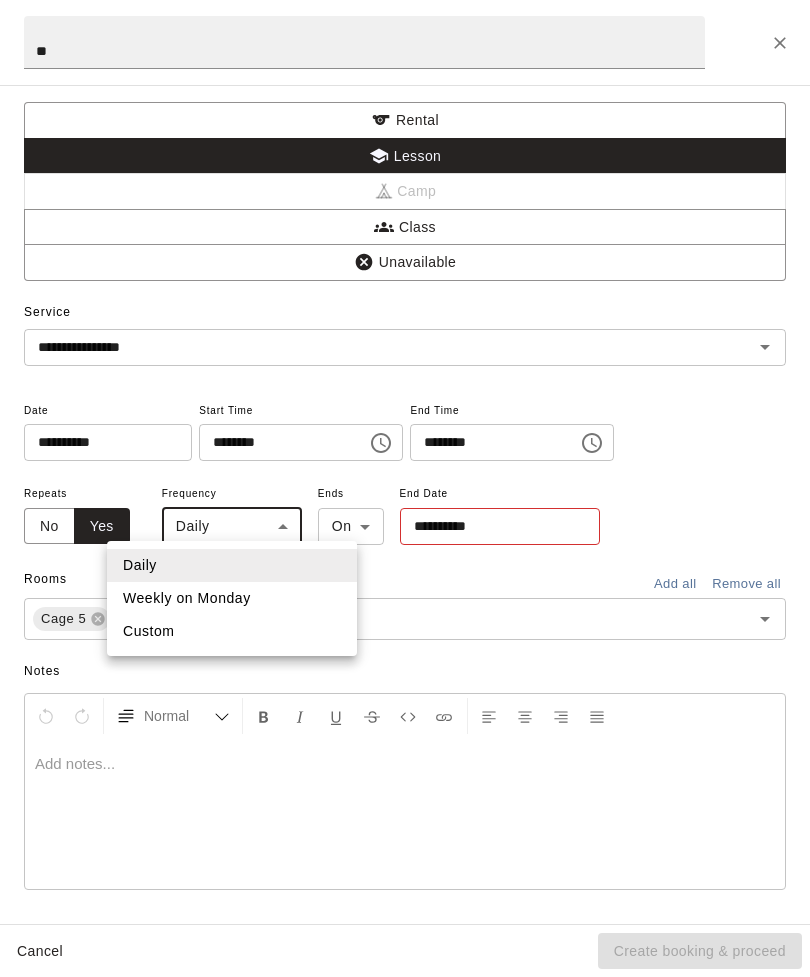 click on "Weekly on Monday" at bounding box center [232, 598] 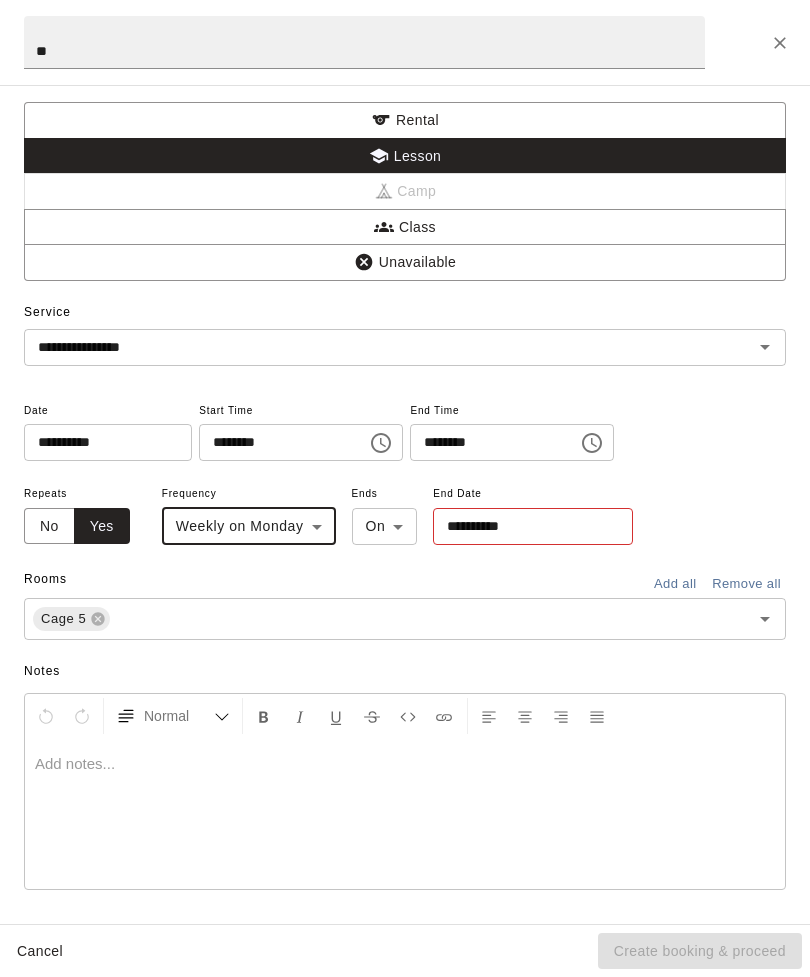 click on "**********" at bounding box center [526, 526] 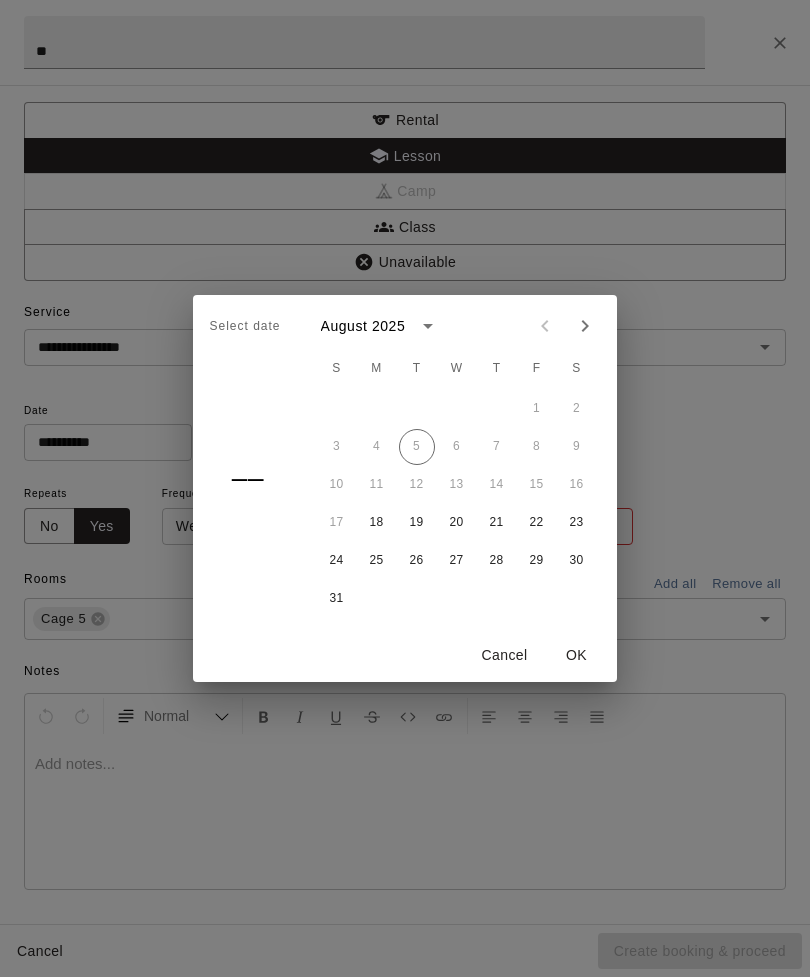 click 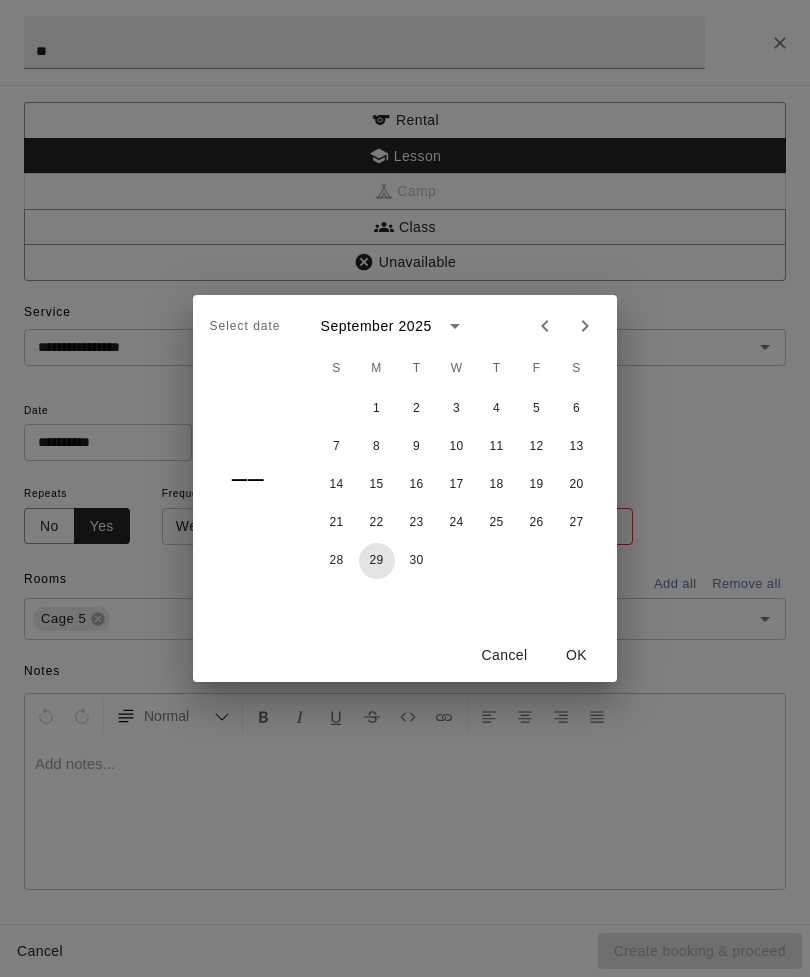 click on "29" at bounding box center (377, 561) 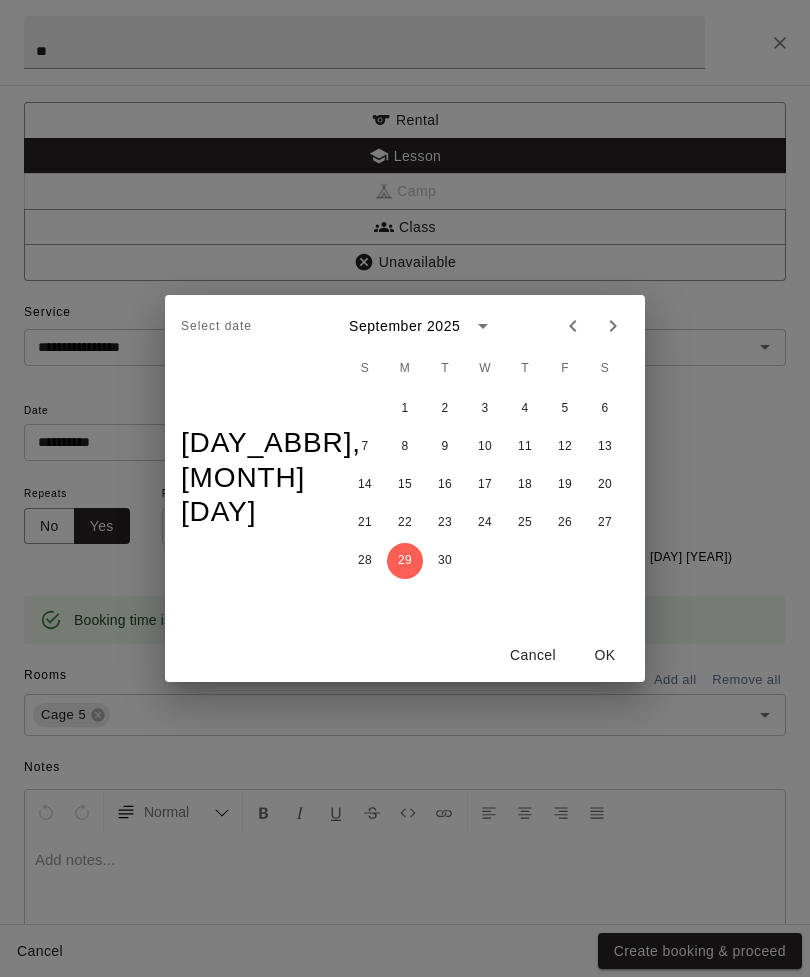 click on "OK" at bounding box center (605, 655) 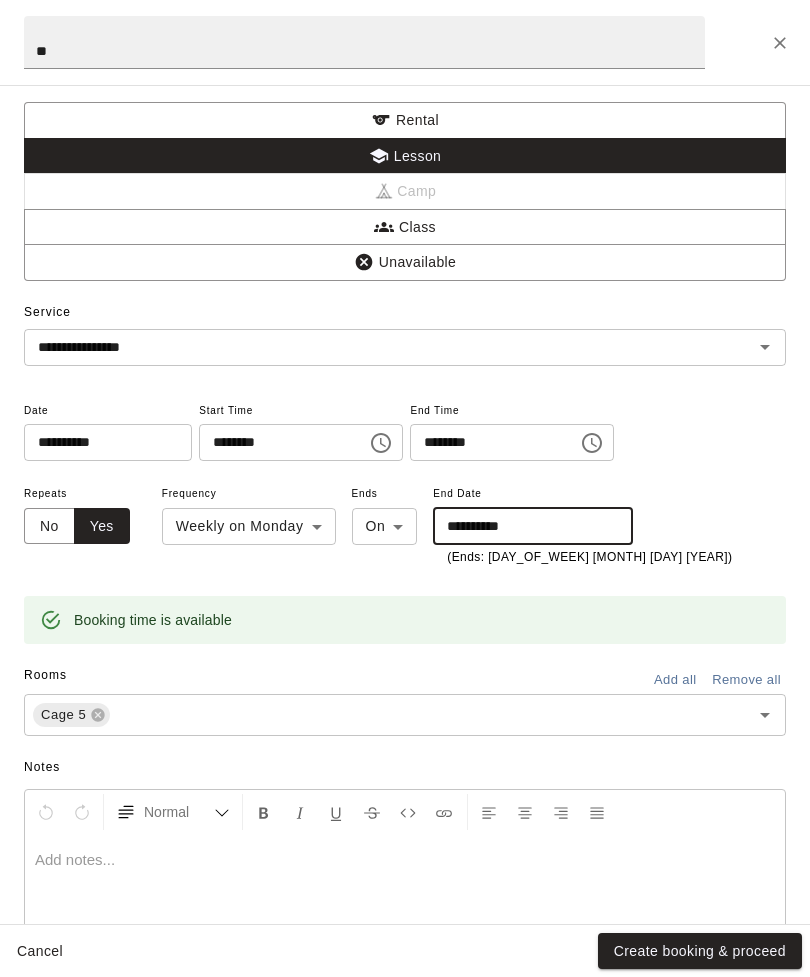 click on "Create booking & proceed" at bounding box center (700, 951) 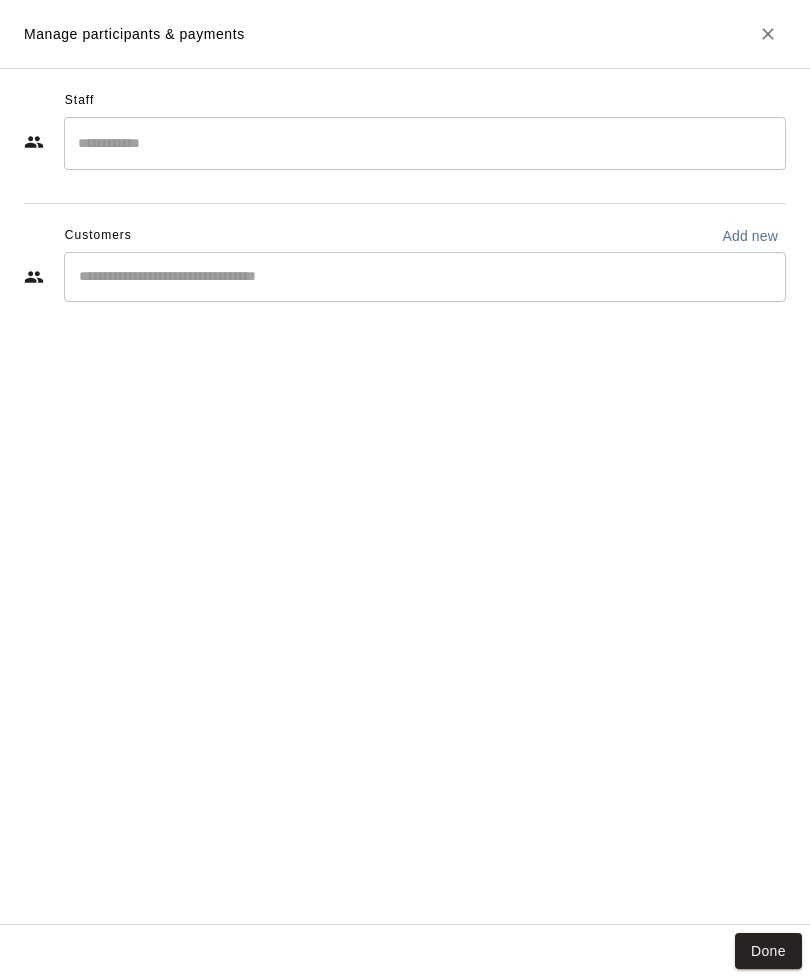 click at bounding box center [425, 143] 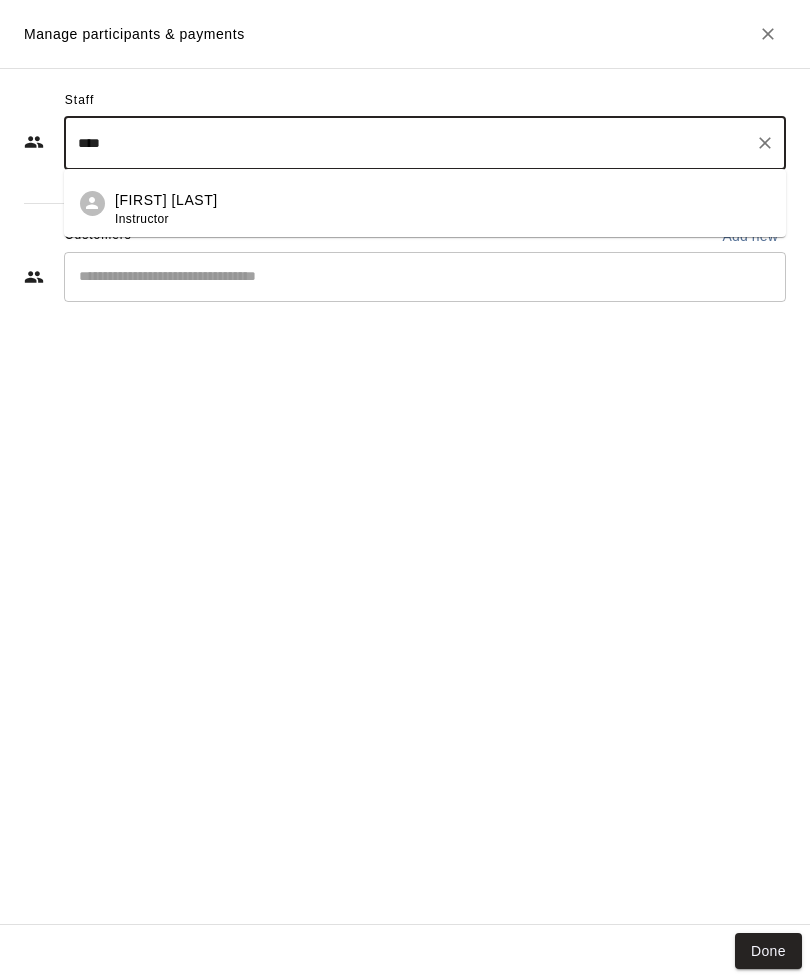 click on "[FIRST] [LAST] Instructor" at bounding box center [442, 209] 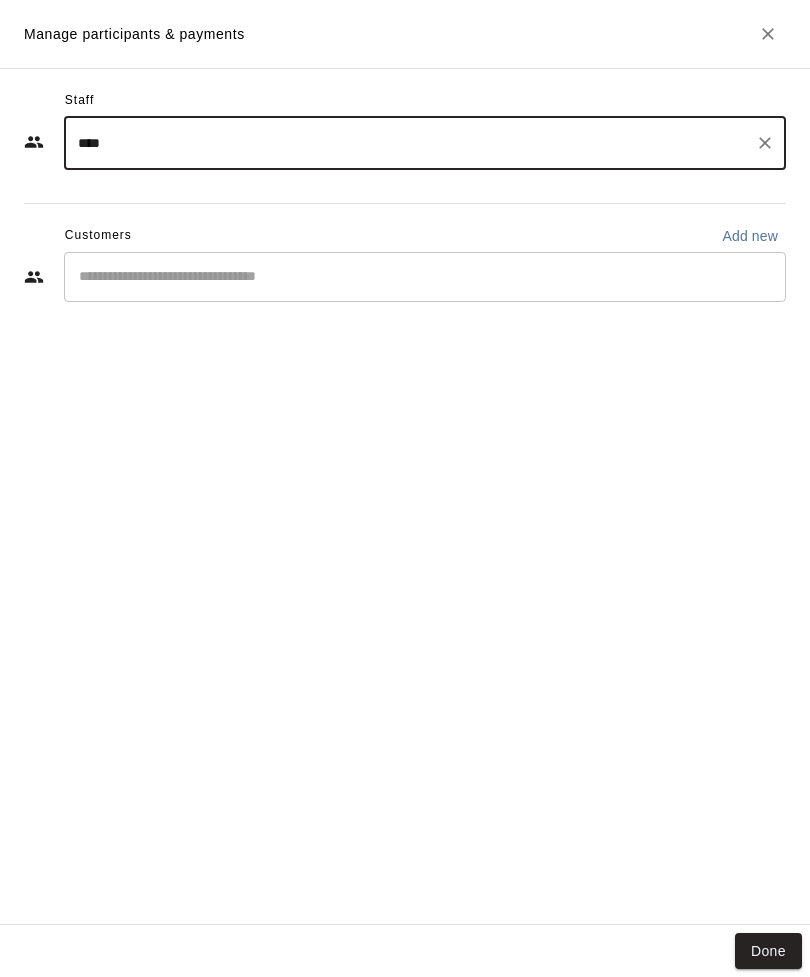 type on "****" 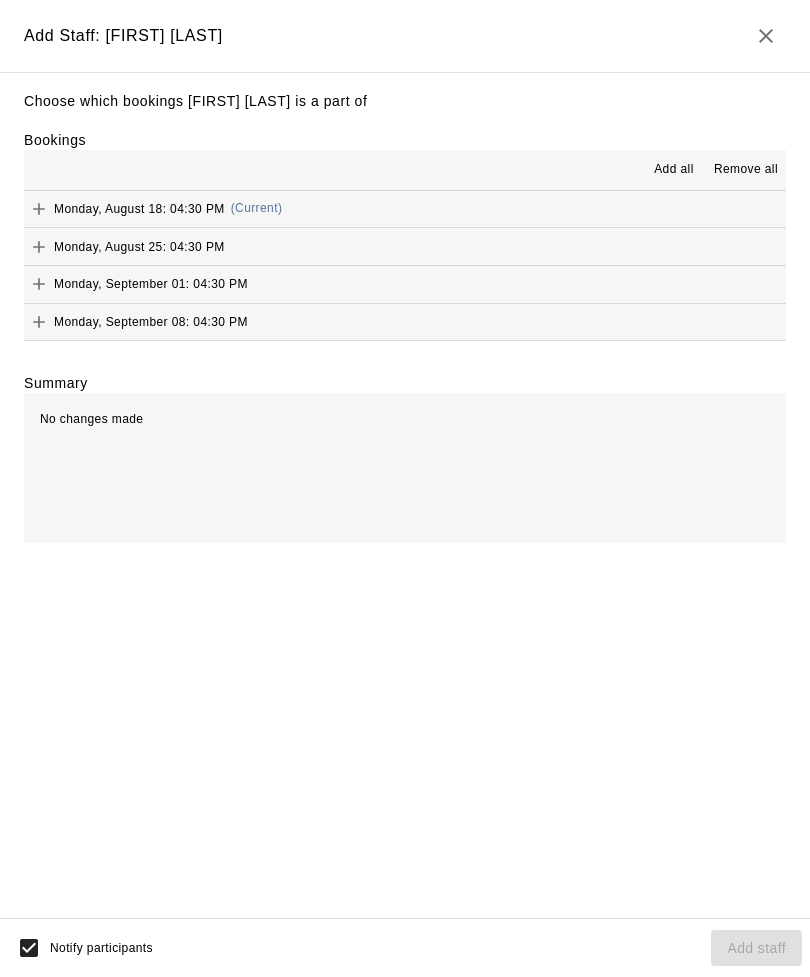 click on "Add all" at bounding box center [674, 170] 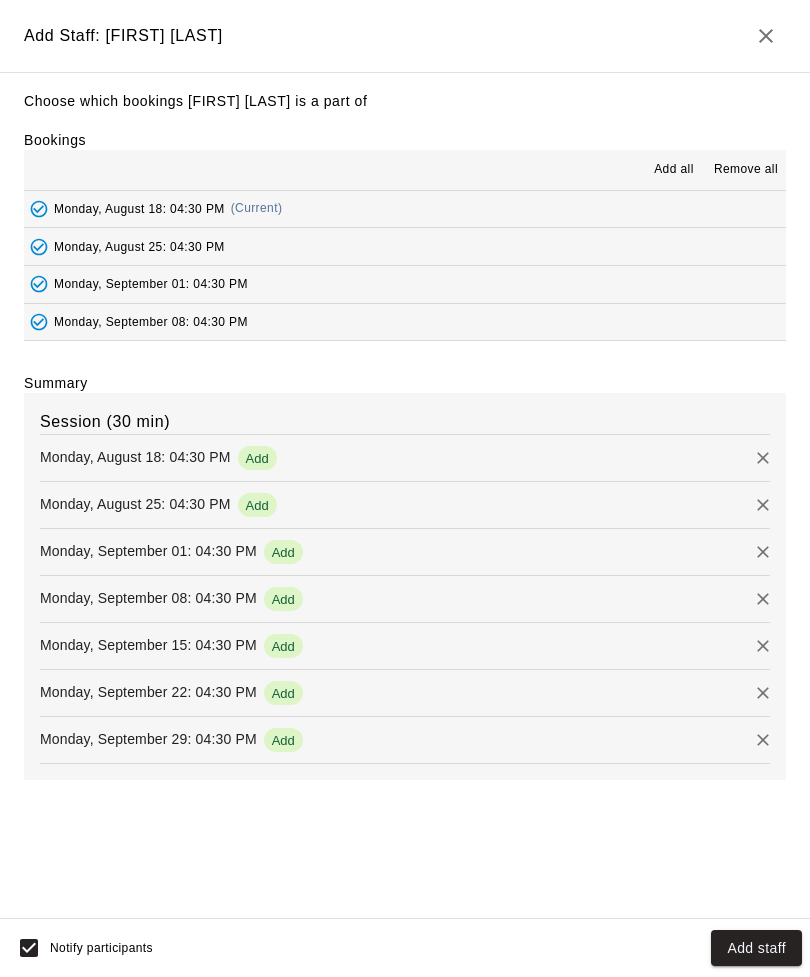 click on "Add staff" at bounding box center (756, 948) 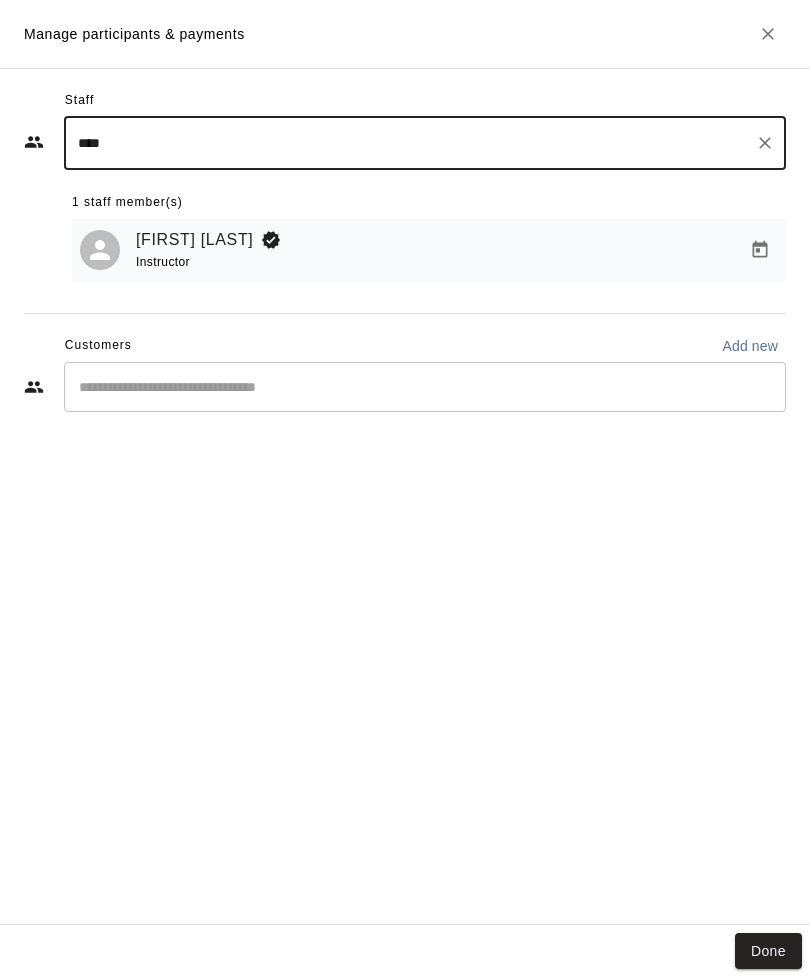 click on "Done" at bounding box center (768, 951) 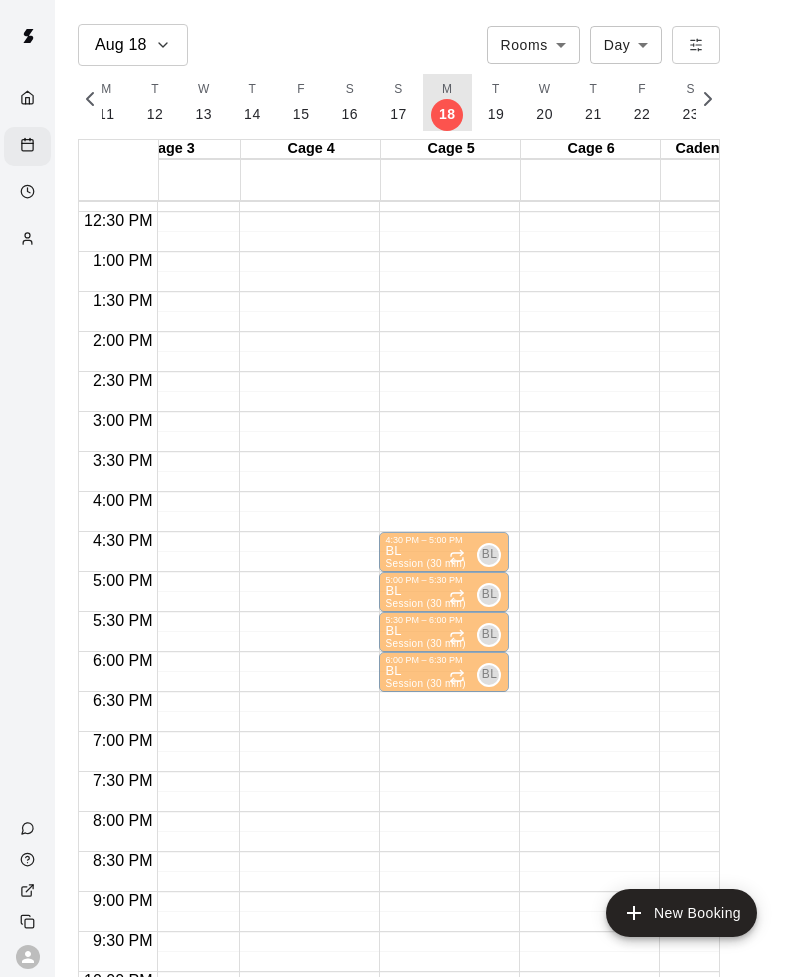 scroll, scrollTop: 994, scrollLeft: 357, axis: both 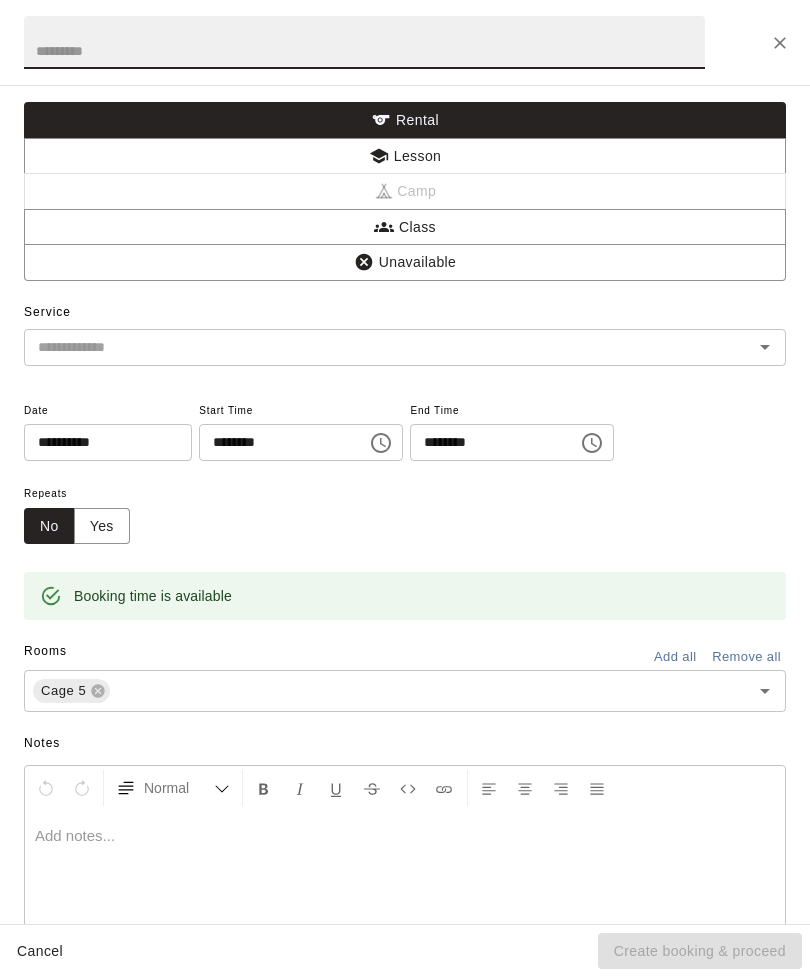 click at bounding box center (364, 42) 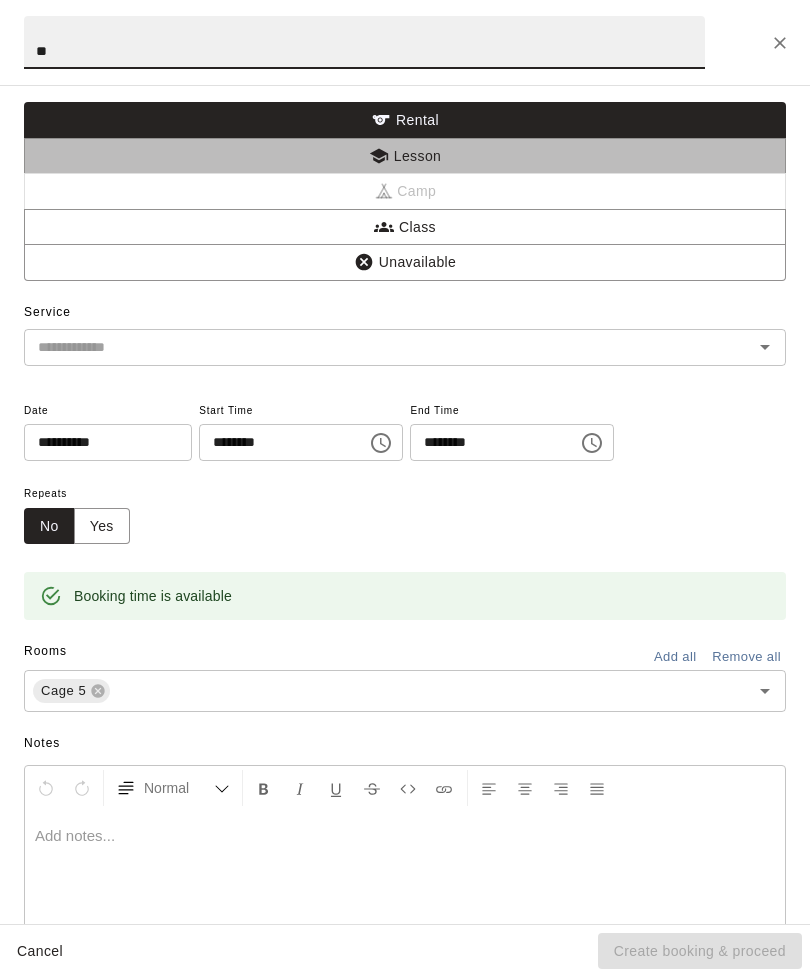 type on "**" 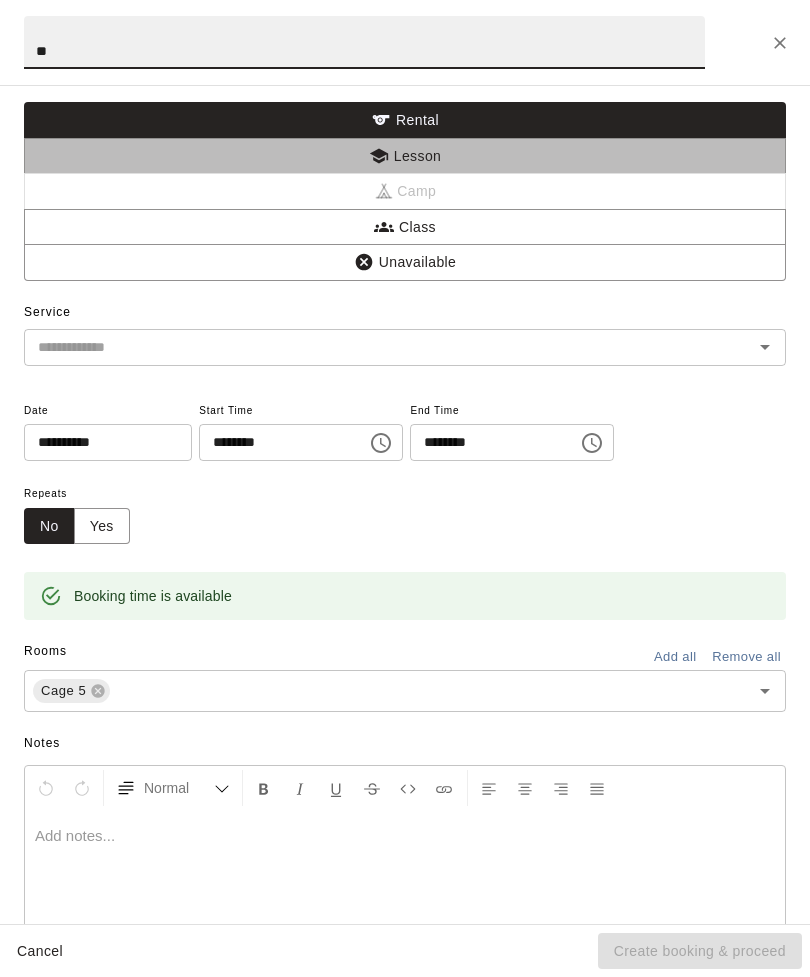 click on "Lesson" at bounding box center (405, 156) 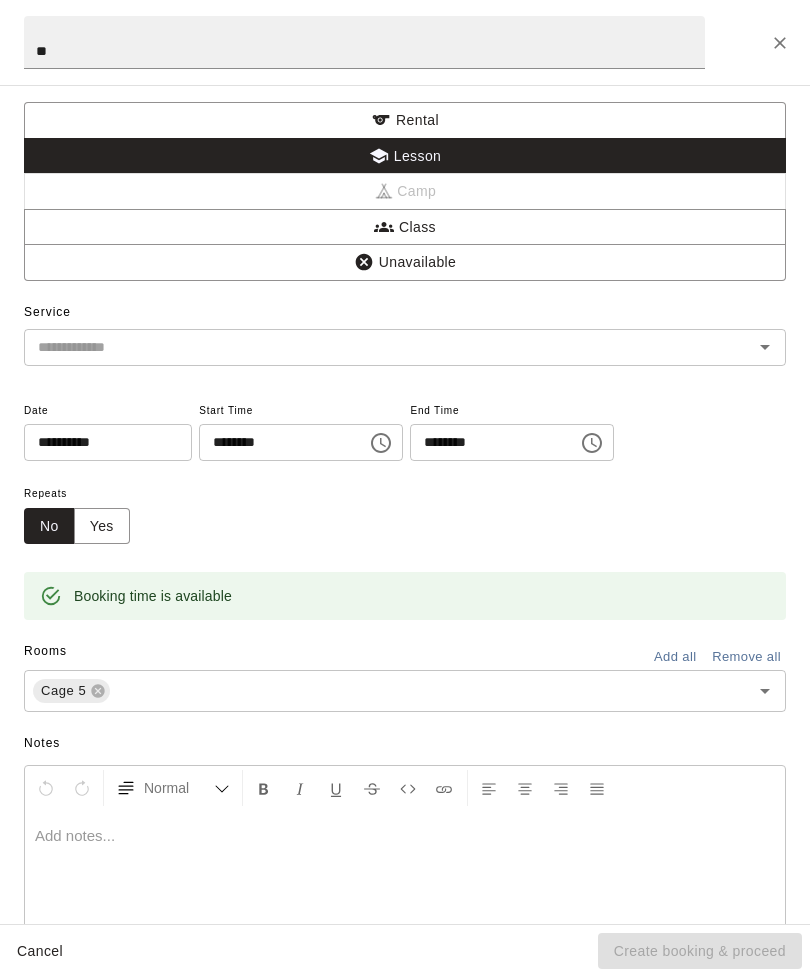 click at bounding box center (375, 347) 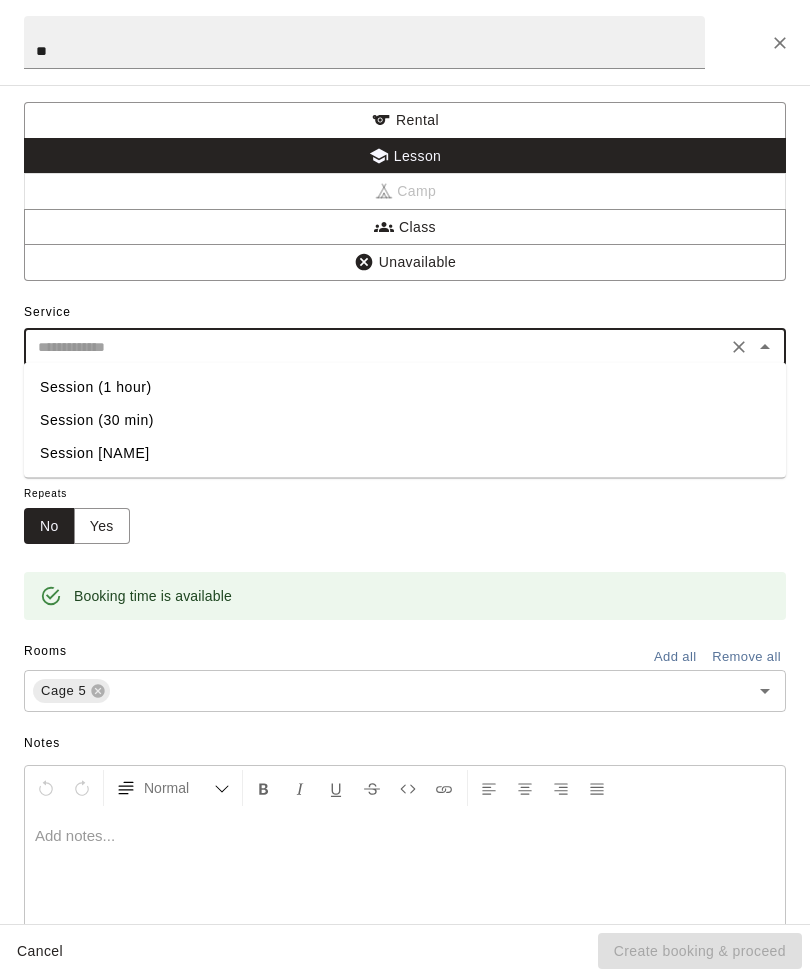 click on "Session (30 min)" at bounding box center (405, 420) 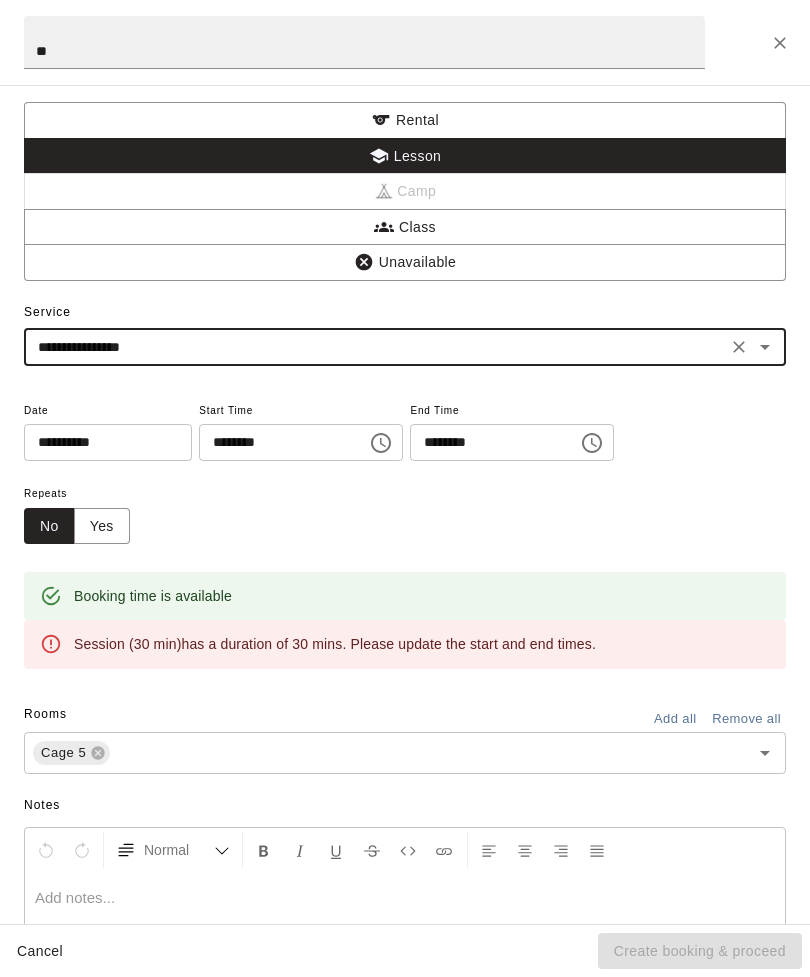 click 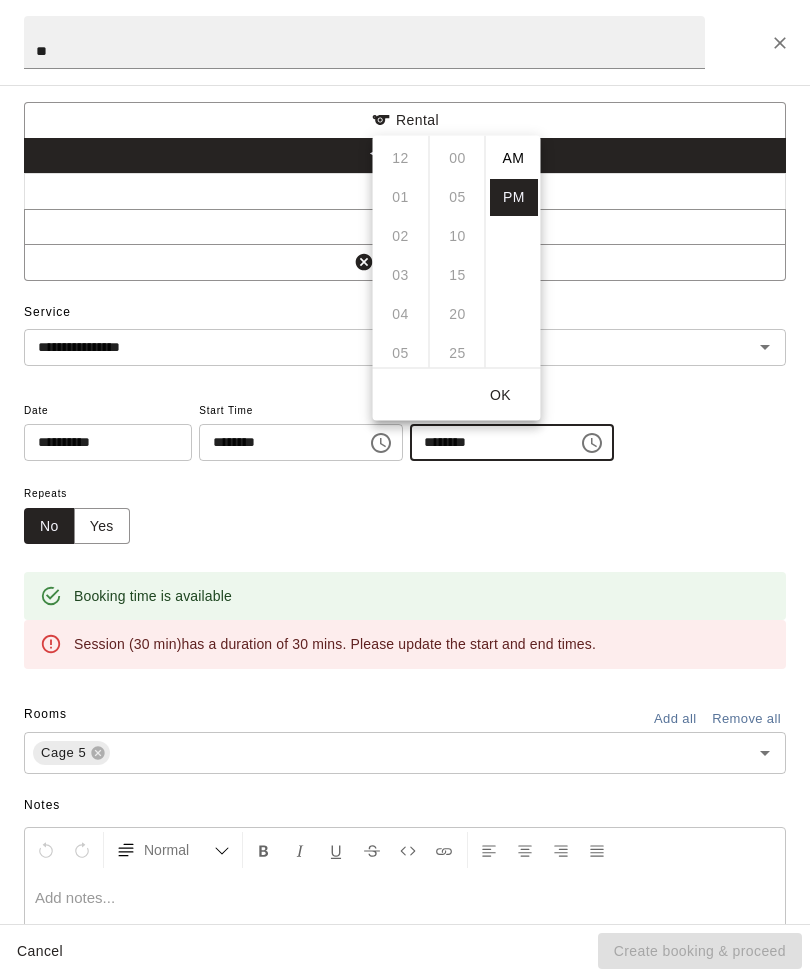 scroll, scrollTop: 234, scrollLeft: 0, axis: vertical 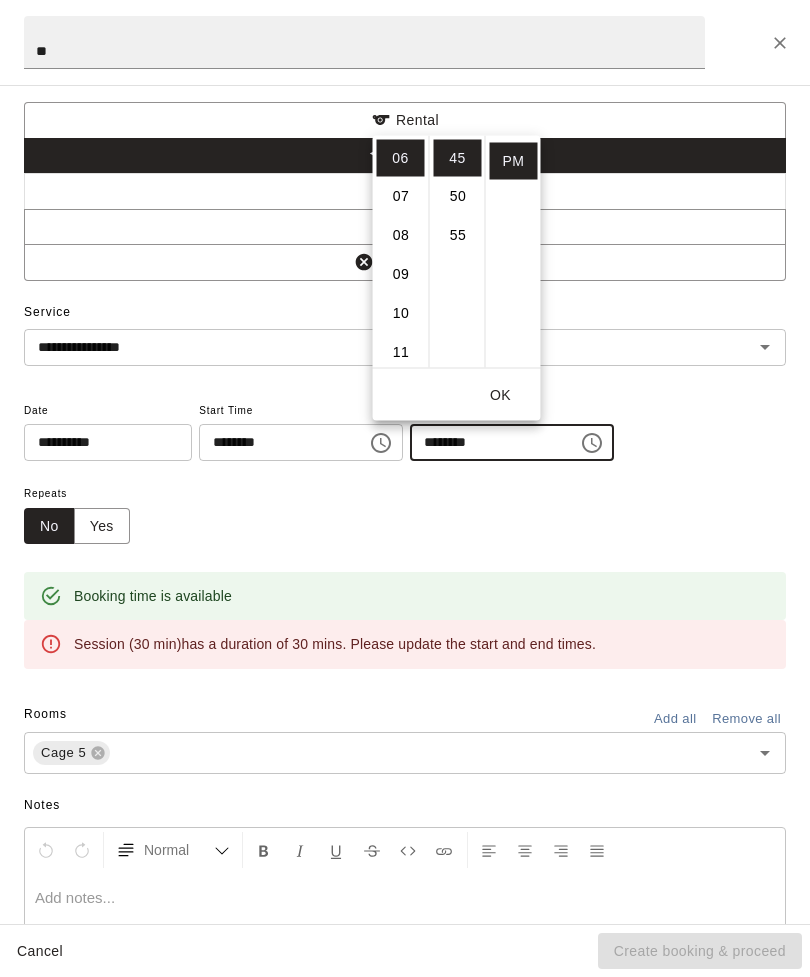 click on "07" at bounding box center (401, 196) 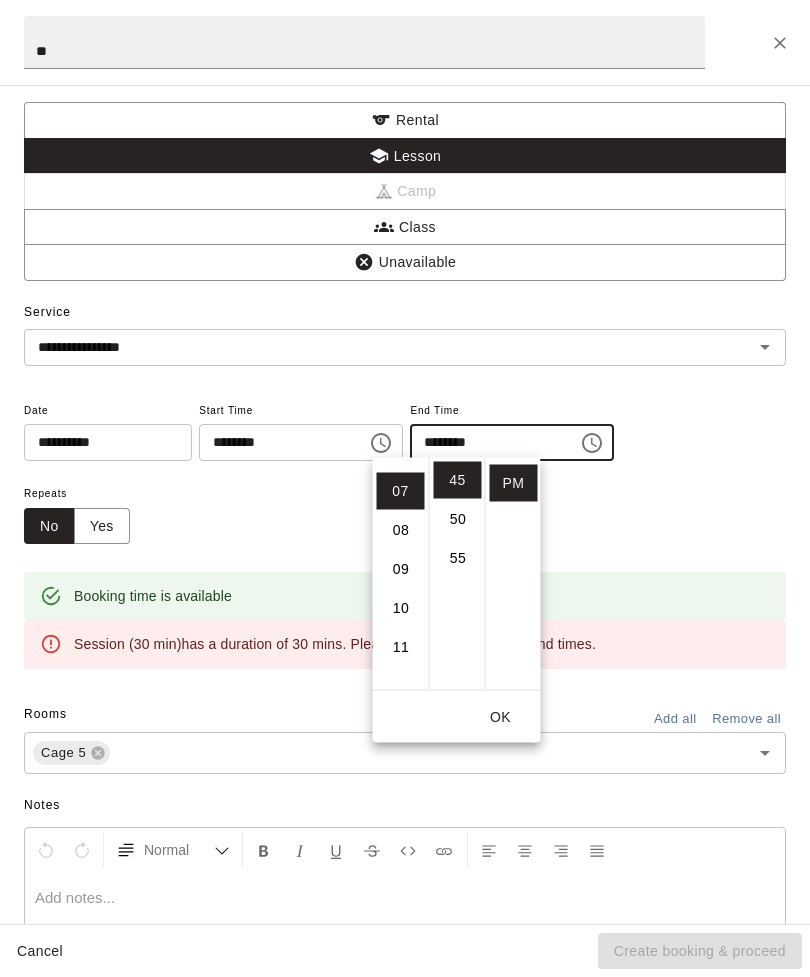 scroll, scrollTop: 273, scrollLeft: 0, axis: vertical 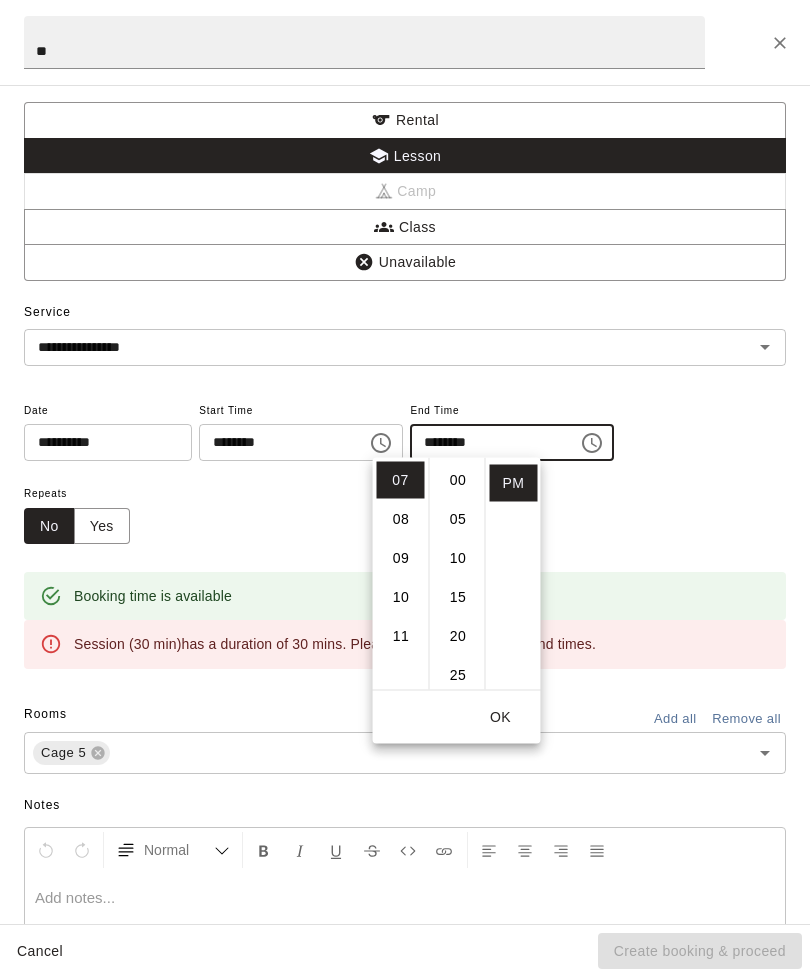 click on "00" at bounding box center (458, 480) 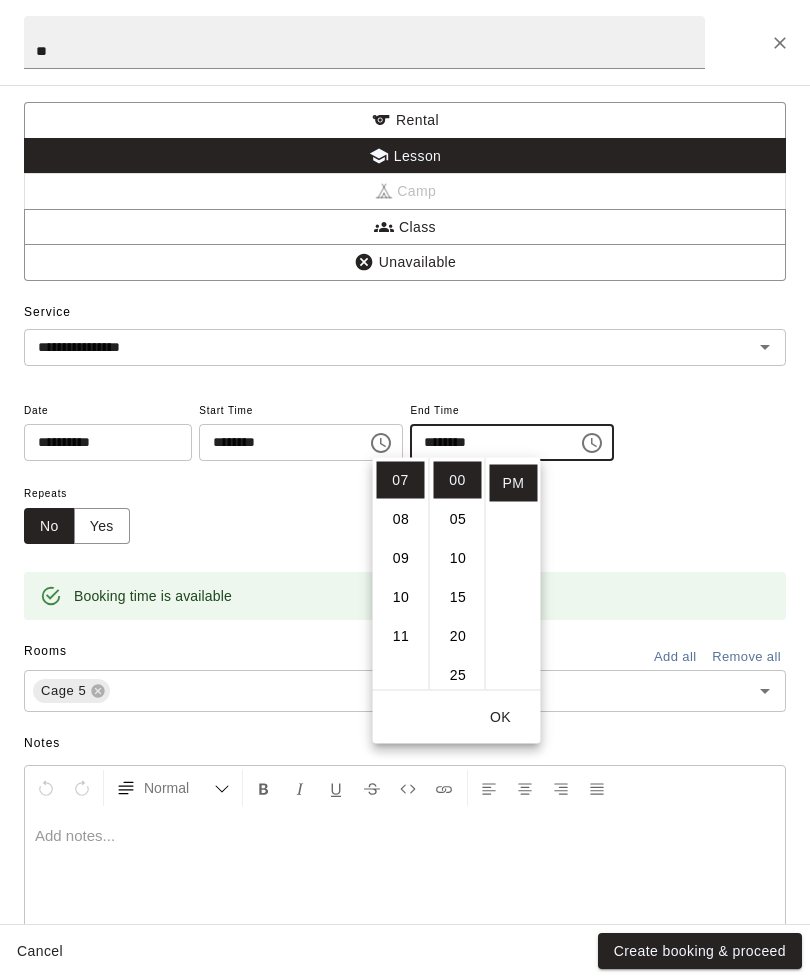 click on "OK" at bounding box center [501, 717] 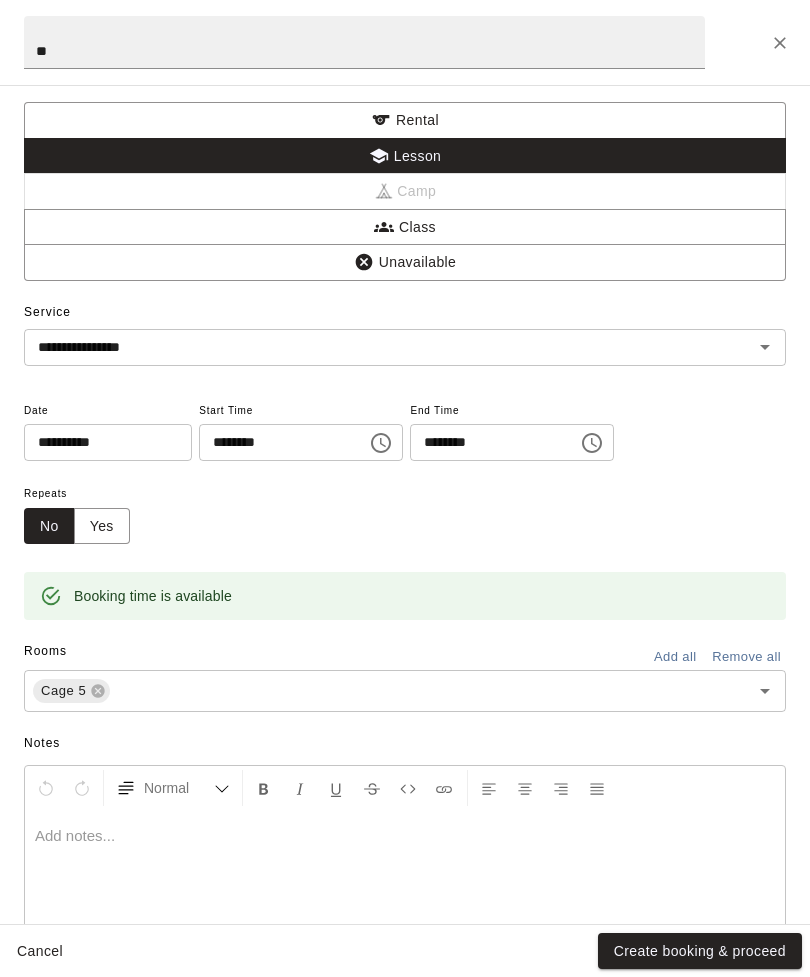 click on "Yes" at bounding box center (102, 526) 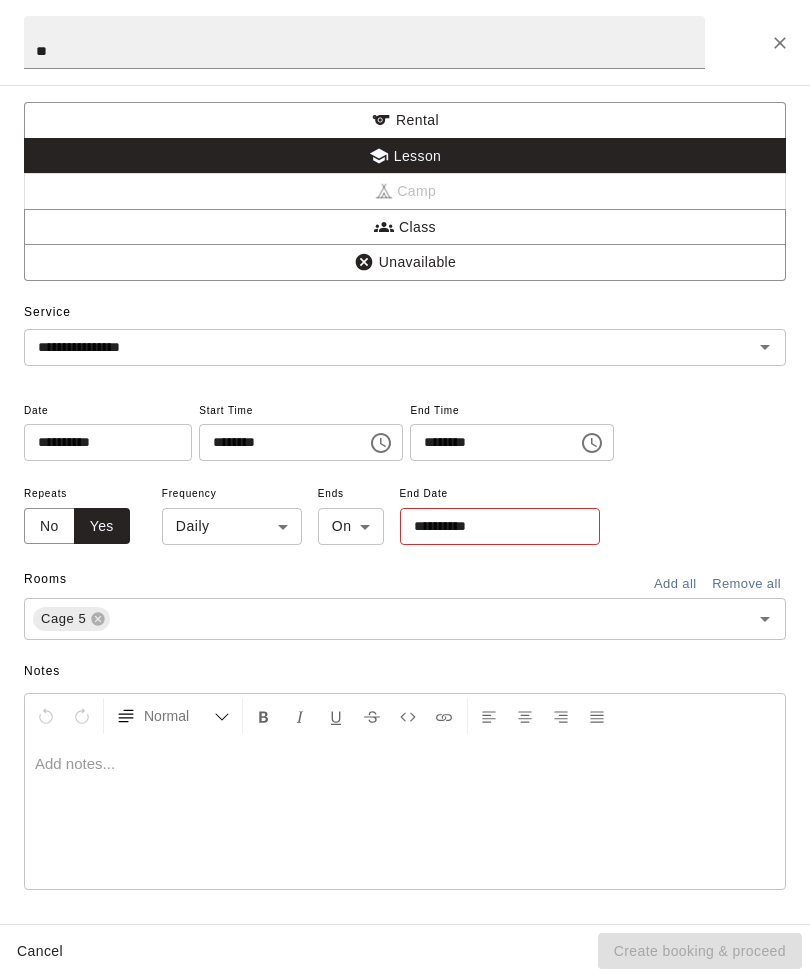 click on "[MONTH] [DAY] Rooms ***** Day *** M 3 T 4 W 5 T 6 F 7 S 8 S 9 M 10 T 11 W 12 T 13 F 14 S 15 S 16 M 17 T 18 W 19 T 20 F 21 S 22 S 23 M 24 T 25 W 26 T 27 F 28 S 1 S 2 M 3 T 4 W 5 T 6 F 7 S 8 S 9 M 10 T 11 W 12 T 13 F 14 S 15 S 16 M 17 T 18 W 19 T 20 F 21 S 22 S 23 M 24 T 25 W 26 T 27 F 28 S 29 S 30 M 31 T 1 W 2 T 3 F 4 S 5 S 6 M 7 T 8 W 9 T 10 F 11 S 12 S 13 M 14 T 15 W 16 T 17 F 18 S 19 S 20 M 21 T 22 W 23 T 24 F 25 S 26 S 27 M 28 T 29 W 30 T 1 F 2 S 3 S 4 M 5 T 6 W 7 T 8 F 9 S 10 S 11 M 12 T 13 W 14 T 15 F 16 S 17 S 18 M 19 T 20 W 21 T 22 F 23 S 24 S 25 M 26 T 27 W 28 T 29 F 30 S 31" at bounding box center (405, 504) 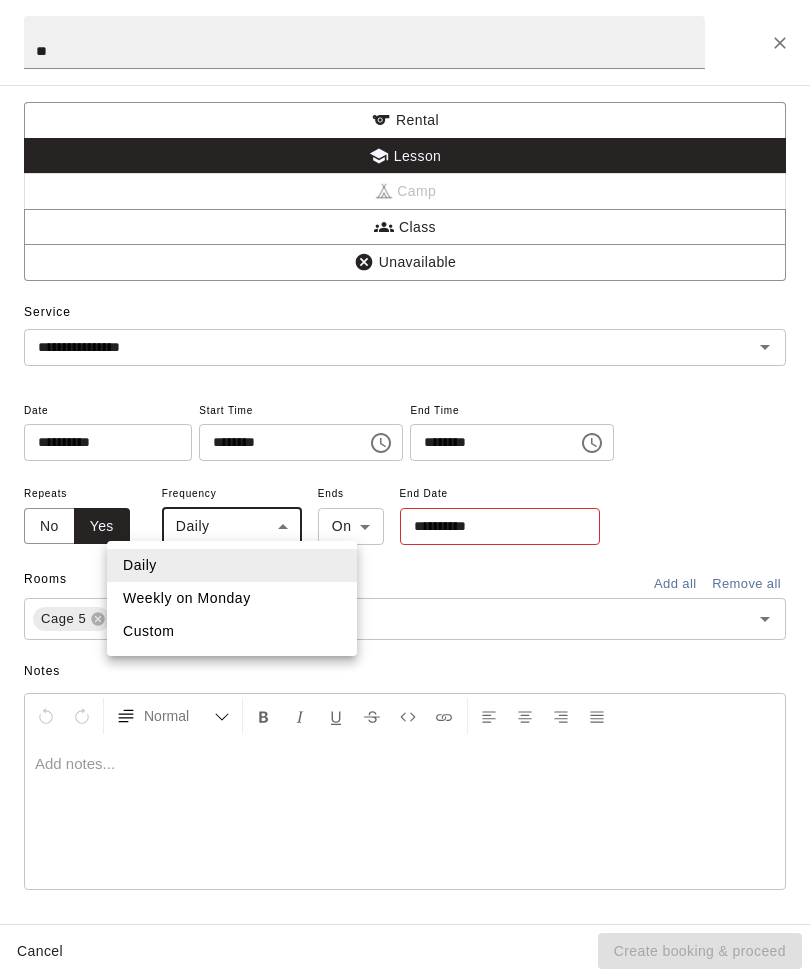 click on "Weekly on Monday" at bounding box center (232, 598) 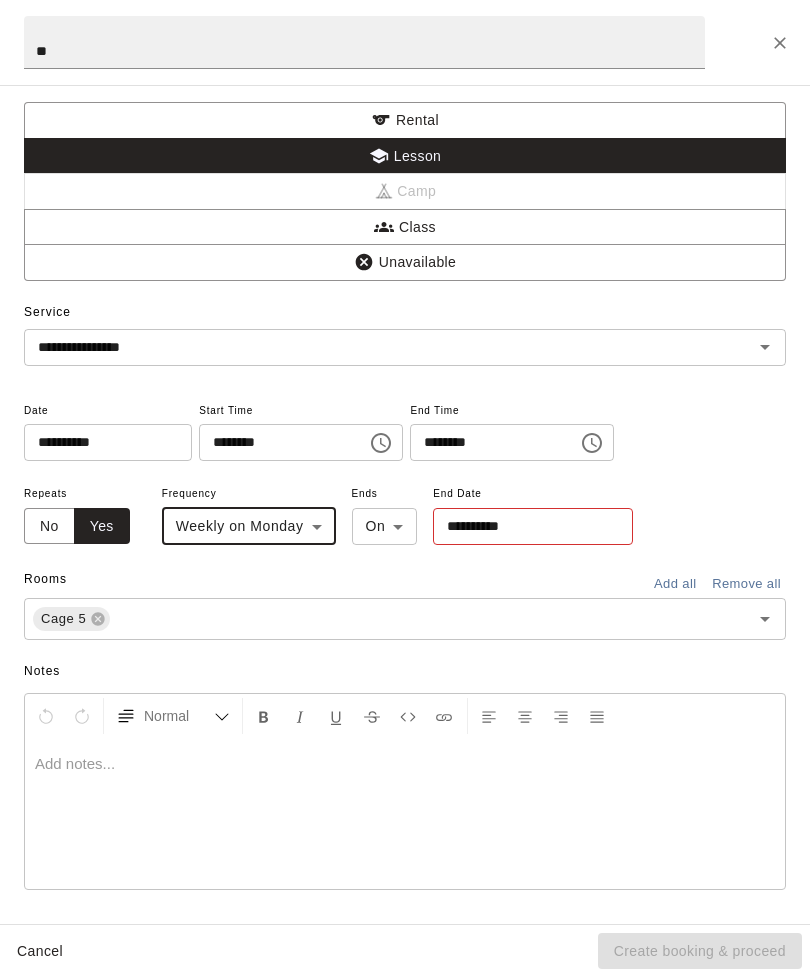 click on "**********" at bounding box center (526, 526) 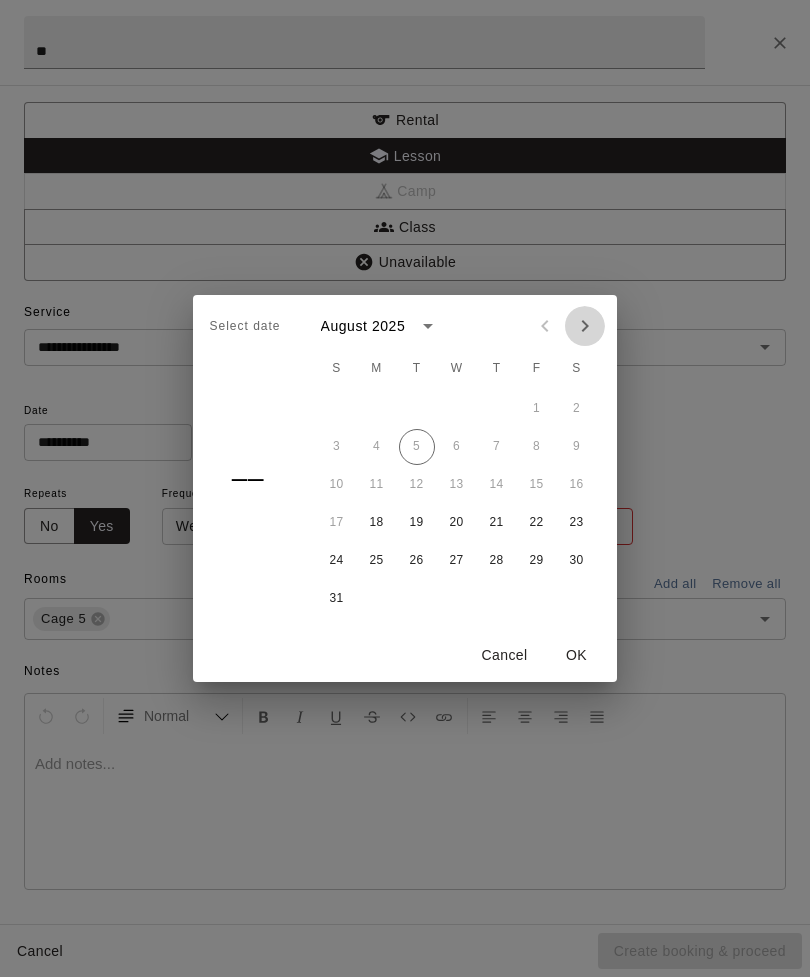 click 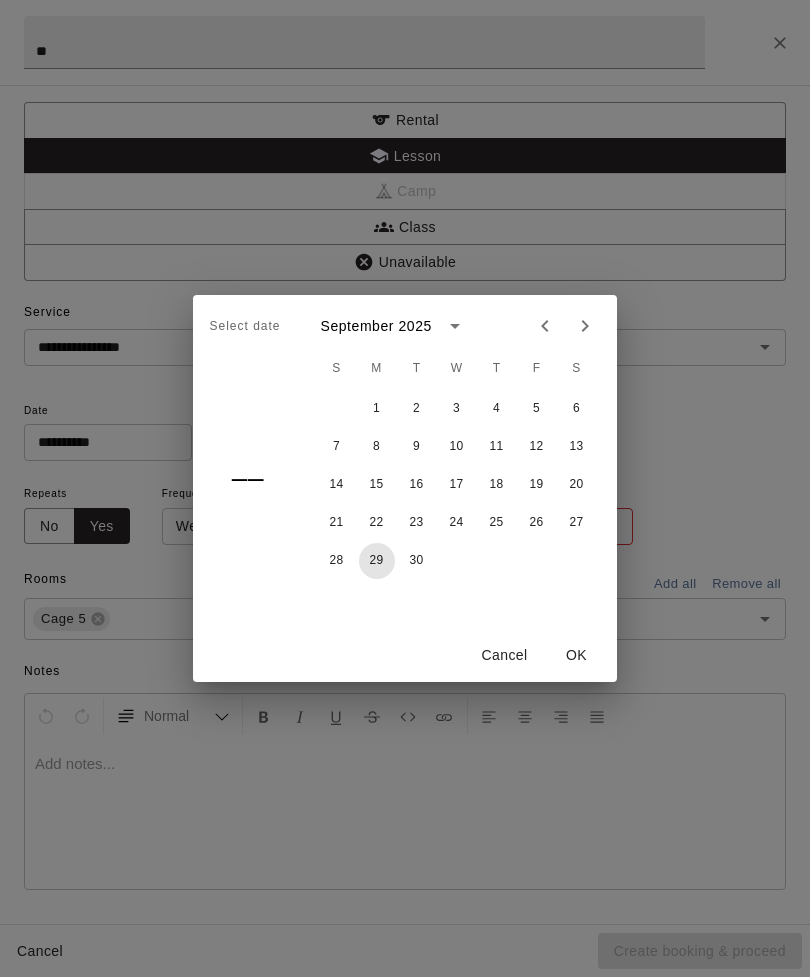 click on "29" at bounding box center [377, 561] 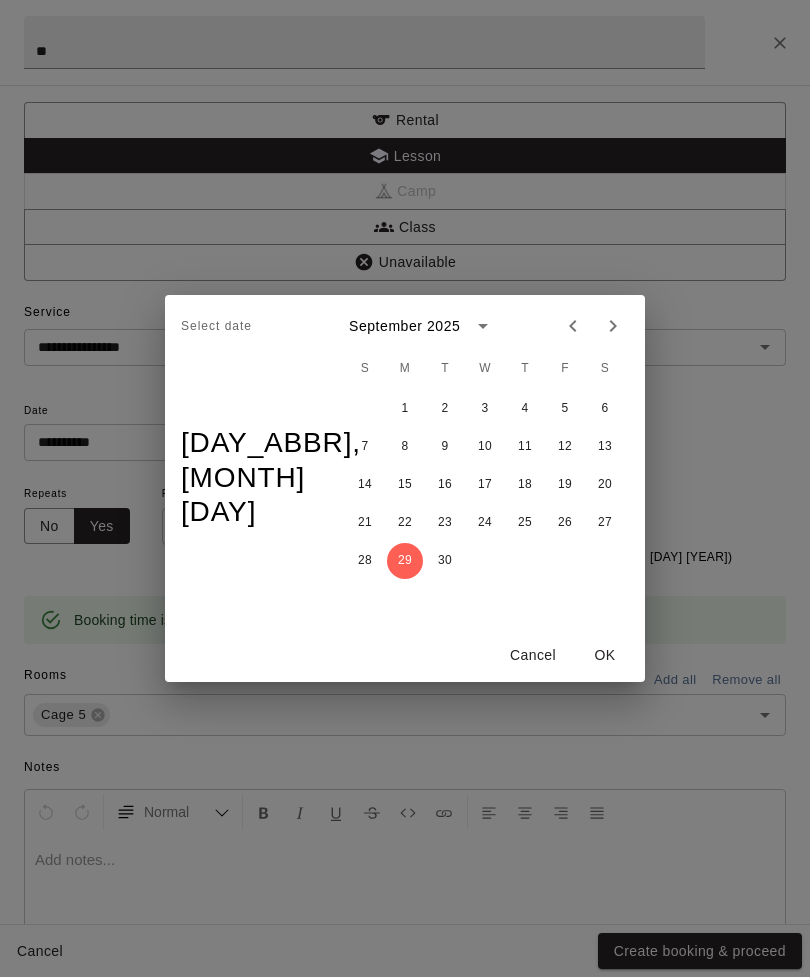click on "OK" at bounding box center (605, 655) 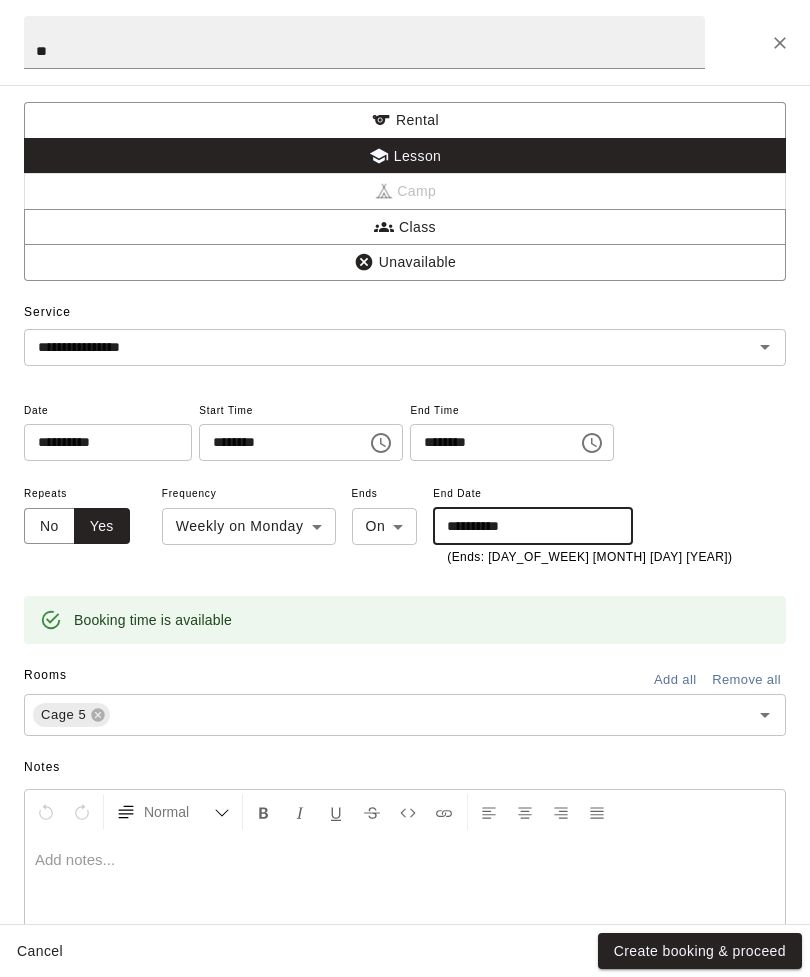 click on "Create booking & proceed" at bounding box center [700, 951] 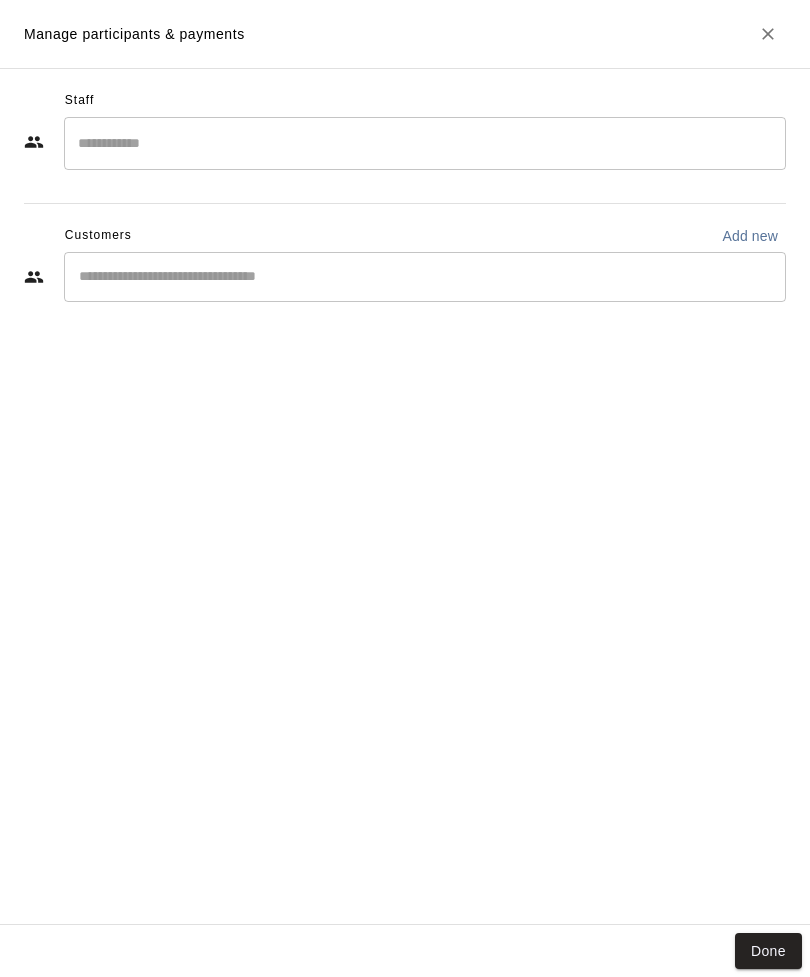 click at bounding box center (425, 143) 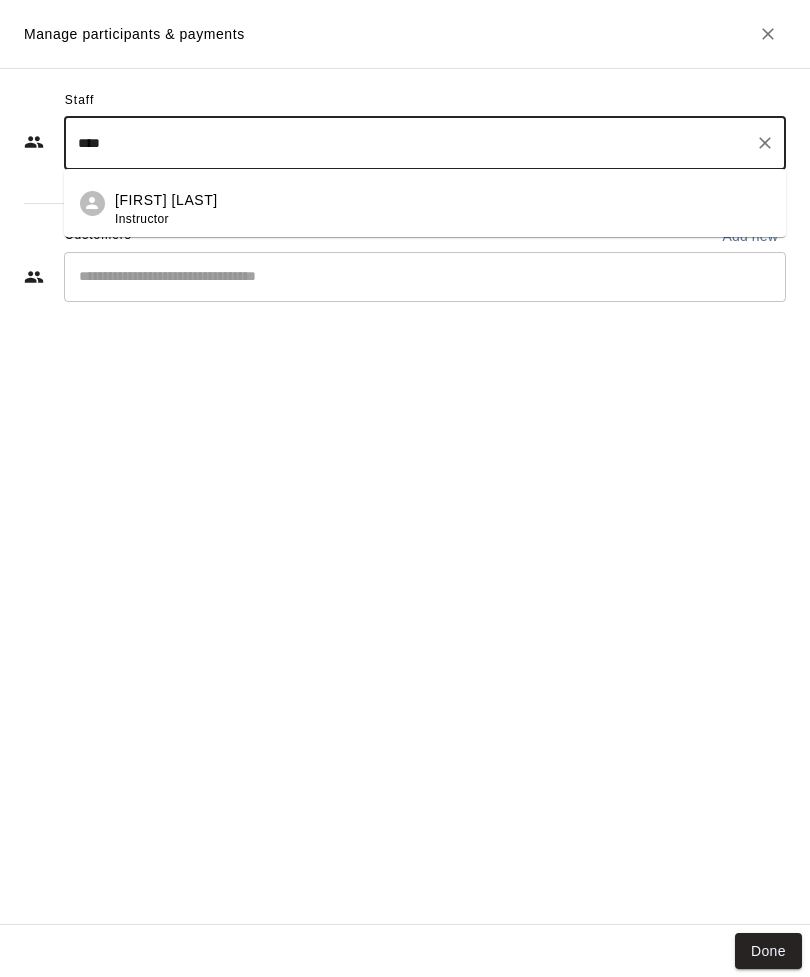 click on "[FIRST] [LAST] Instructor" at bounding box center [442, 209] 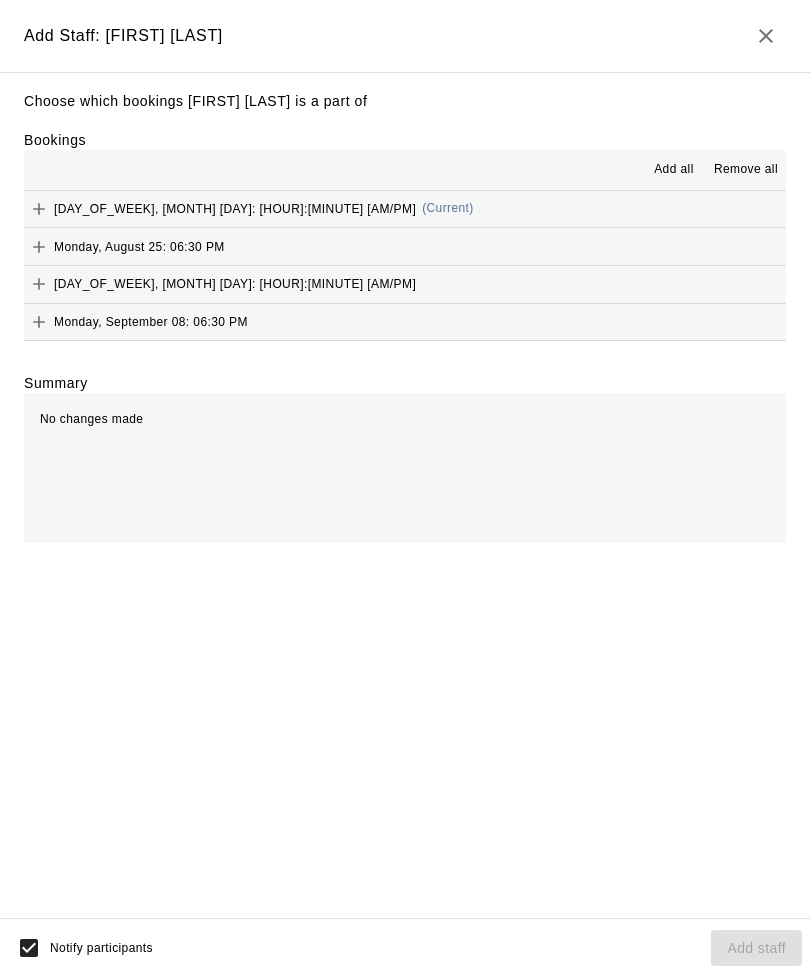 click on "Add all" at bounding box center [674, 170] 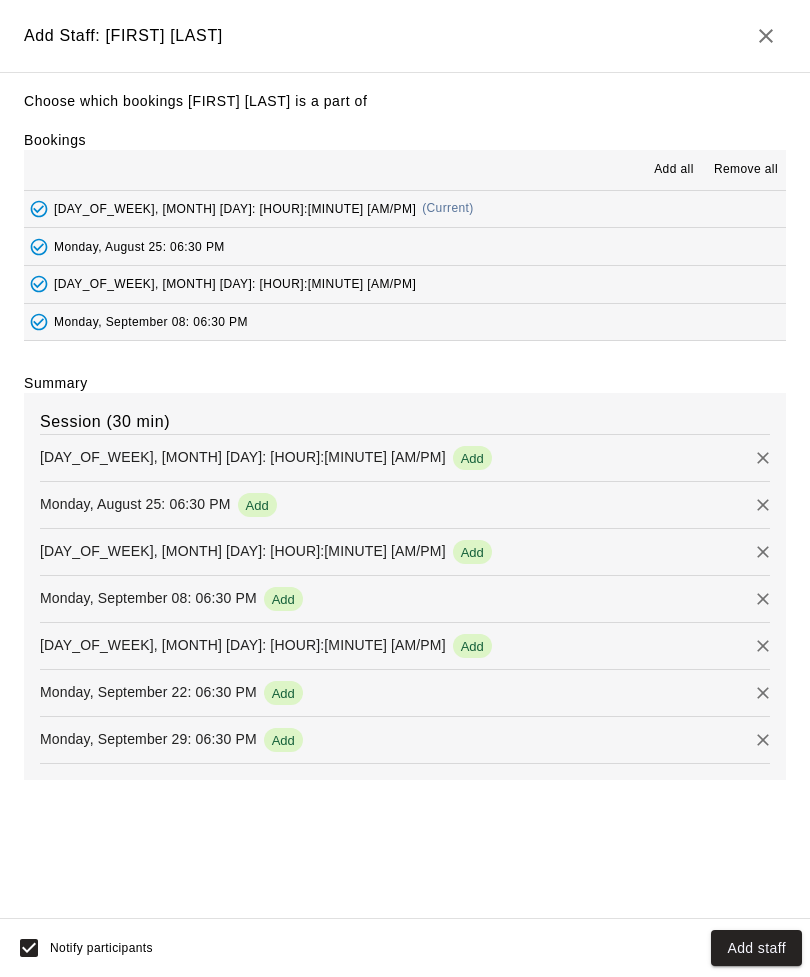click on "Add staff" at bounding box center (756, 948) 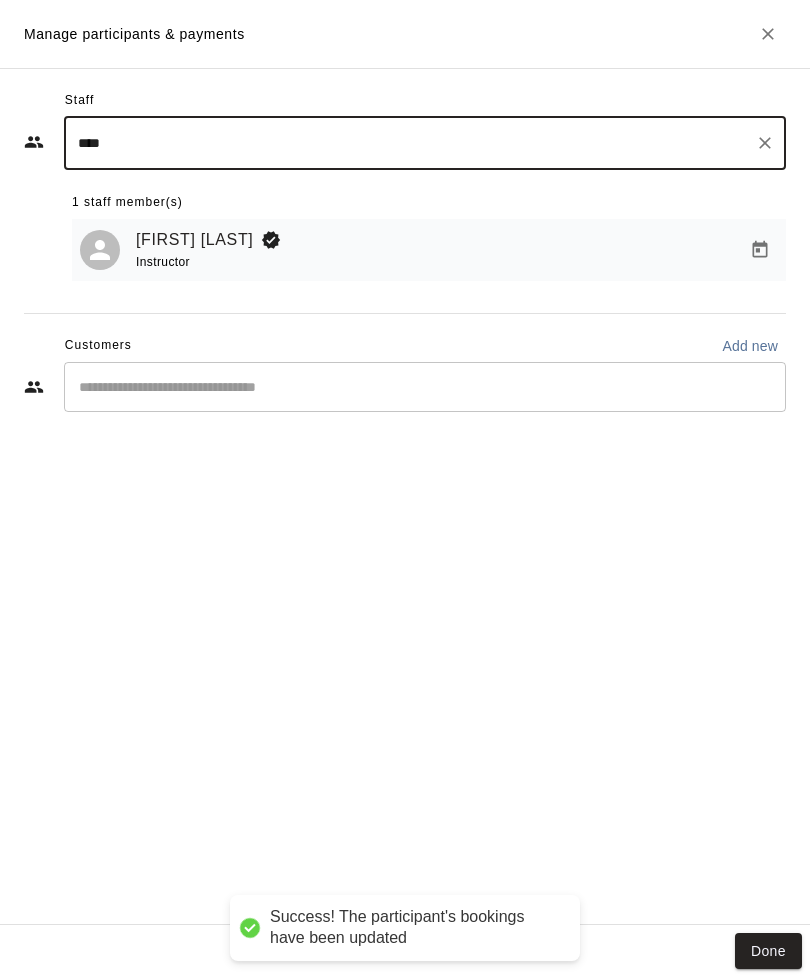 click on "Done" at bounding box center (768, 951) 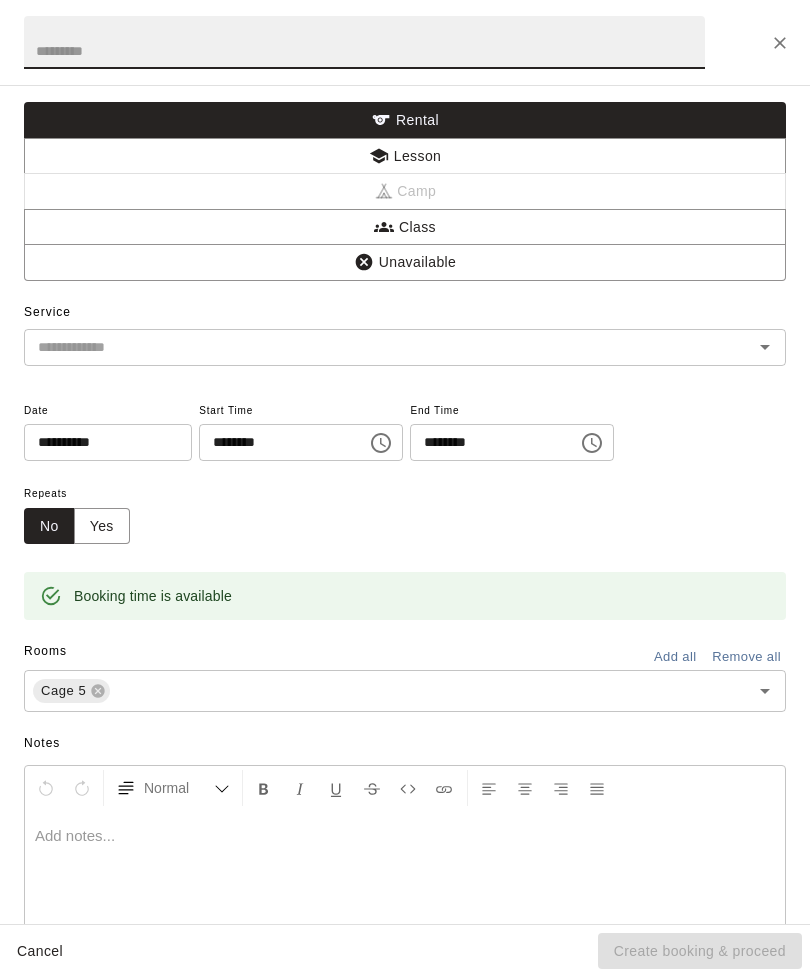 click on "Lesson" at bounding box center [405, 156] 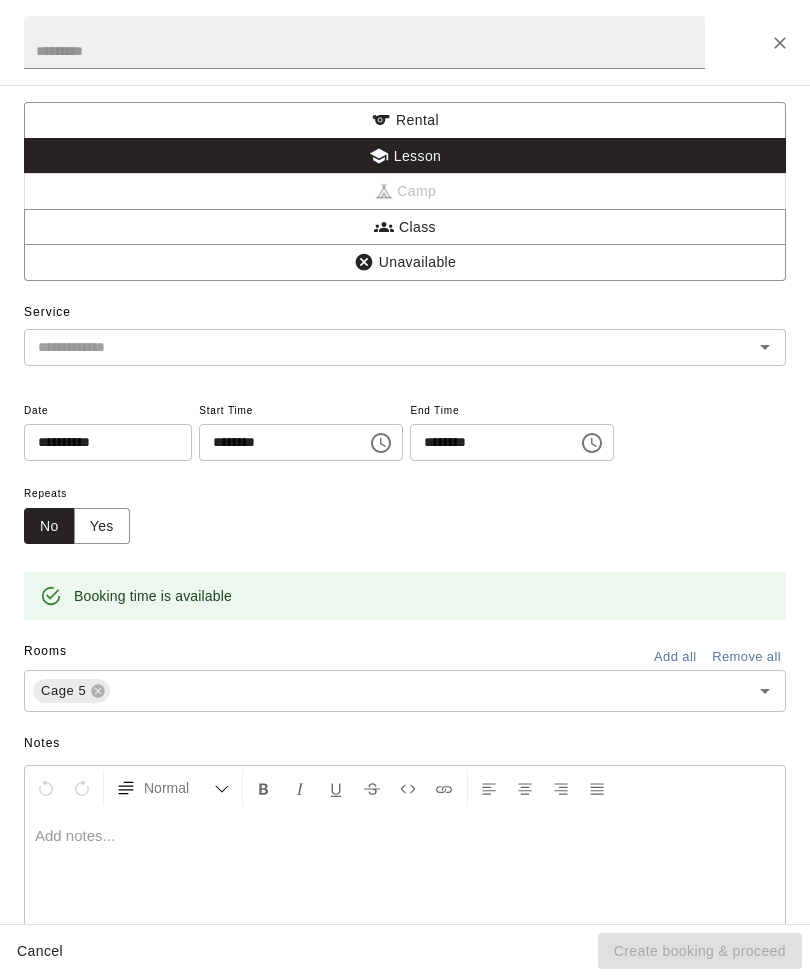 click at bounding box center [364, 42] 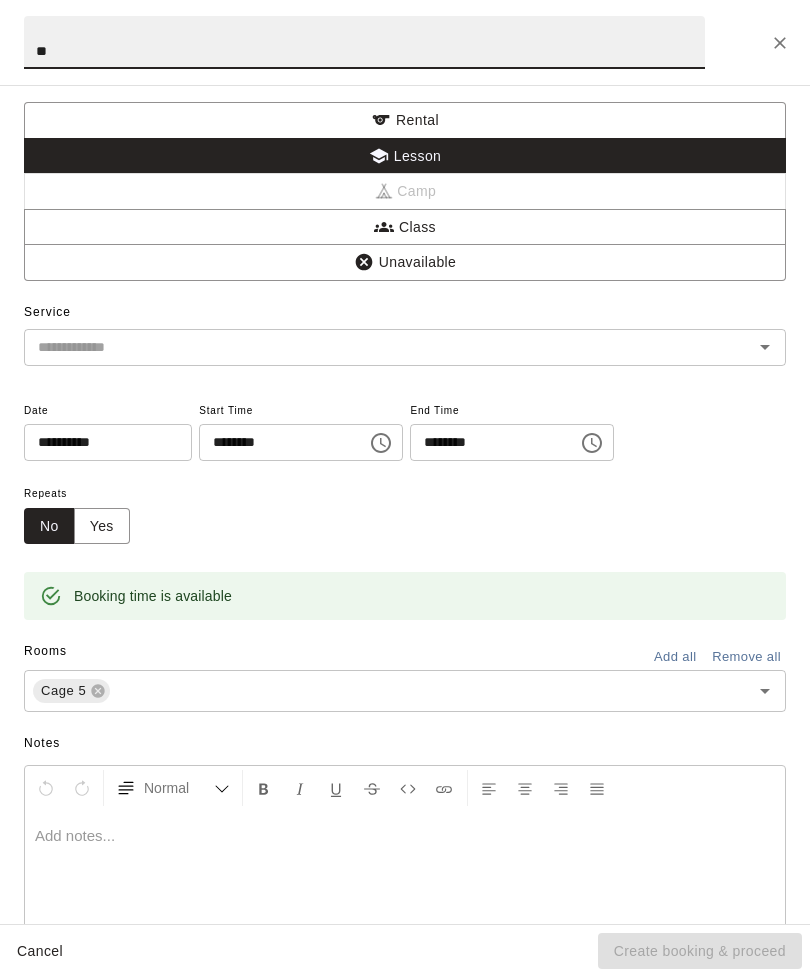 type on "**" 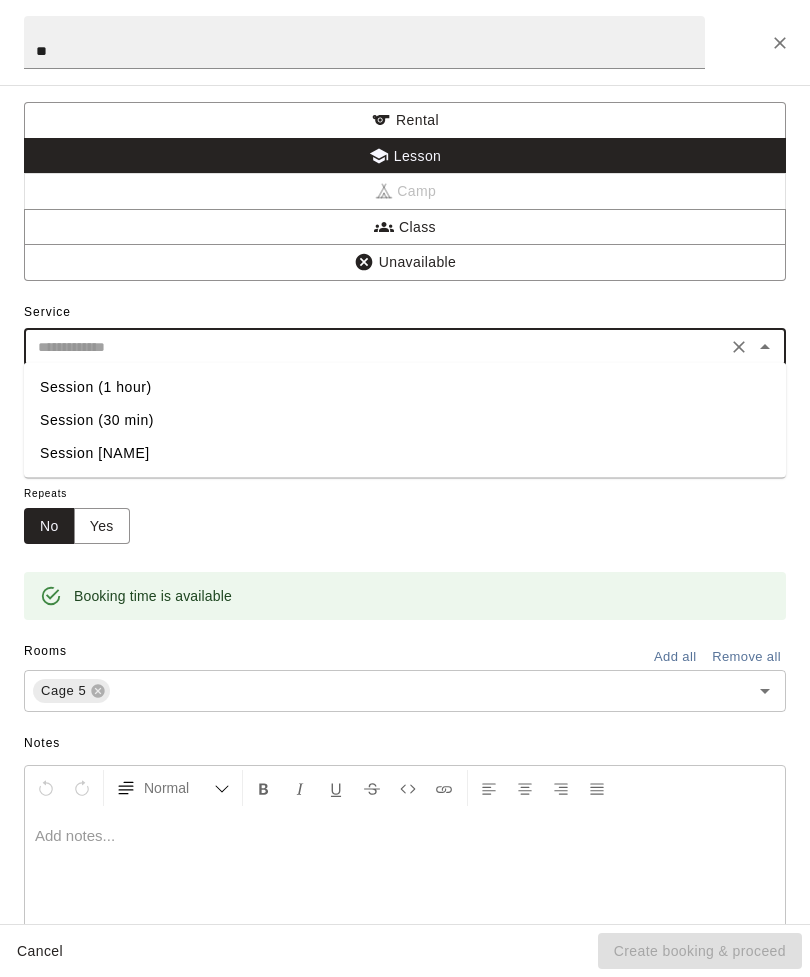 click on "Session (30 min)" at bounding box center [405, 420] 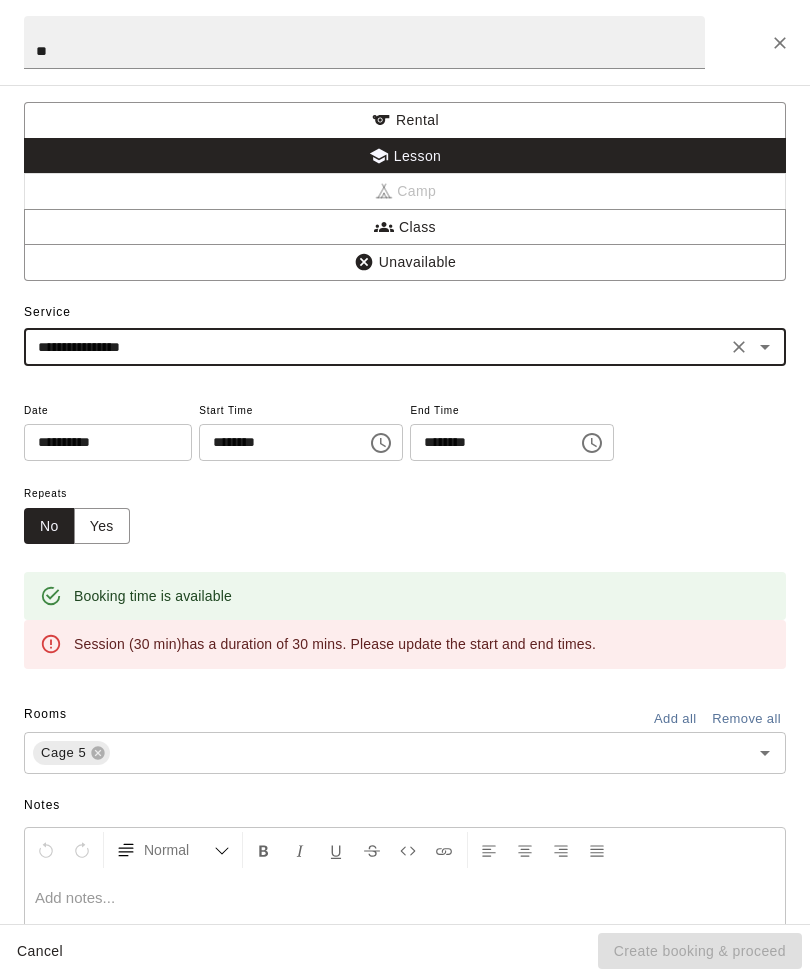click 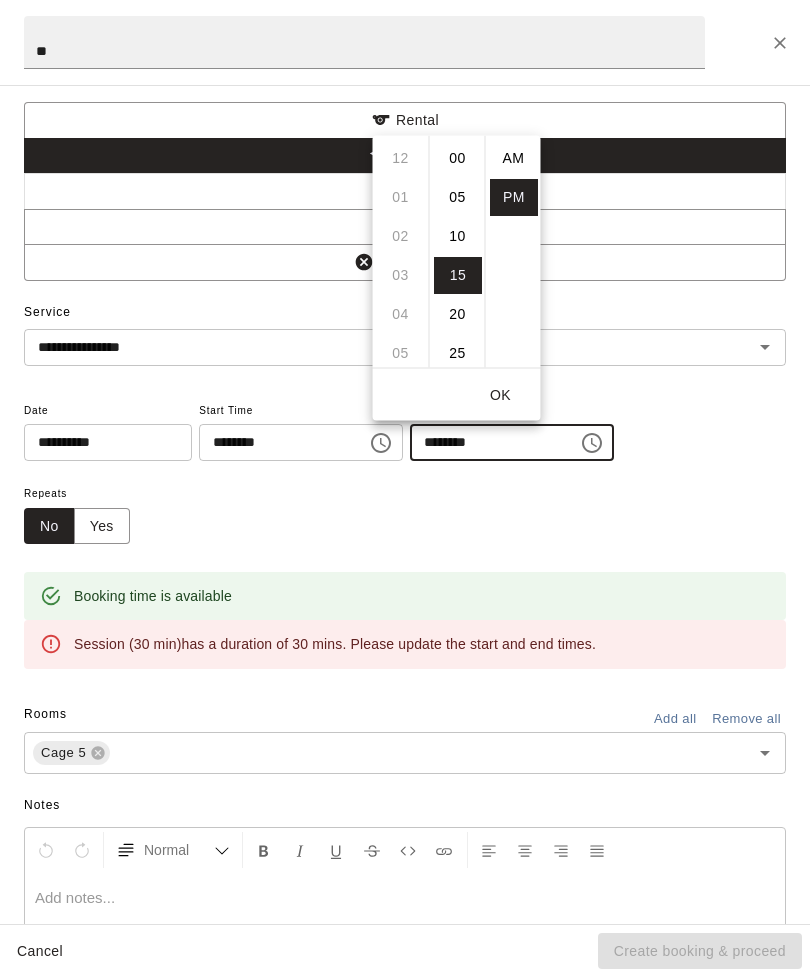 scroll, scrollTop: 273, scrollLeft: 0, axis: vertical 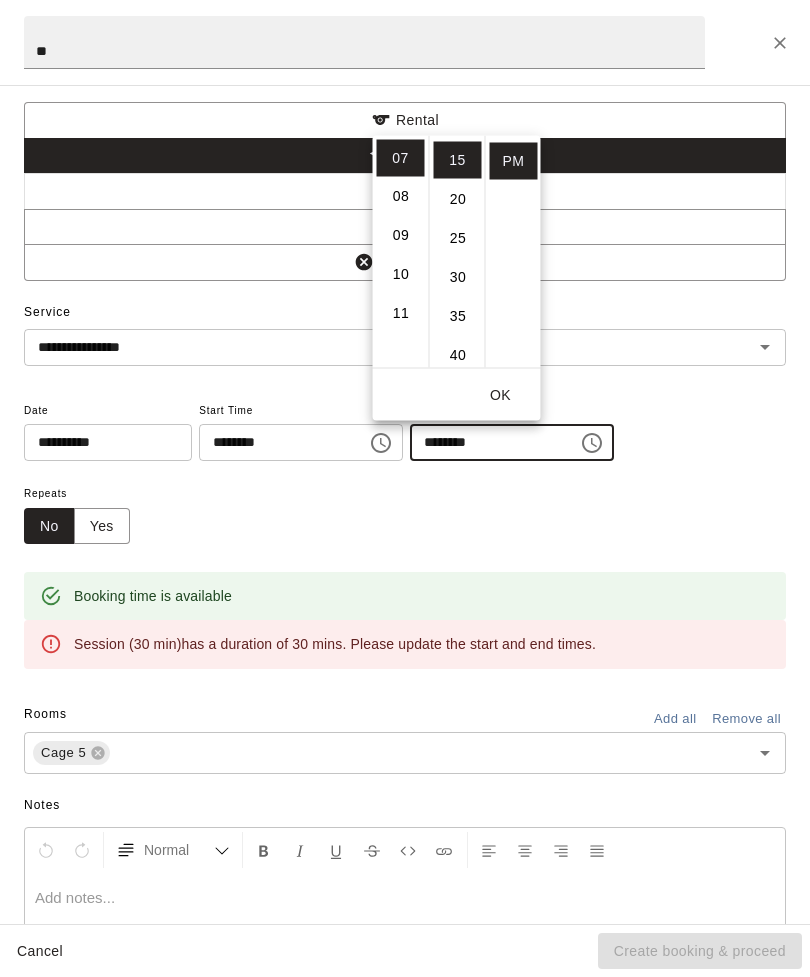 click on "30" at bounding box center (458, 276) 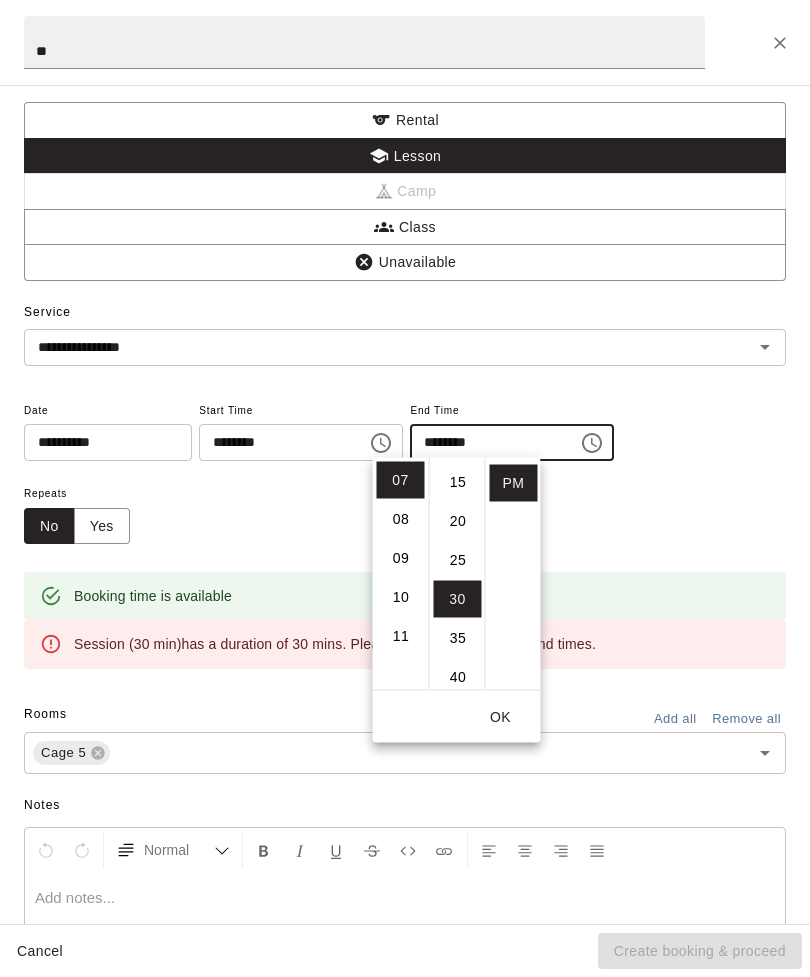 type on "********" 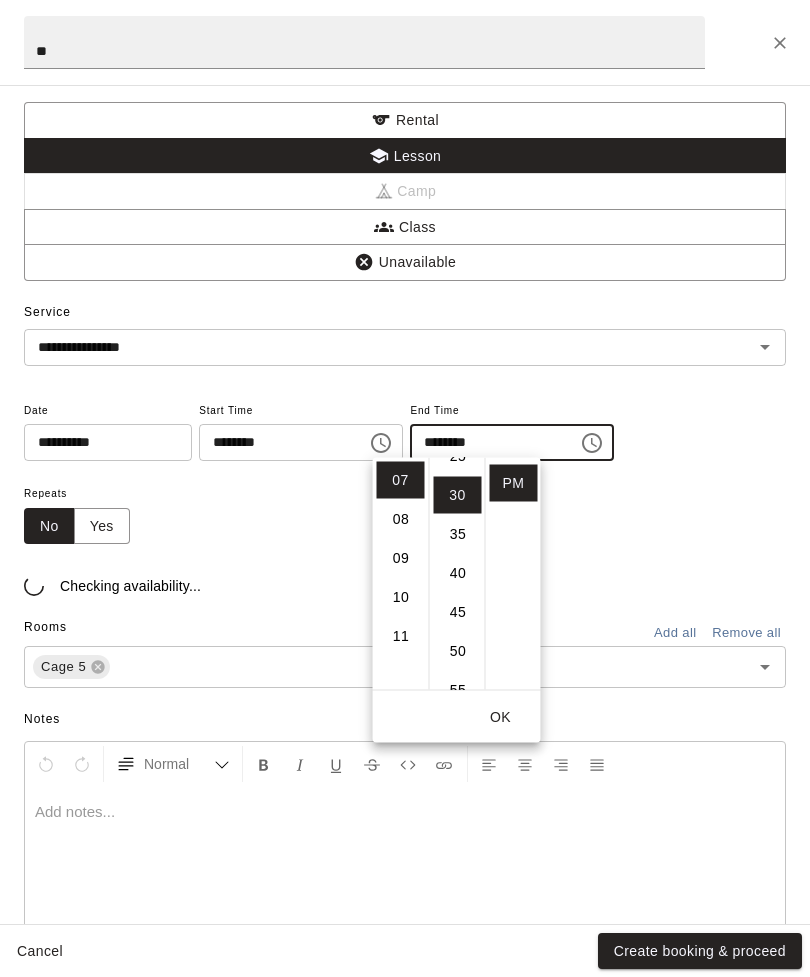 scroll, scrollTop: 234, scrollLeft: 0, axis: vertical 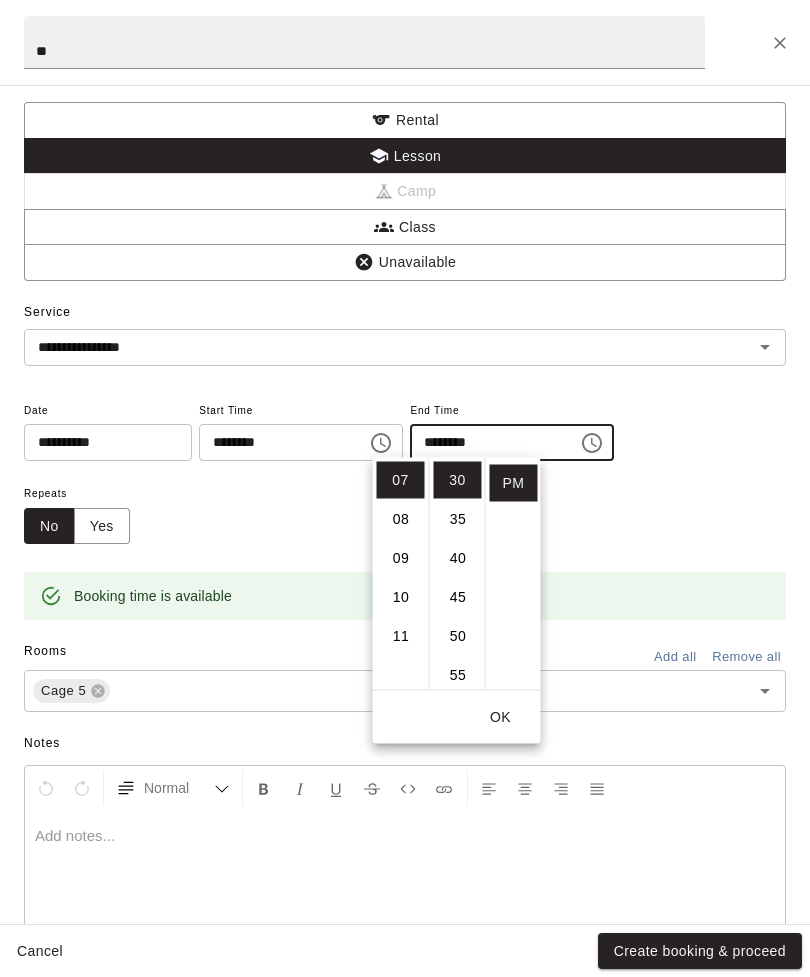 click on "OK" at bounding box center (501, 717) 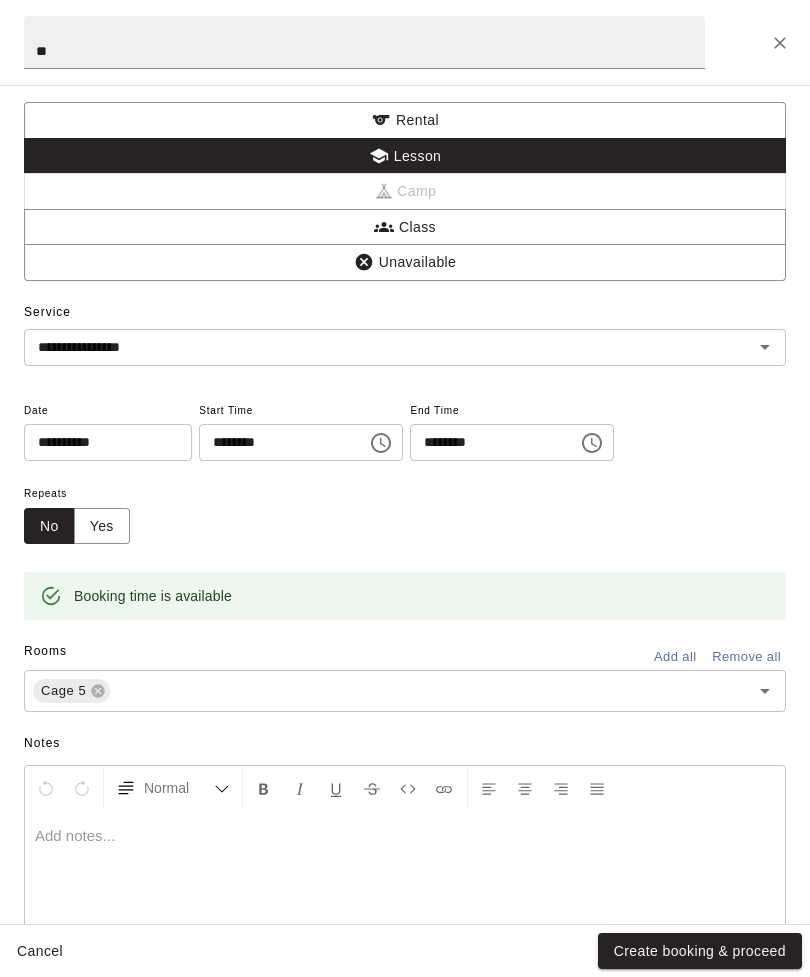 click on "Yes" at bounding box center [102, 526] 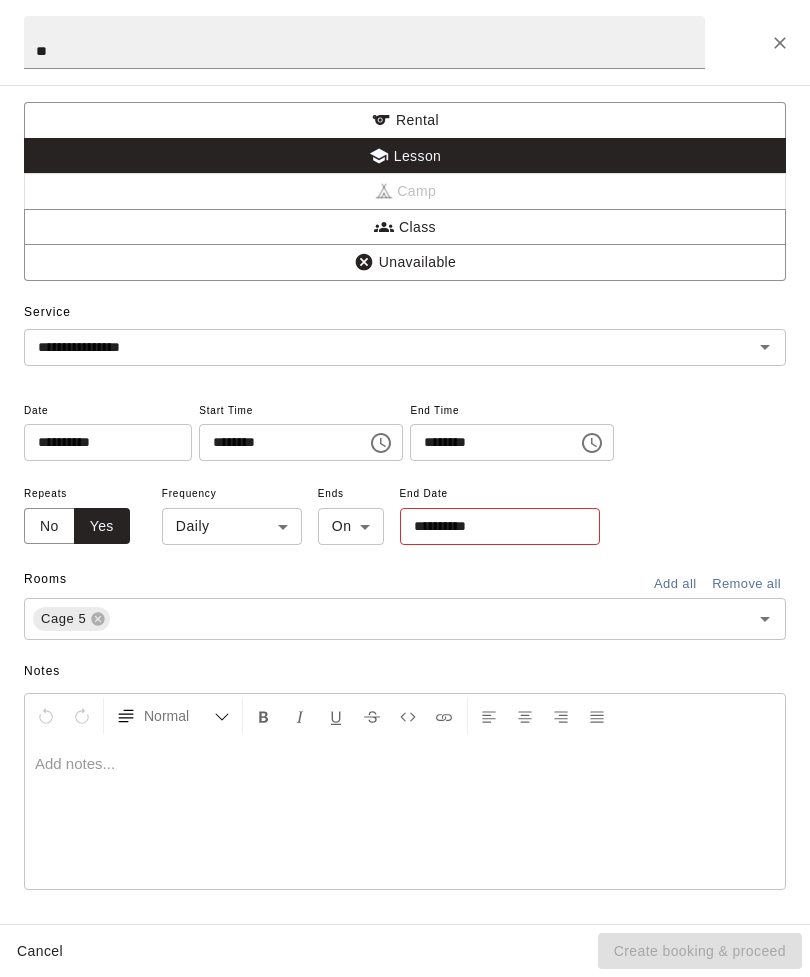 click on "**********" at bounding box center (493, 526) 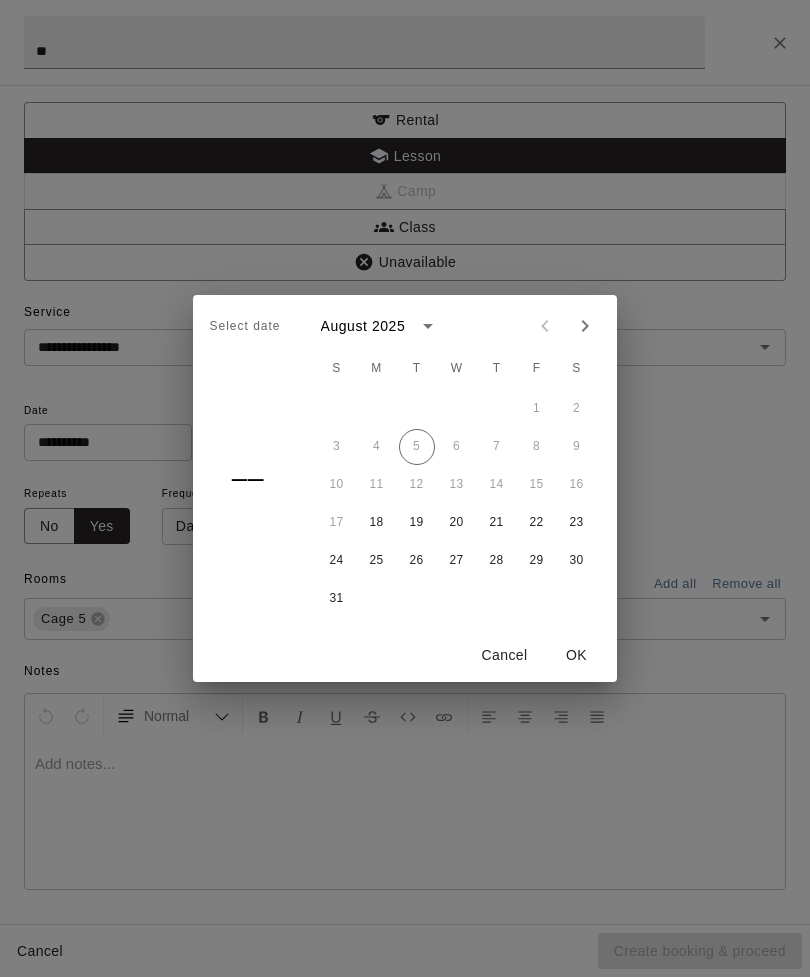 click on "18" at bounding box center [377, 523] 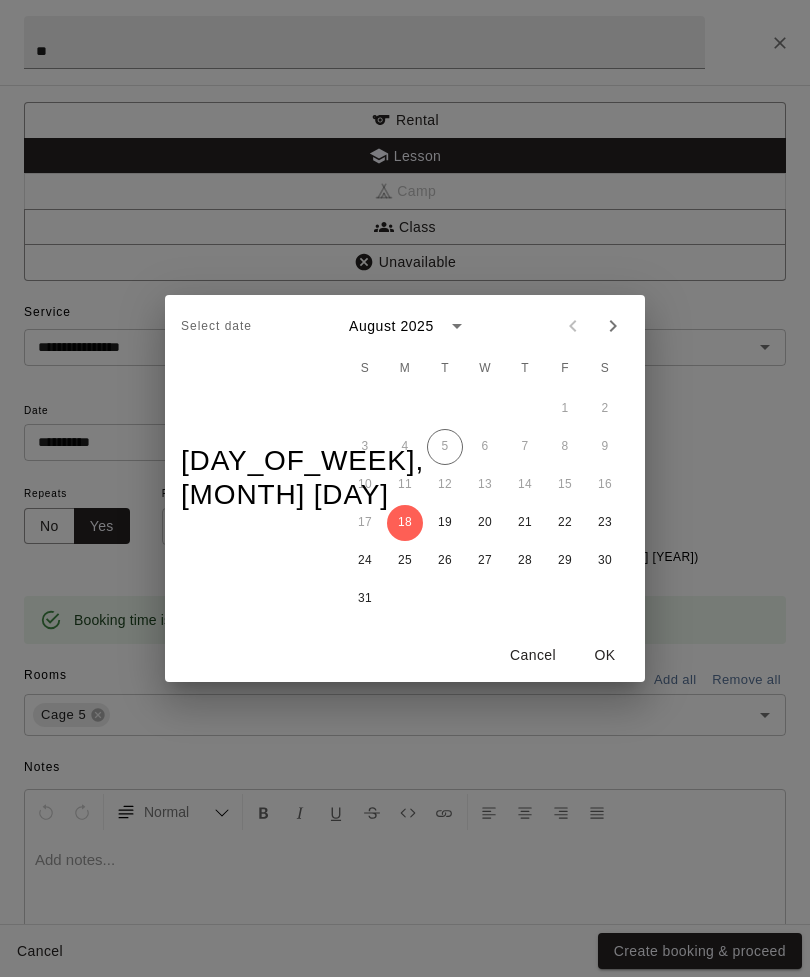 click 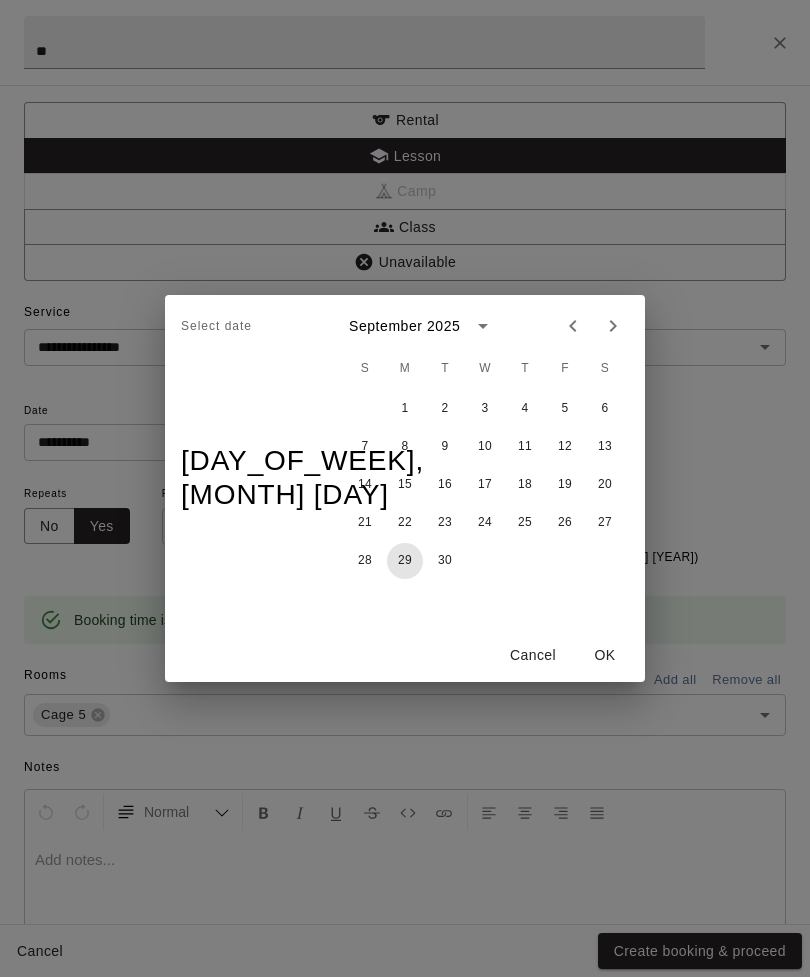 click on "29" at bounding box center [405, 561] 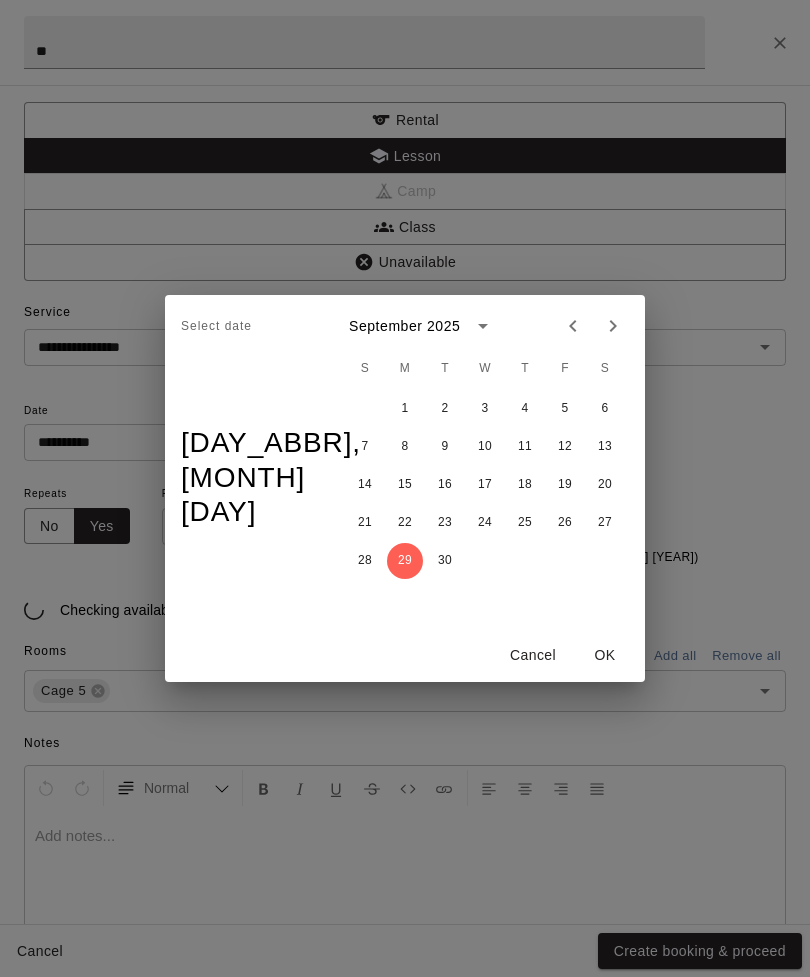 click on "OK" at bounding box center (605, 655) 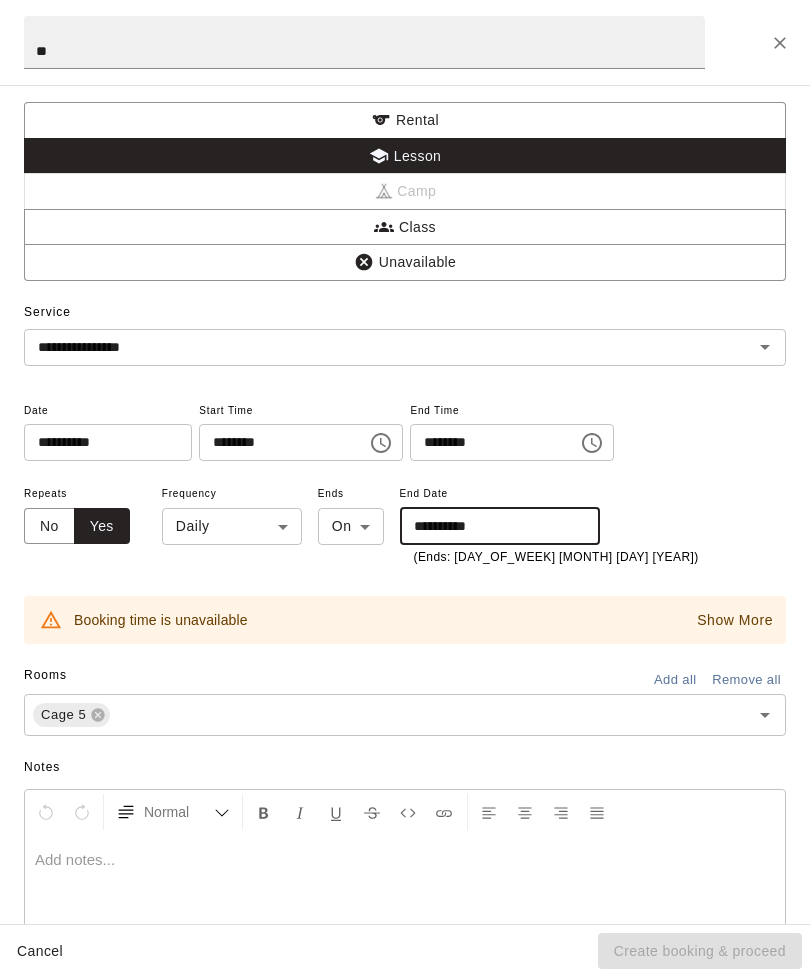 click on "[MONTH] [DAY] Rooms ***** Day *** M 3 T 4 W 5 T 6 F 7 S 8 S 9 M 10 T 11 W 12 T 13 F 14 S 15 S 16 M 17 T 18 W 19 T 20 F 21 S 22 S 23 M 24 T 25 W 26 T 27 F 28 S 1 S 2 M 3 T 4 W 5 T 6 F 7 S 8 S 9 M 10 T 11 W 12 T 13 F 14 S 15 S 16 M 17 T 18 W 19 T 20 F 21 S 22 S 23 M 24 T 25 W 26 T 27 F 28 S 29 S 30 M 31 T 1 W 2 T 3 F 4 S 5 S 6 M 7 T 8 W 9 T 10 F 11 S 12 S 13 M 14 T 15 W 16 T 17 F 18 S 19 S 20 M 21 T 22 W 23 T 24 F 25 S 26 S 27 M 28 T 29 W 30 T 1 F 2 S 3 S 4 M 5 T 6 W 7 T 8 F 9 S 10 S 11 M 12 T 13 W 14 T 15 F 16 S 17 S 18 M 19 T 20 W 21 T 22 F 23 S 24 S 25 M 26 T 27 W 28 T 29 F 30 S 31" at bounding box center (405, 504) 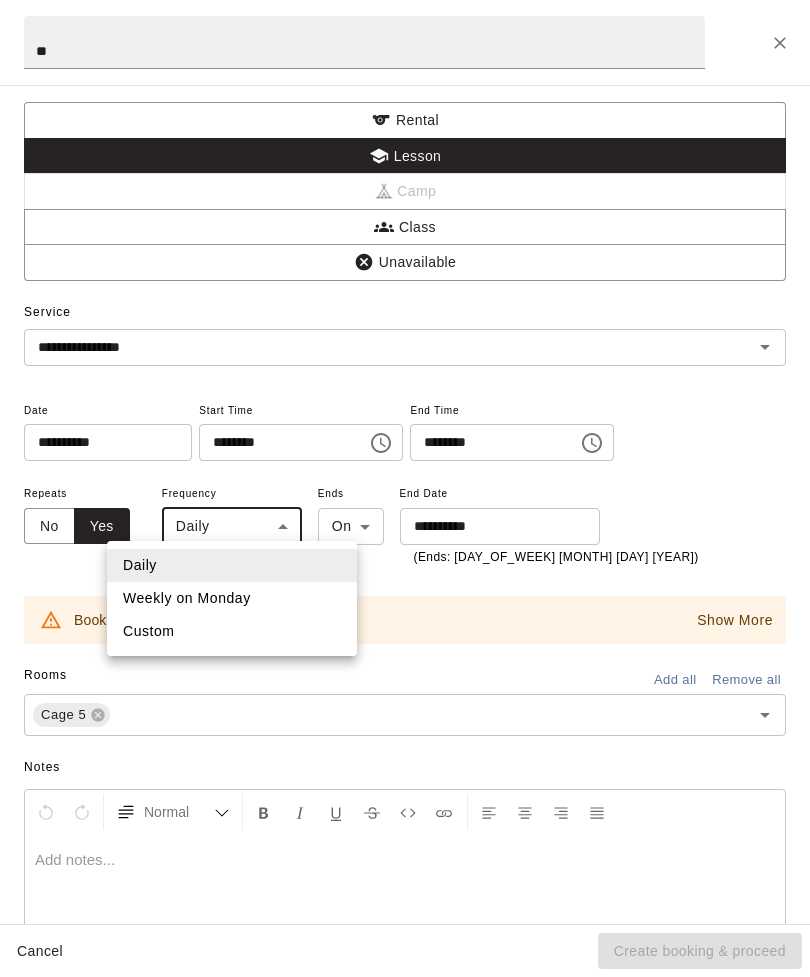 click on "Weekly on Monday" at bounding box center [232, 598] 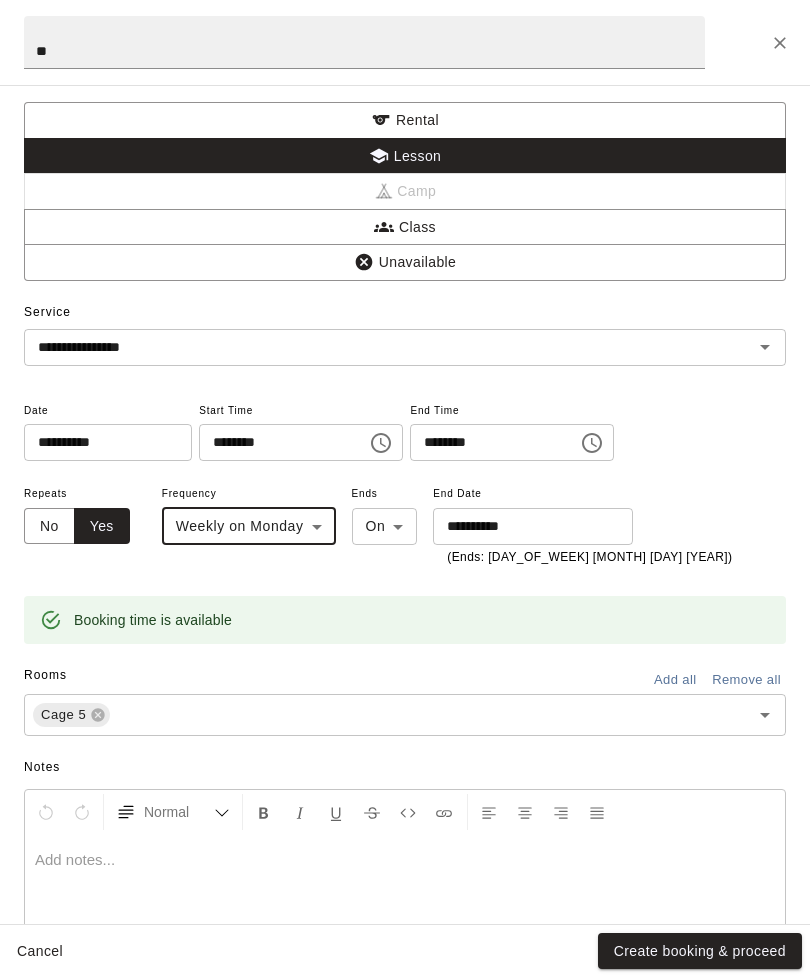 click on "Create booking & proceed" at bounding box center (700, 951) 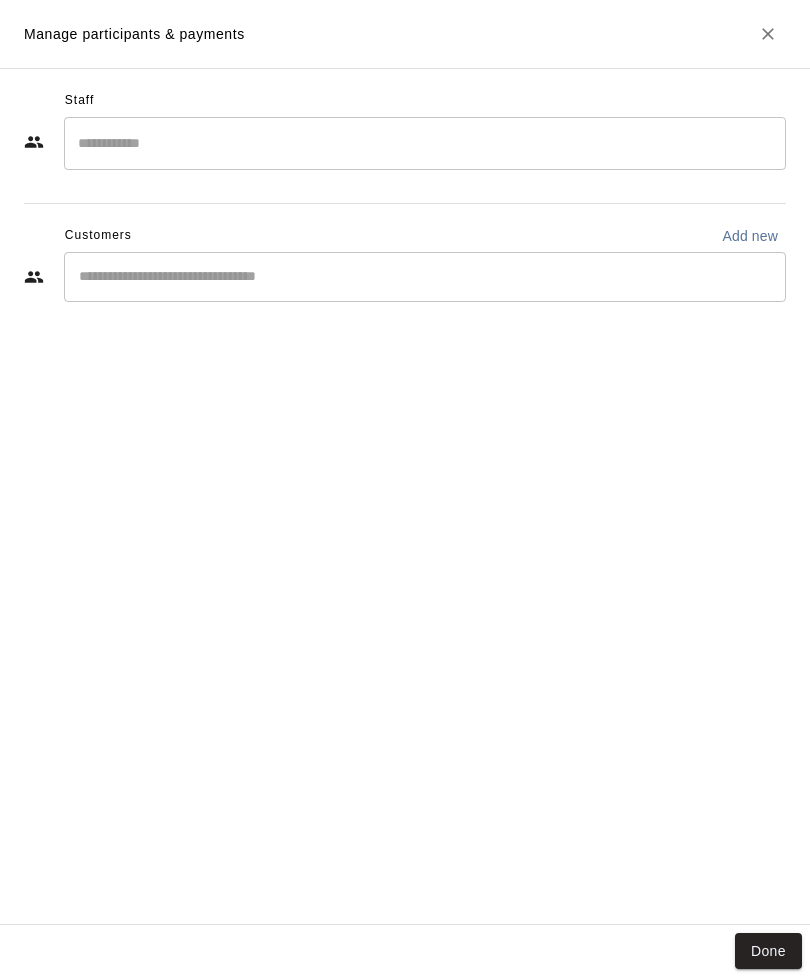 click at bounding box center (425, 143) 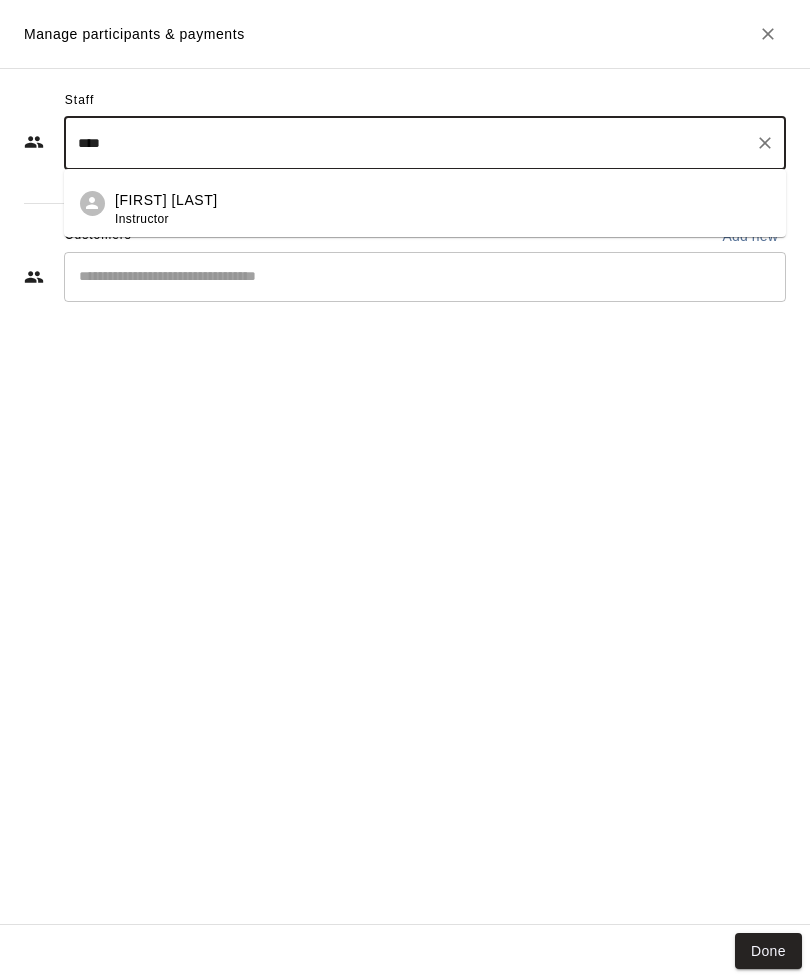 click on "[FIRST] [LAST] Instructor" at bounding box center (442, 209) 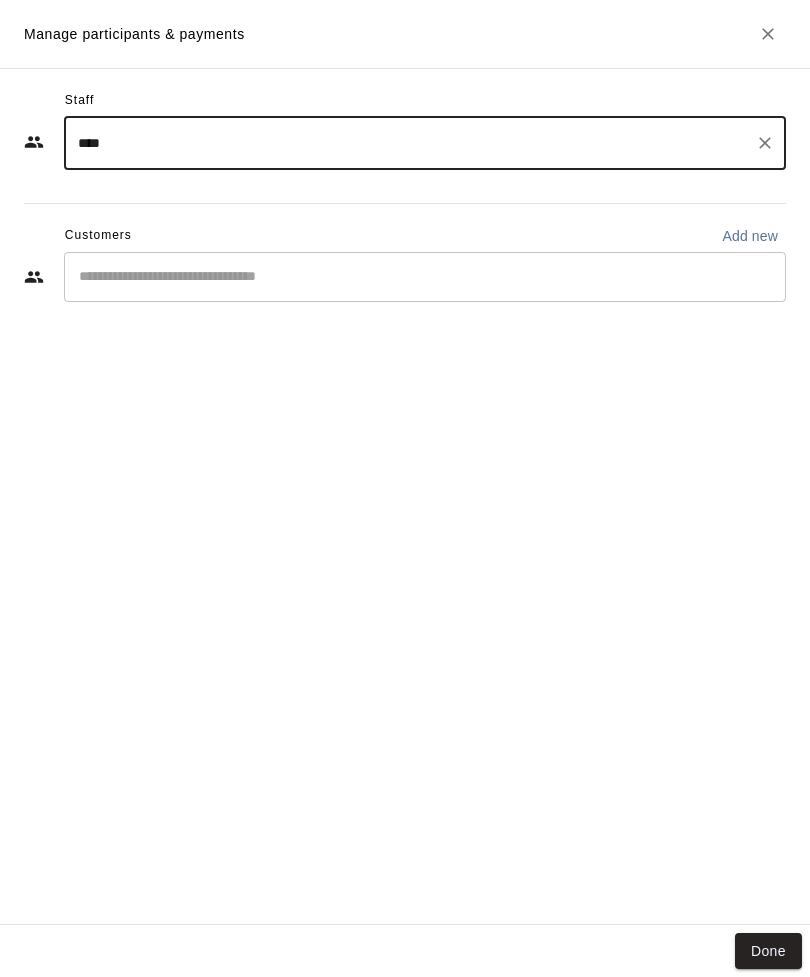 type on "****" 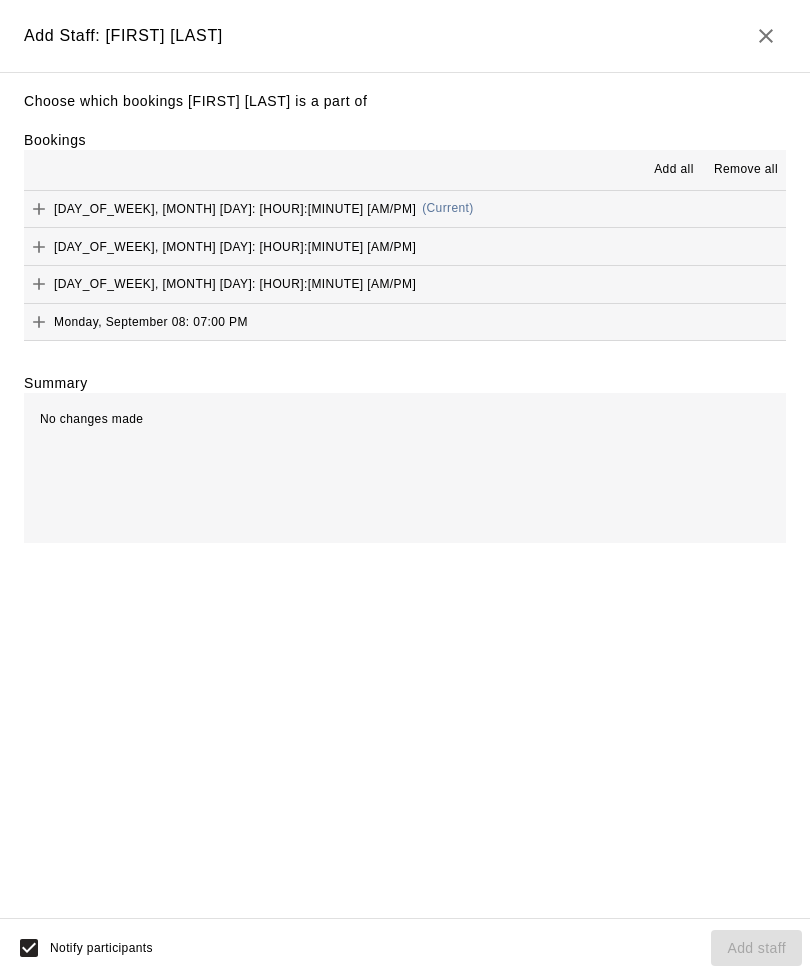 click on "Add all" at bounding box center (674, 170) 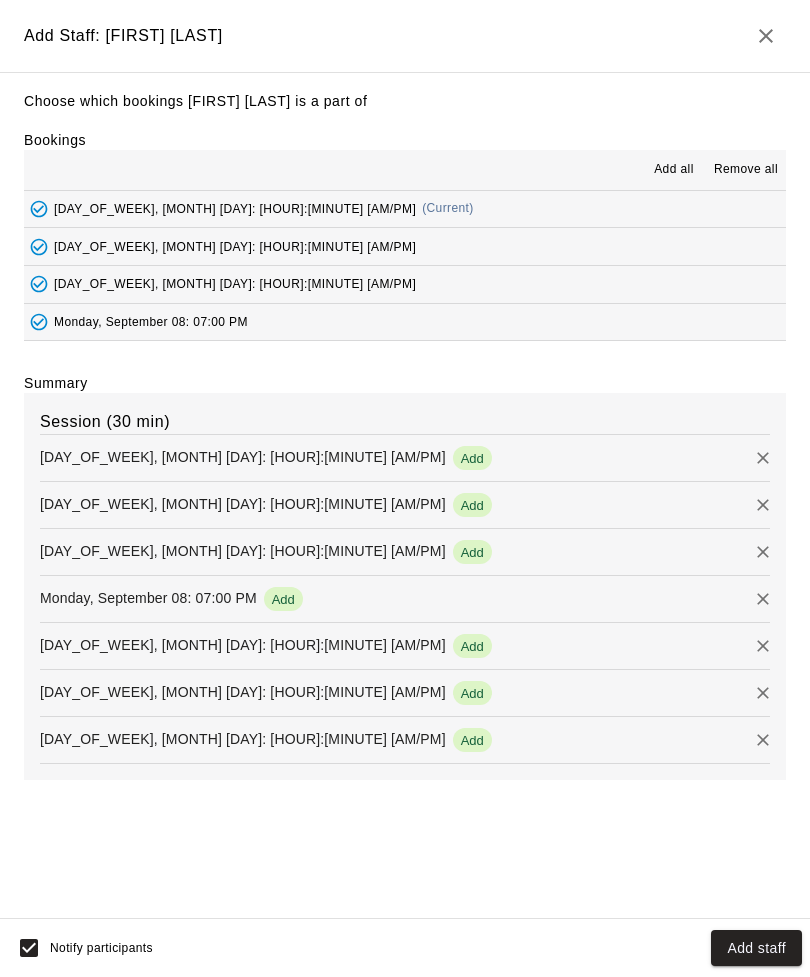 click on "Add staff" at bounding box center [756, 948] 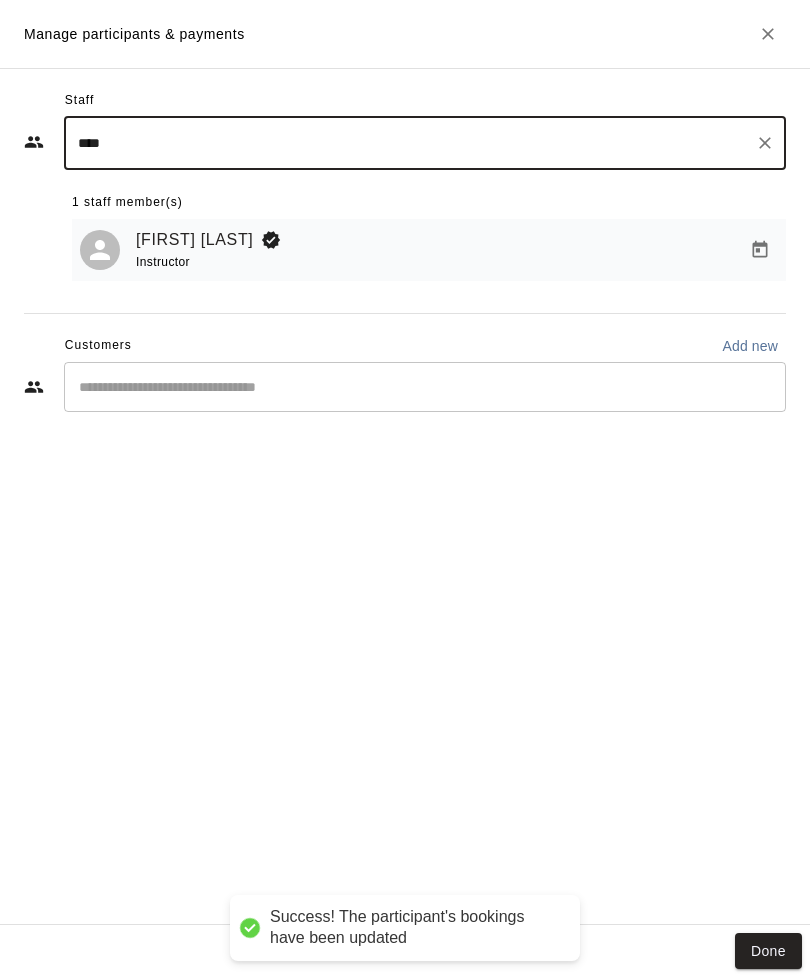 click on "Done" at bounding box center [768, 951] 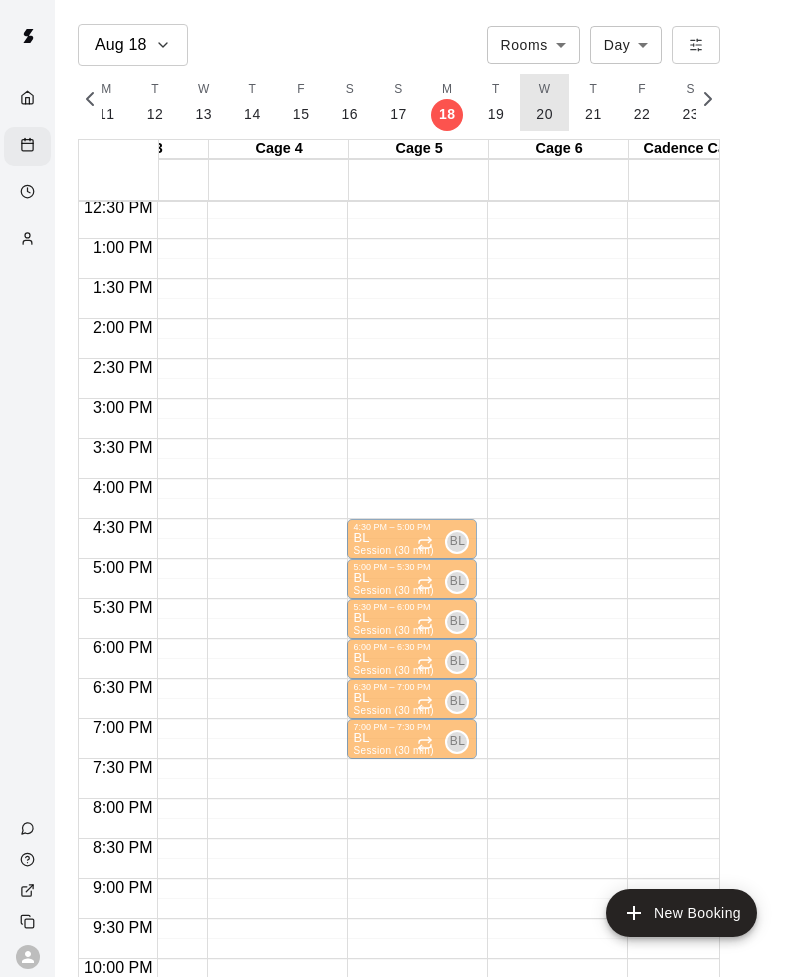 click on "20" at bounding box center (544, 114) 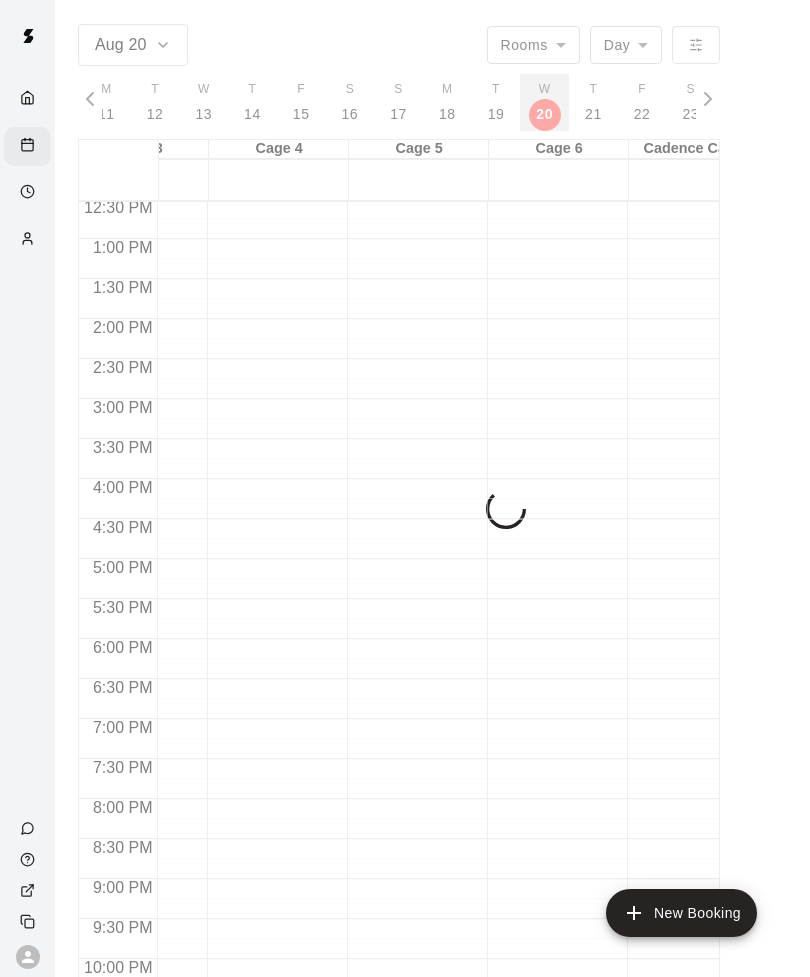scroll, scrollTop: 0, scrollLeft: 9032, axis: horizontal 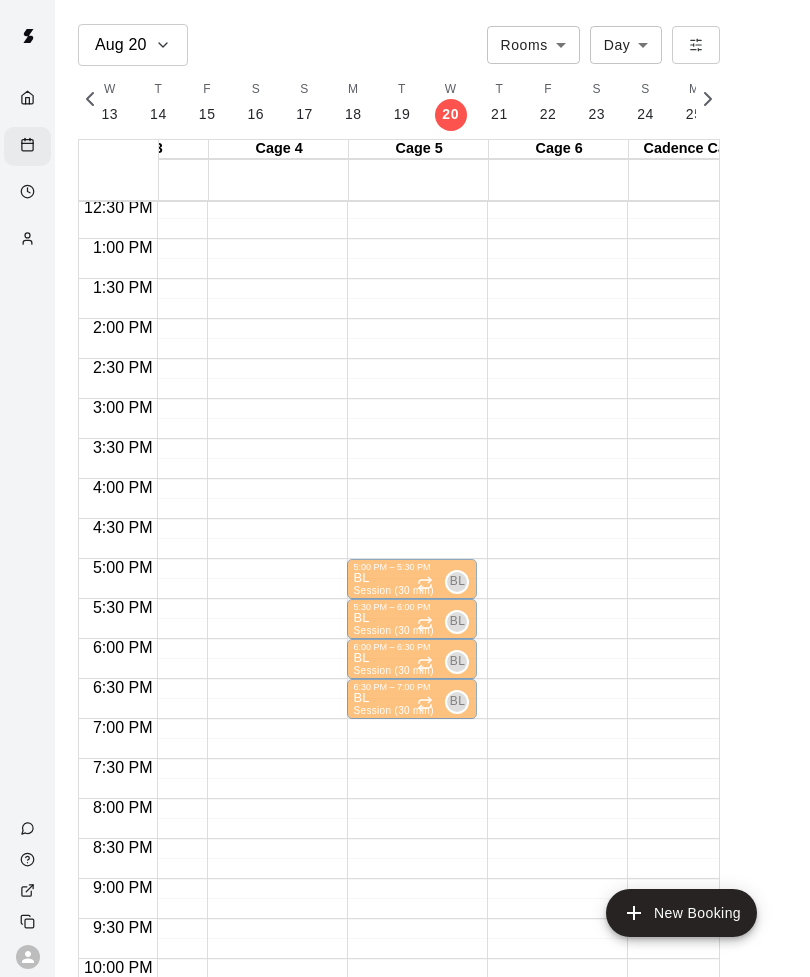 click on "[HOUR]:[MINUTE] [AM/PM] – [HOUR]:[MINUTE] [AM/PM] Closed [HOUR]:[MINUTE] [AM/PM] – [HOUR]:[MINUTE] [AM/PM] BL Session (30 min) BL 0 [HOUR]:[MINUTE] [AM/PM] – [HOUR]:[MINUTE] [AM/PM] BL Session (30 min) BL 0 [HOUR]:[MINUTE] [AM/PM] – [HOUR]:[MINUTE] [AM/PM] BL Session (30 min) BL 0 [HOUR]:[MINUTE] [AM/PM] – [HOUR]:[MINUTE] [AM/PM] BL Session (30 min) BL 0 [HOUR]:[MINUTE] [AM/PM] – [HOUR]:[MINUTE] [AM/PM] Closed" at bounding box center (412, 159) 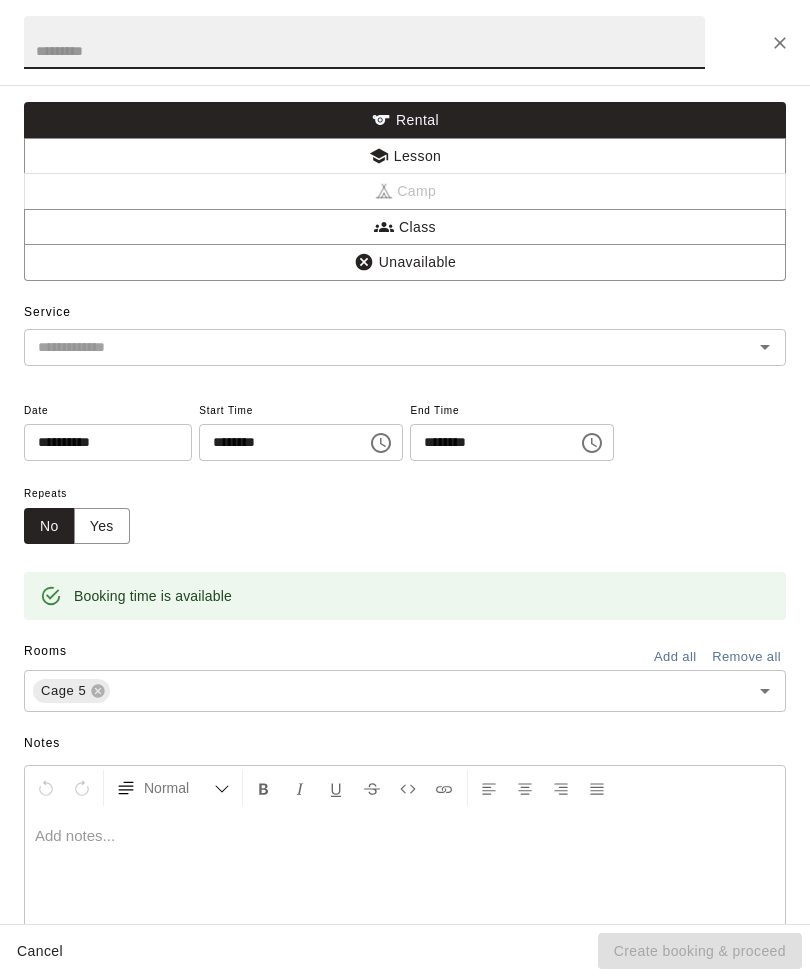 click 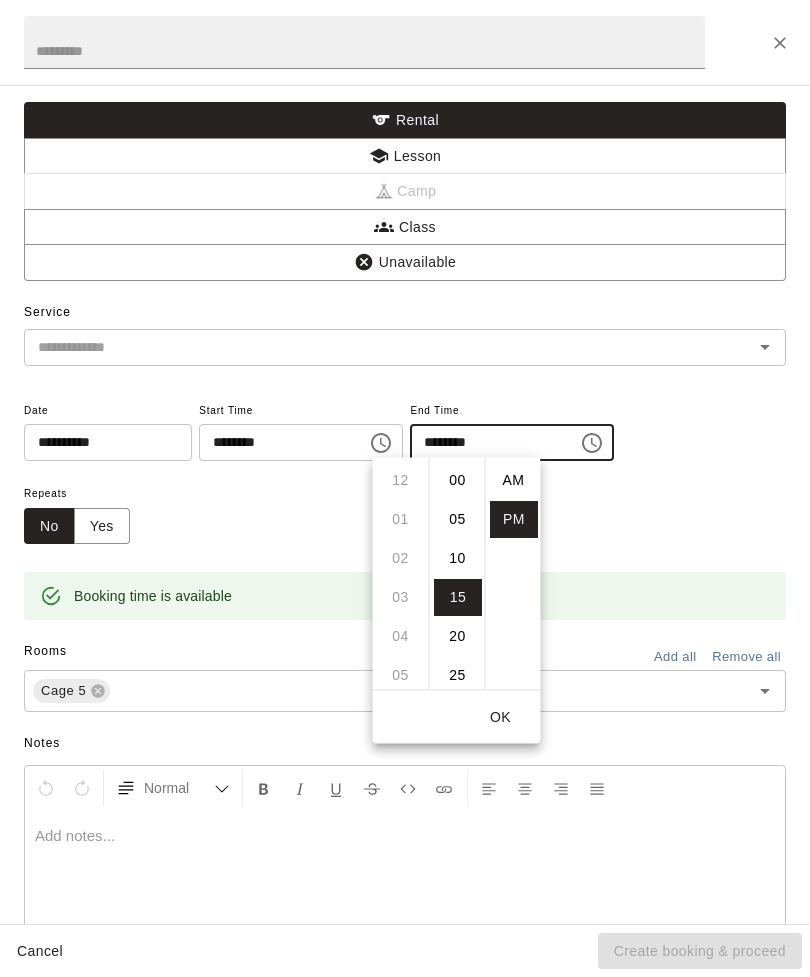 scroll, scrollTop: 273, scrollLeft: 0, axis: vertical 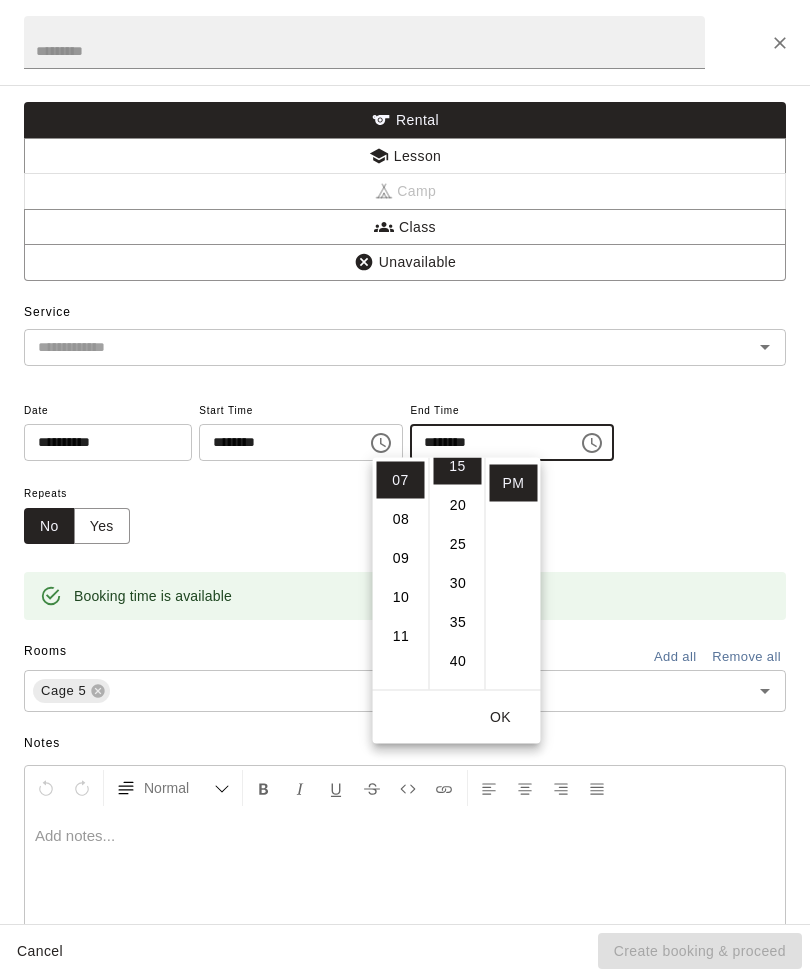 click on "30" at bounding box center [458, 583] 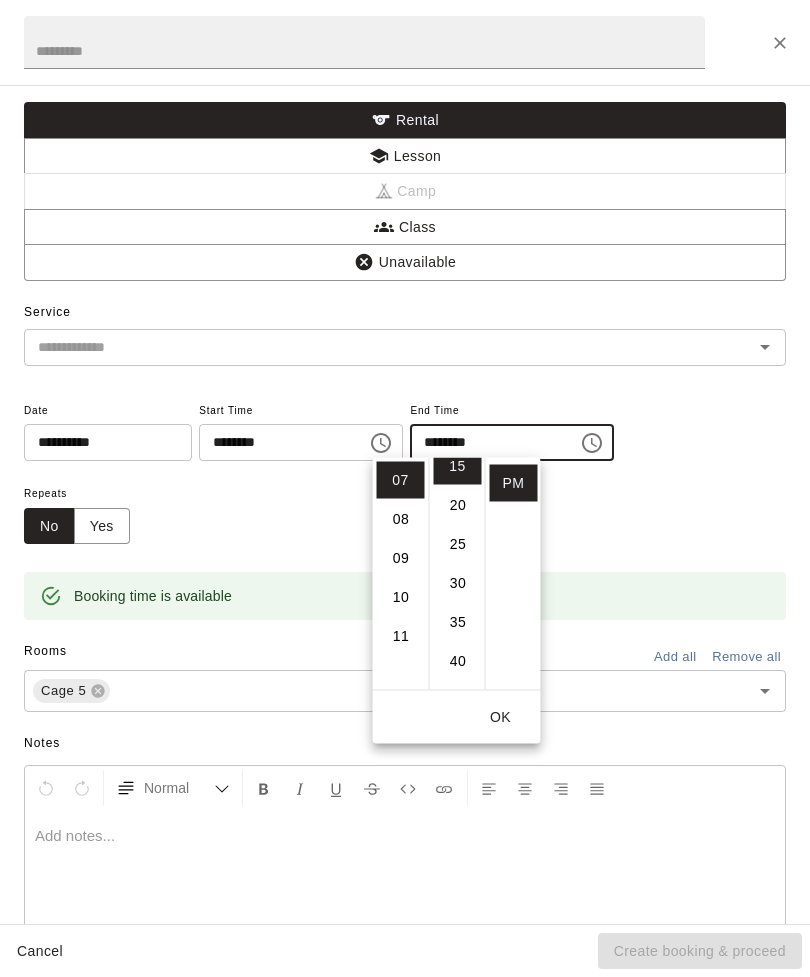 type on "********" 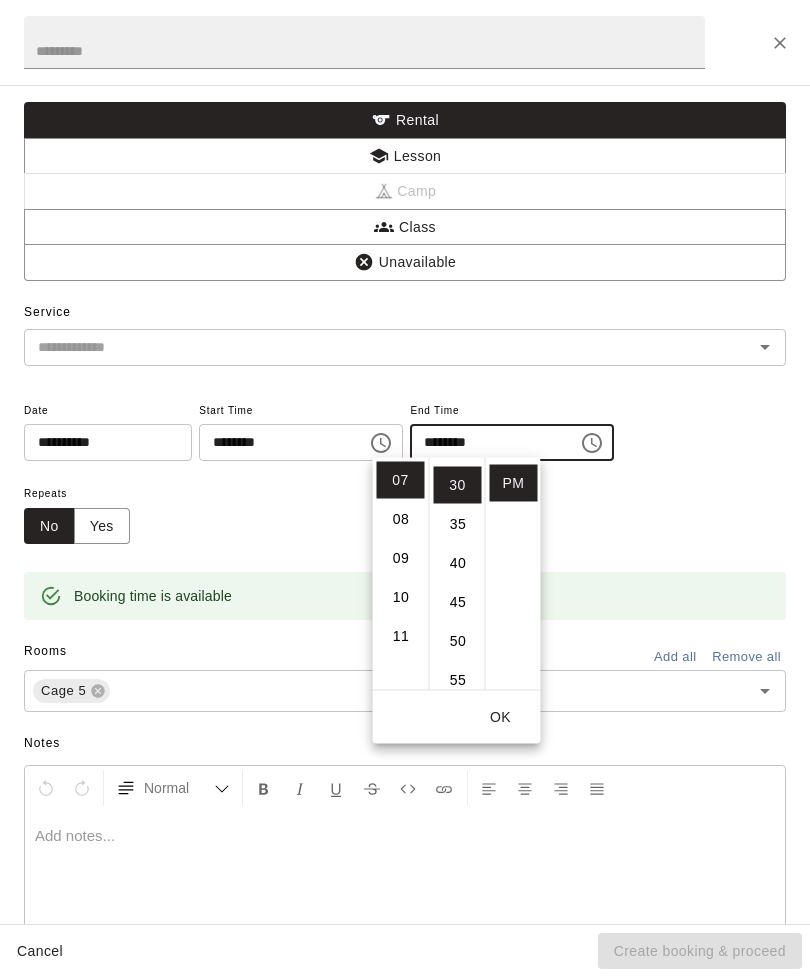 scroll, scrollTop: 234, scrollLeft: 0, axis: vertical 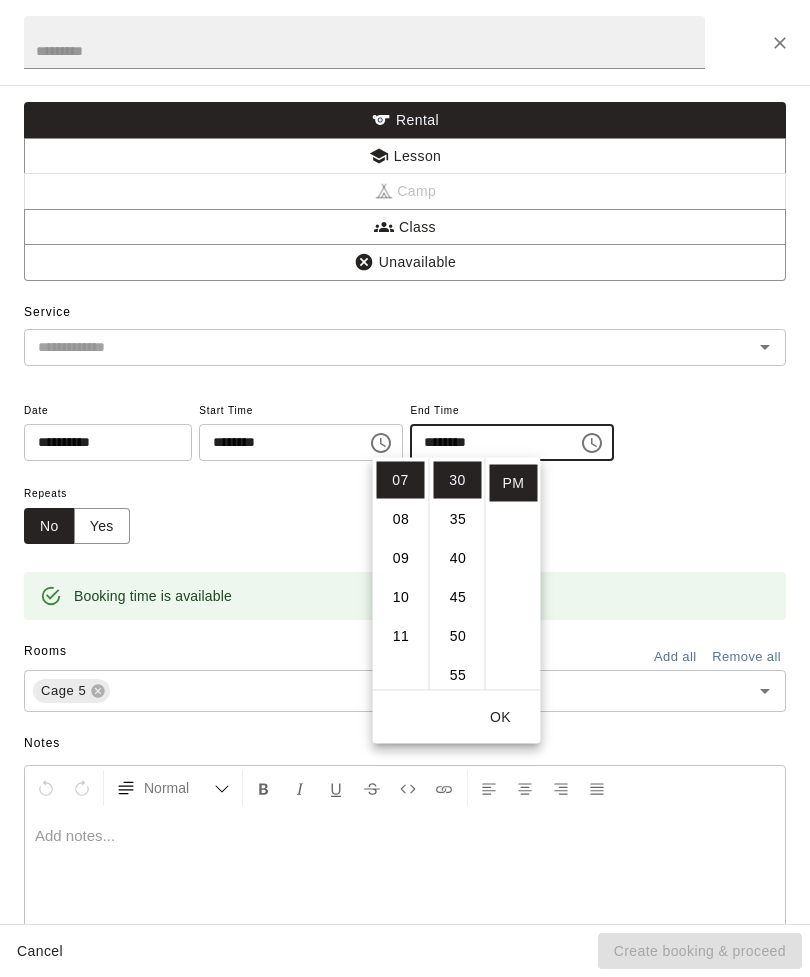 click on "OK" at bounding box center (501, 717) 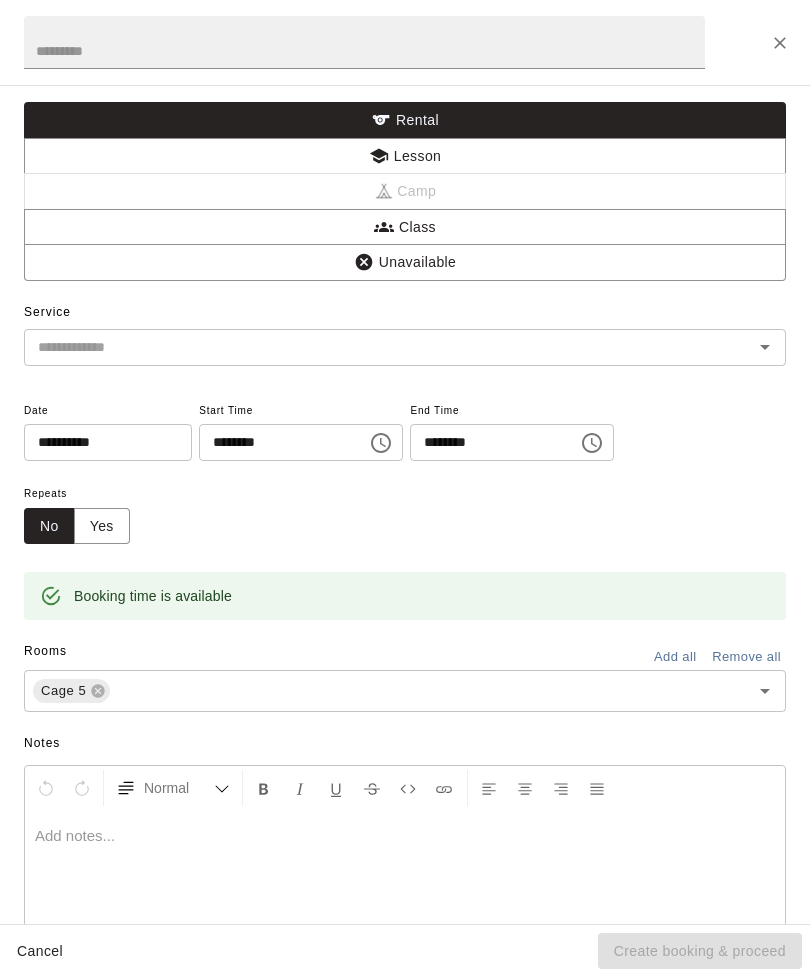 click at bounding box center (364, 42) 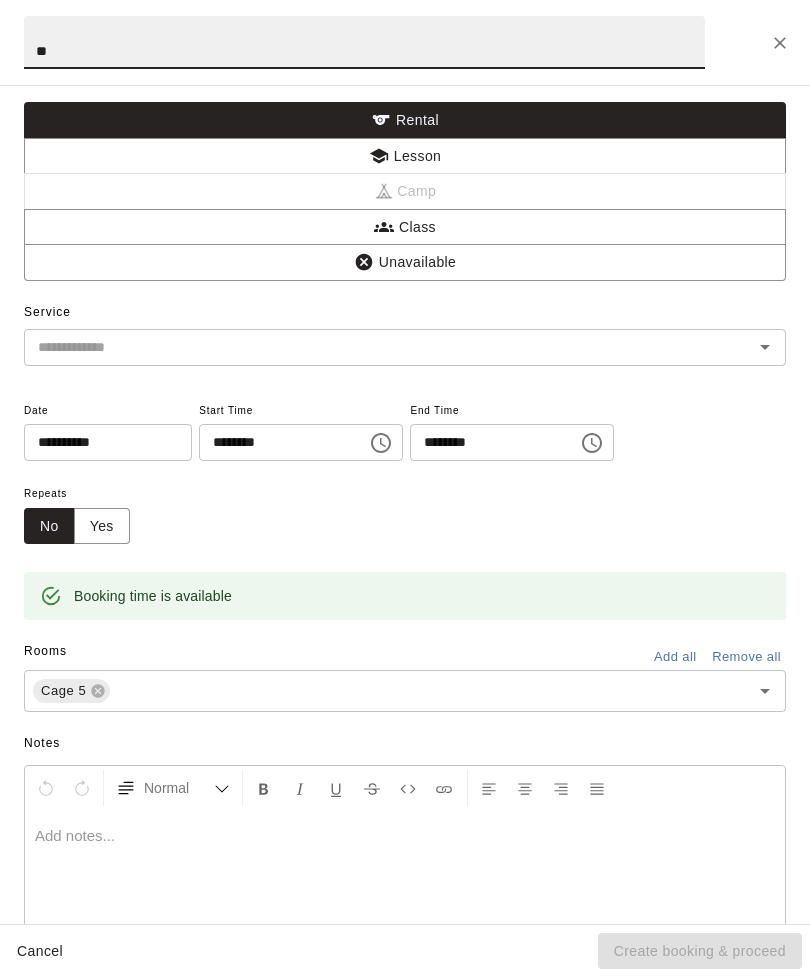 type on "**" 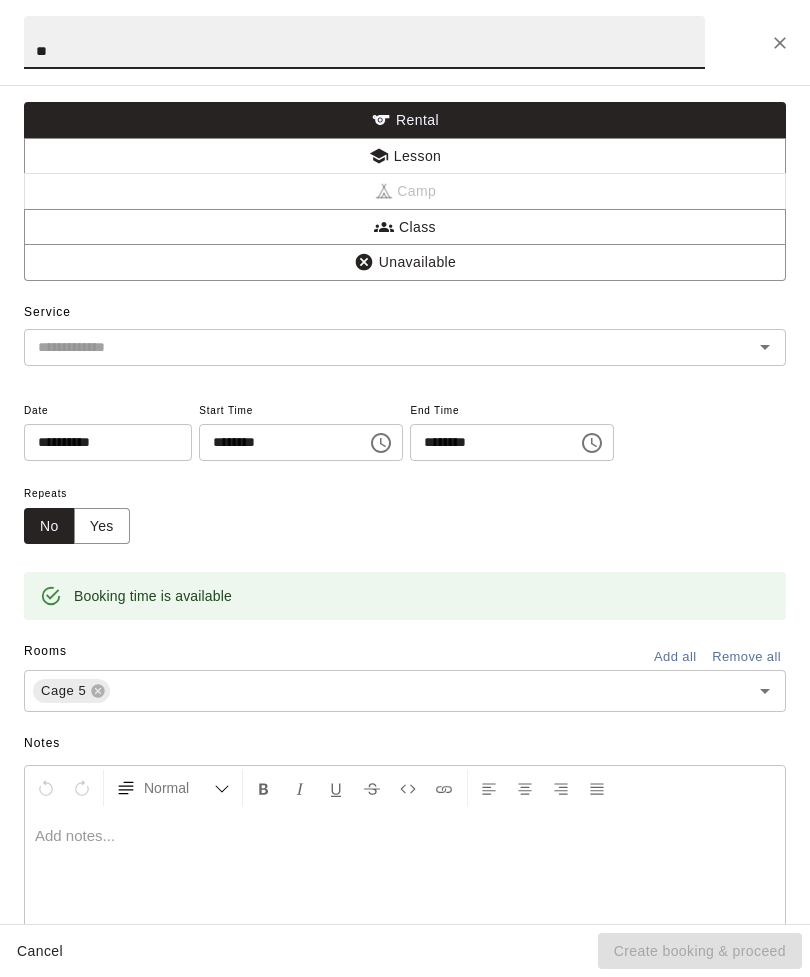 click on "Lesson" at bounding box center [405, 156] 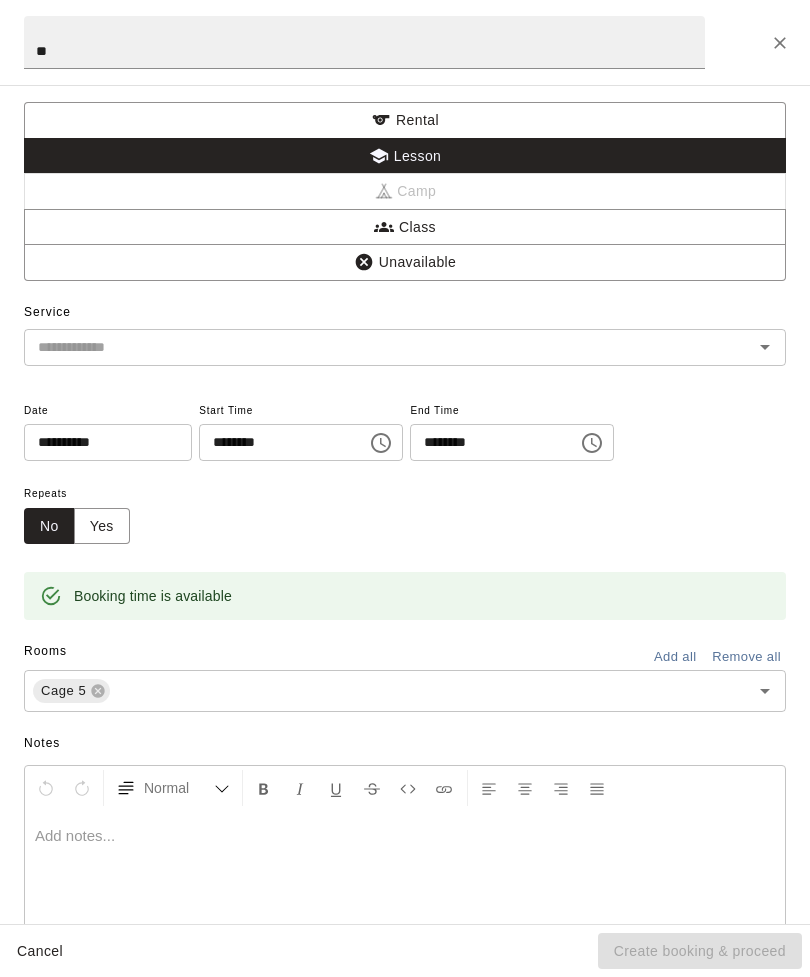 click at bounding box center [375, 347] 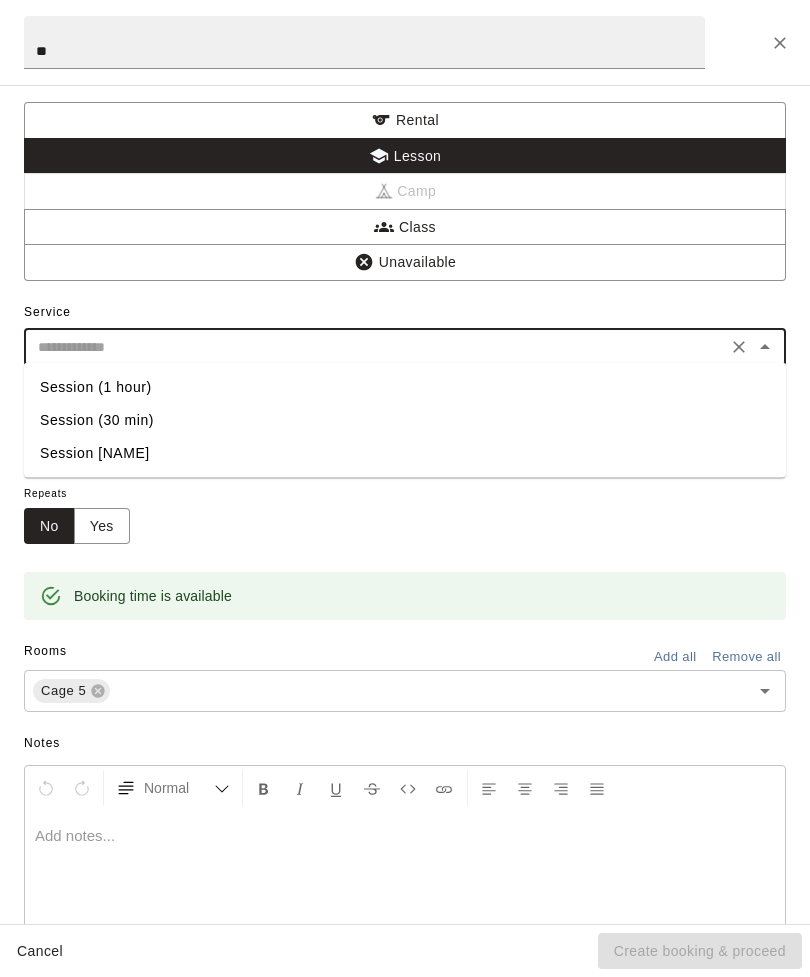 click on "Session (30 min)" at bounding box center [405, 420] 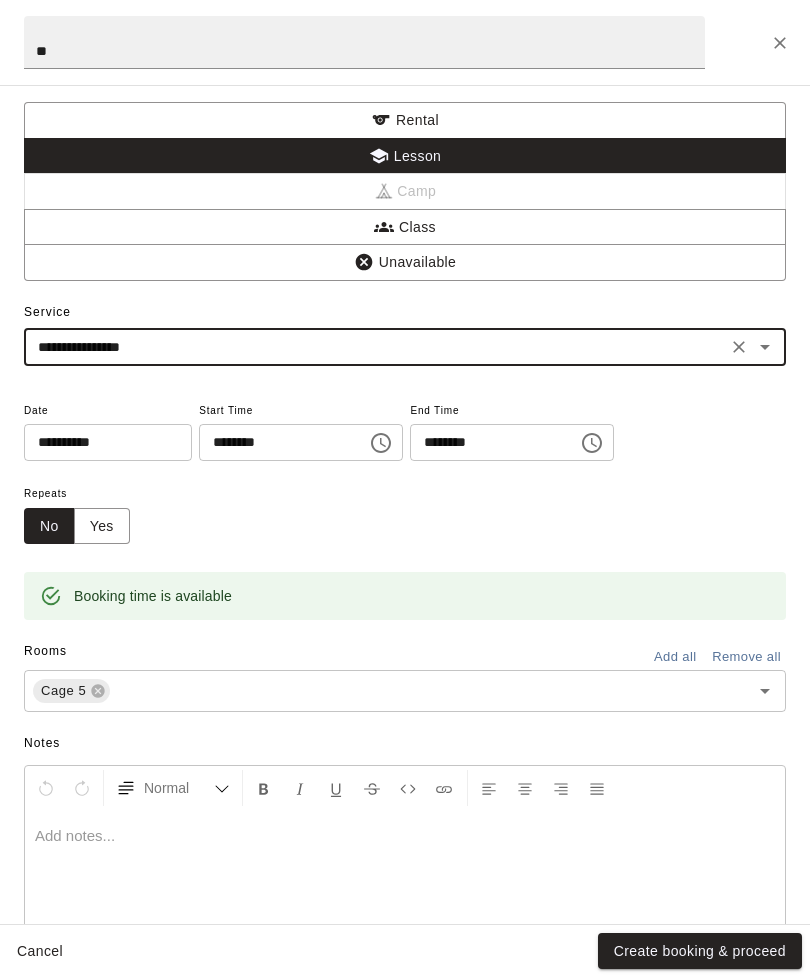 click on "Yes" at bounding box center [102, 526] 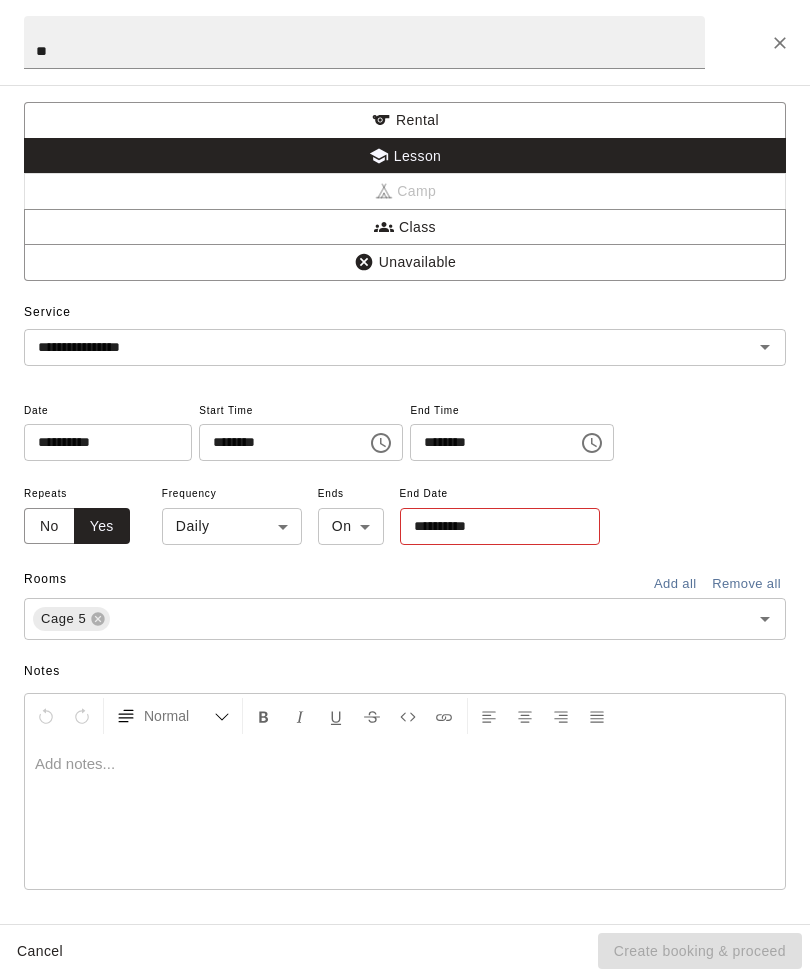 click on "[MONTH] [DAY] Rooms ***** Day *** M 3 T 4 W 5 T 6 F 7 S 8 S 9 M 10 T 11 W 12 T 13 F 14 S 15 S 16 M 17 T 18 W 19 T 20 F 21 S 22 S 23 M 24 T 25 W 26 T 27 F 28 S 1 S 2 M 3 T 4 W 5 T 6 F 7 S 8 S 9 M 10 T 11 W 12 T 13 F 14 S 15 S 16 M 17 T 18 W 19 T 20 F 21 S 22 S 23 M 24 T 25 W 26 T 27 F 28 S 29 S 30 M 31 T 1 W 2 T 3 F 4 S 5 S 6 M 7 T 8 W 9 T 10 F 11 S 12 S 13 M 14 T 15 W 16 T 17 F 18 S 19 S 20 M 21 T 22 W 23 T 24 F 25 S 26 S 27 M 28 T 29 W 30 T 1 F 2 S 3 S 4 M 5 T 6 W 7 T 8 F 9 S 10 S 11 M 12 T 13 W 14 T 15 F 16 S 17 S 18 M 19 T 20 W 21 T 22 F 23 S 24 S 25 M 26 T 27 W 28 T 29 F 30 S 31" at bounding box center [405, 504] 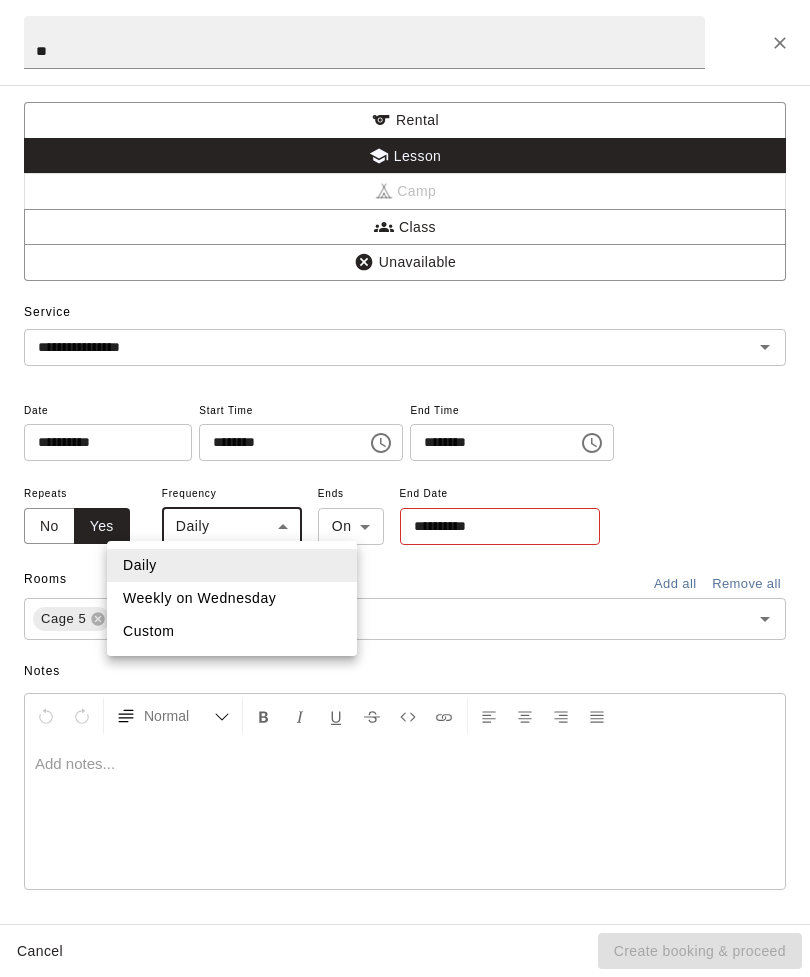 click on "Weekly on Wednesday" at bounding box center [232, 598] 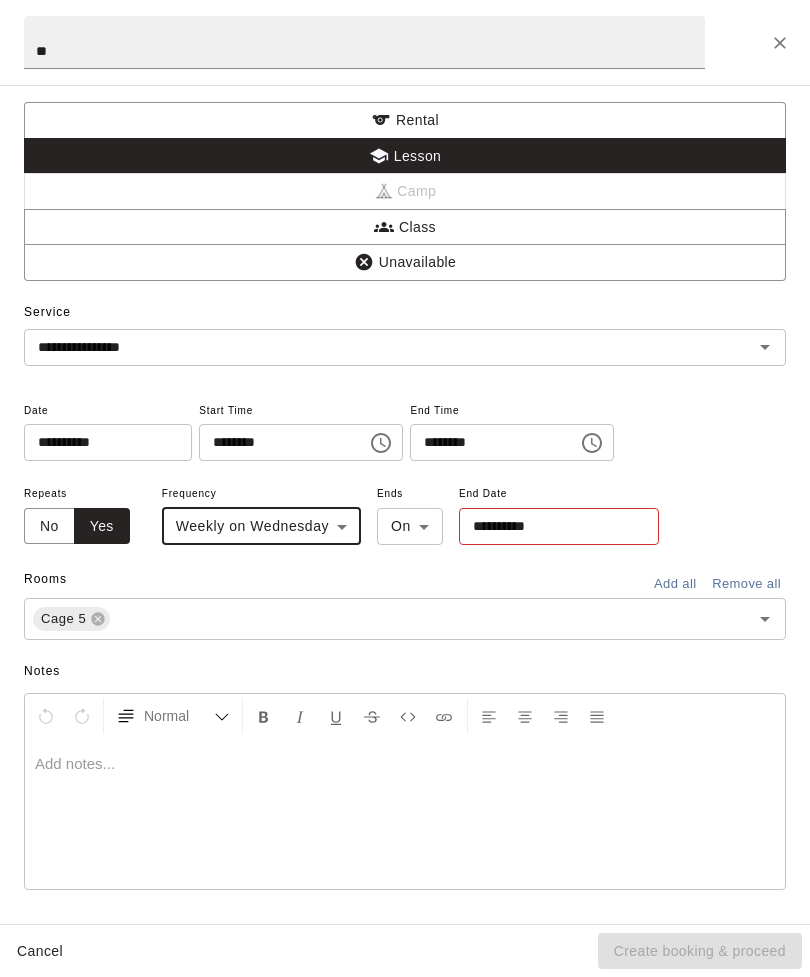 click on "**********" at bounding box center (552, 526) 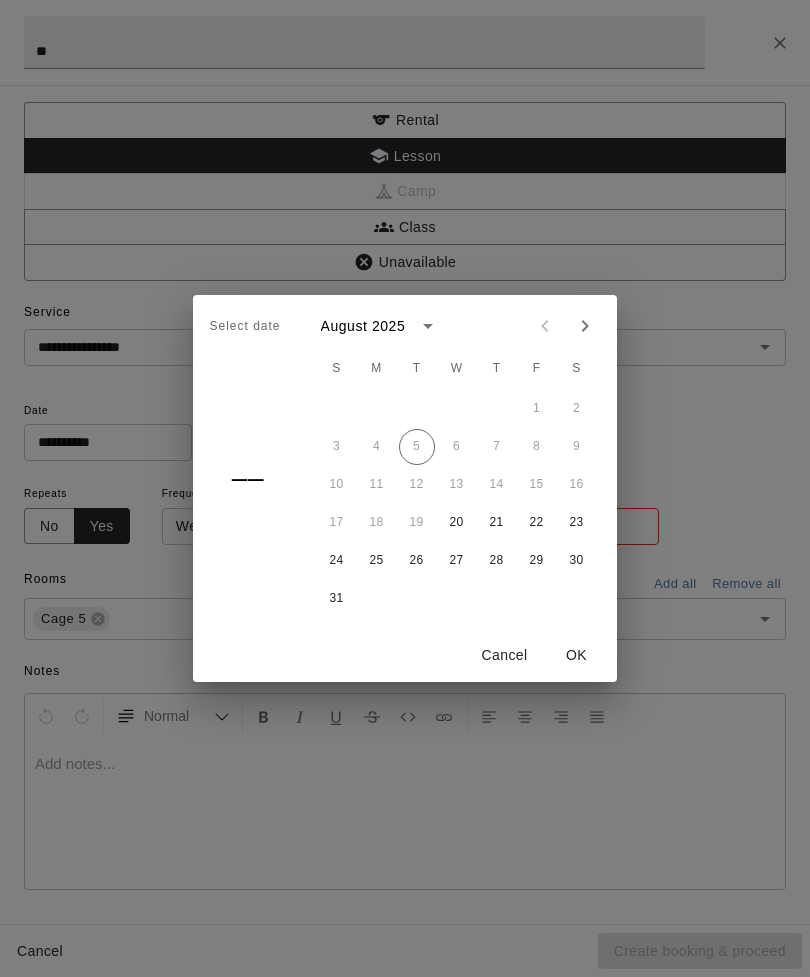 click 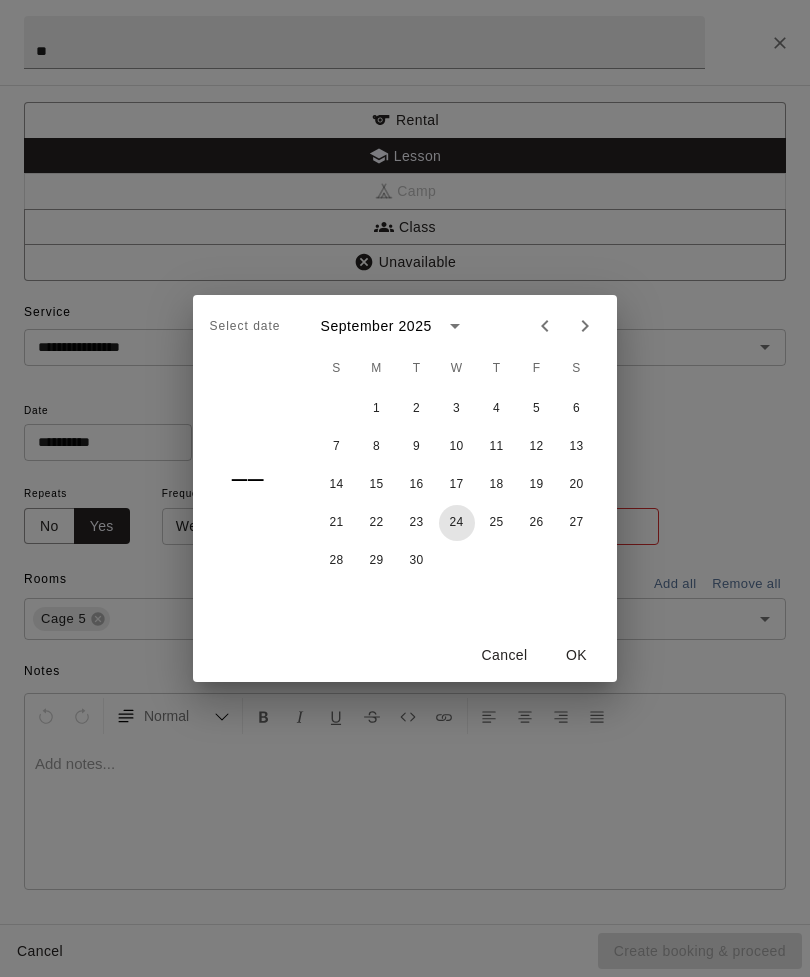 click on "24" at bounding box center [457, 523] 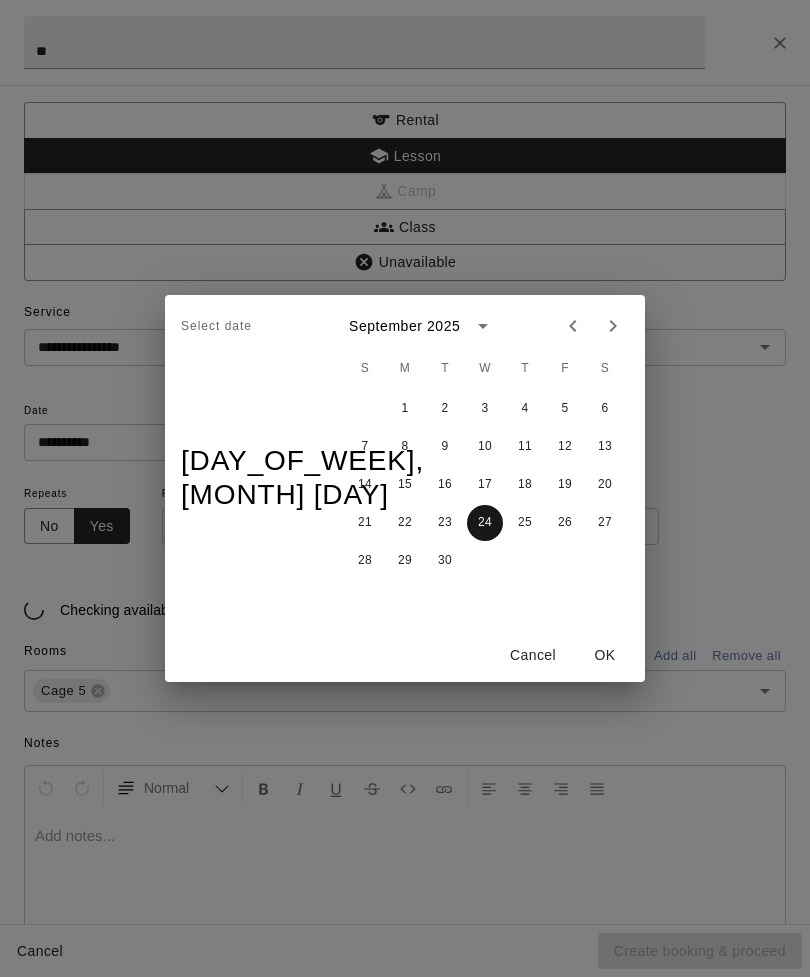 type on "**********" 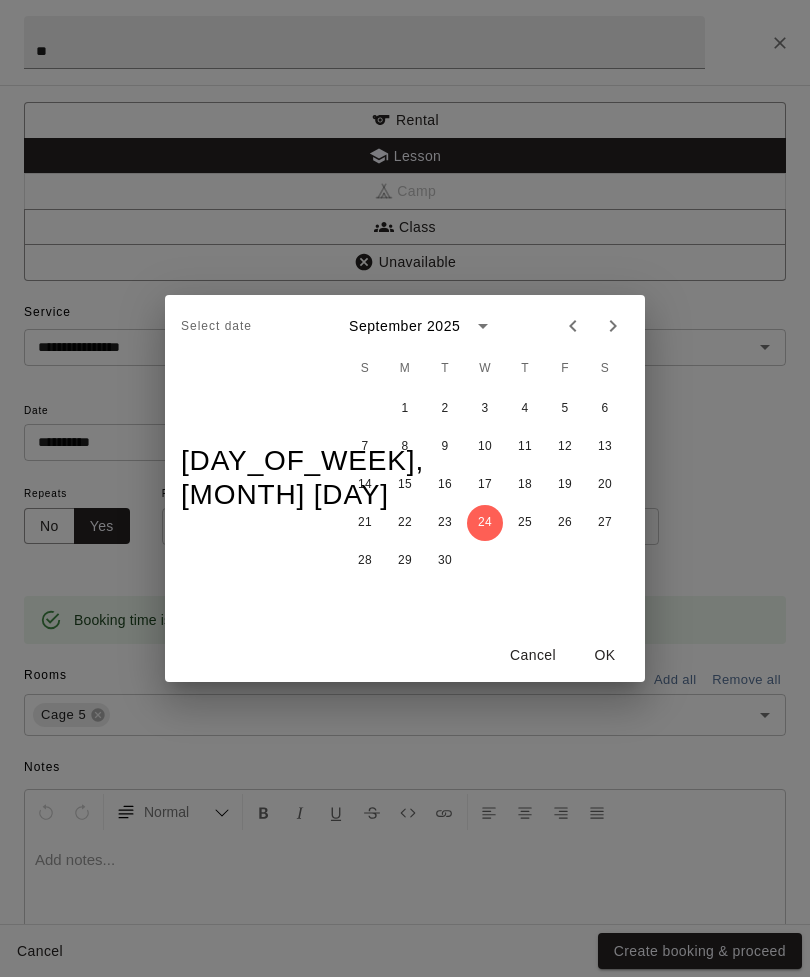 click on "OK" at bounding box center (605, 655) 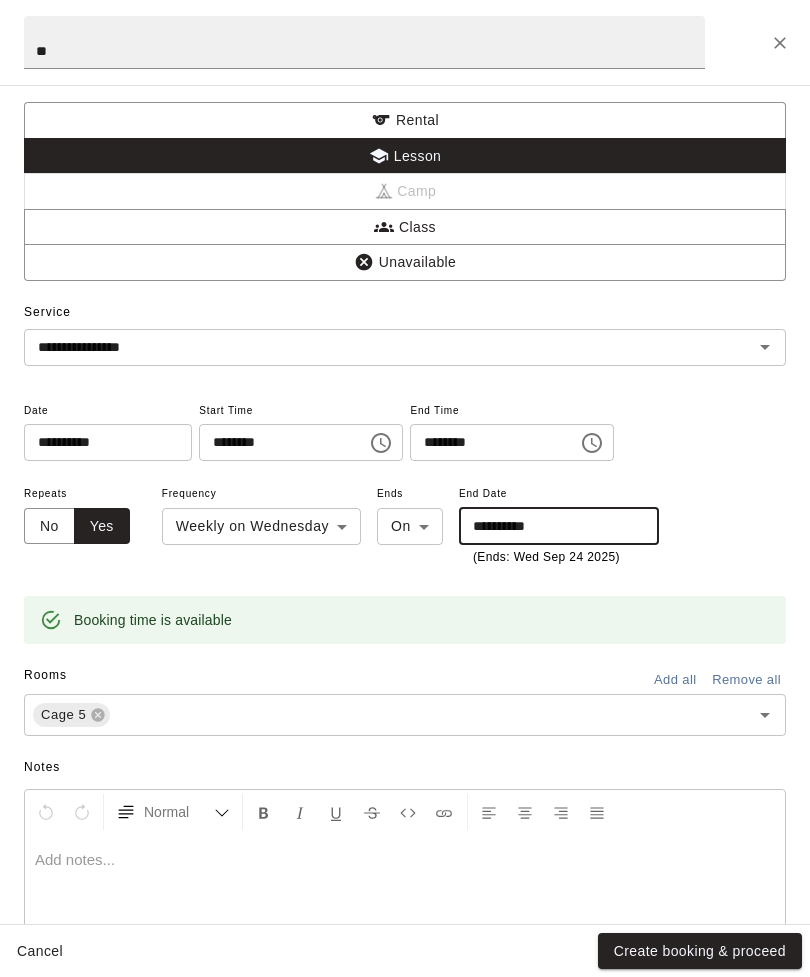 click on "Create booking & proceed" at bounding box center (700, 951) 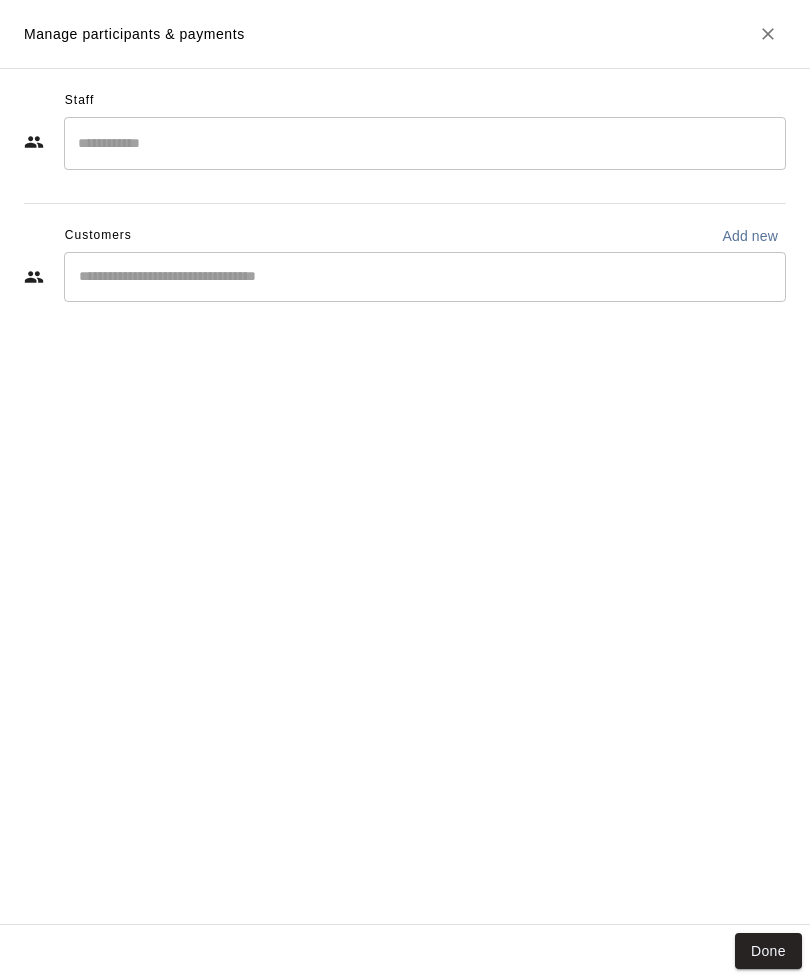 click at bounding box center (425, 143) 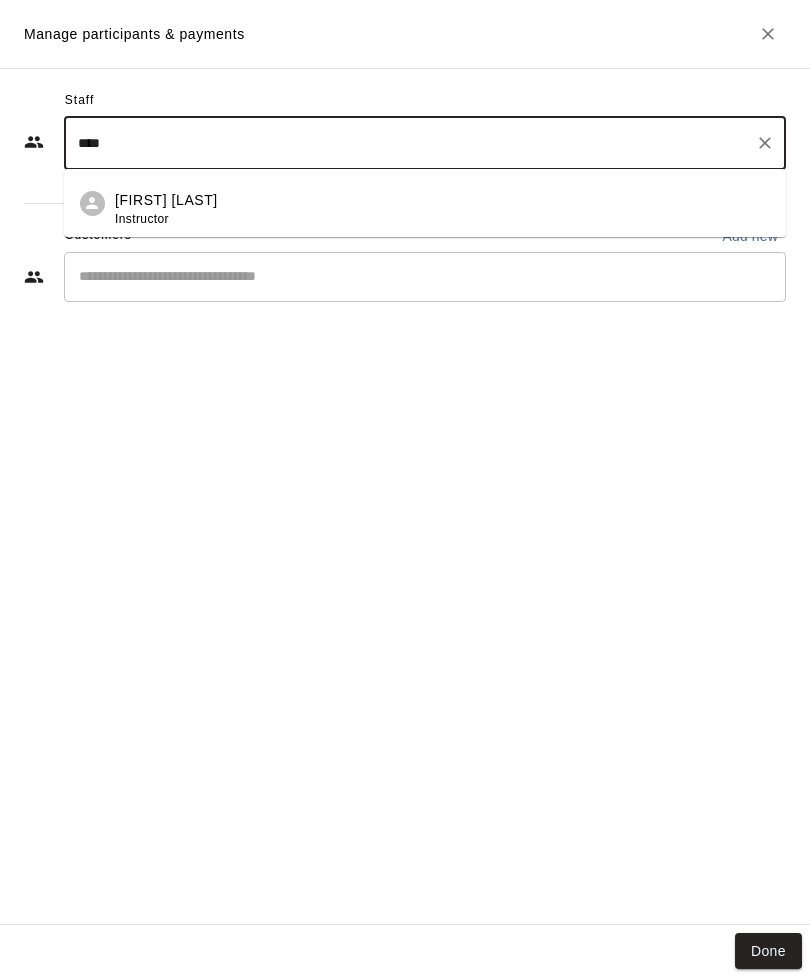 click on "[FIRST] [LAST] Instructor" at bounding box center [442, 209] 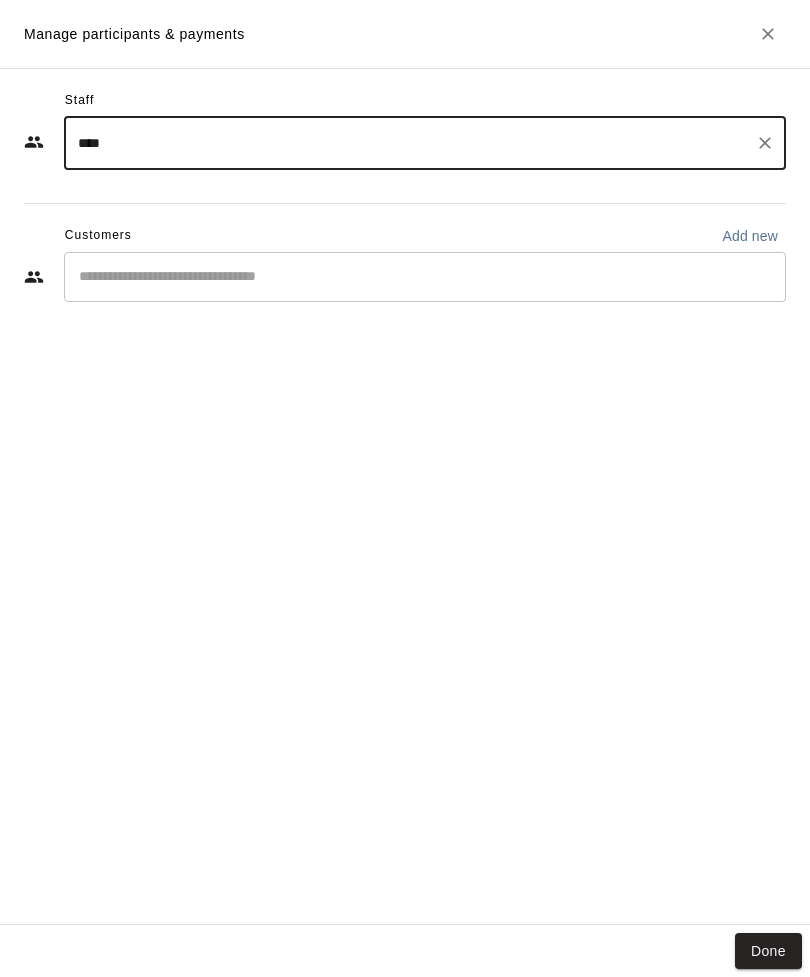 type on "****" 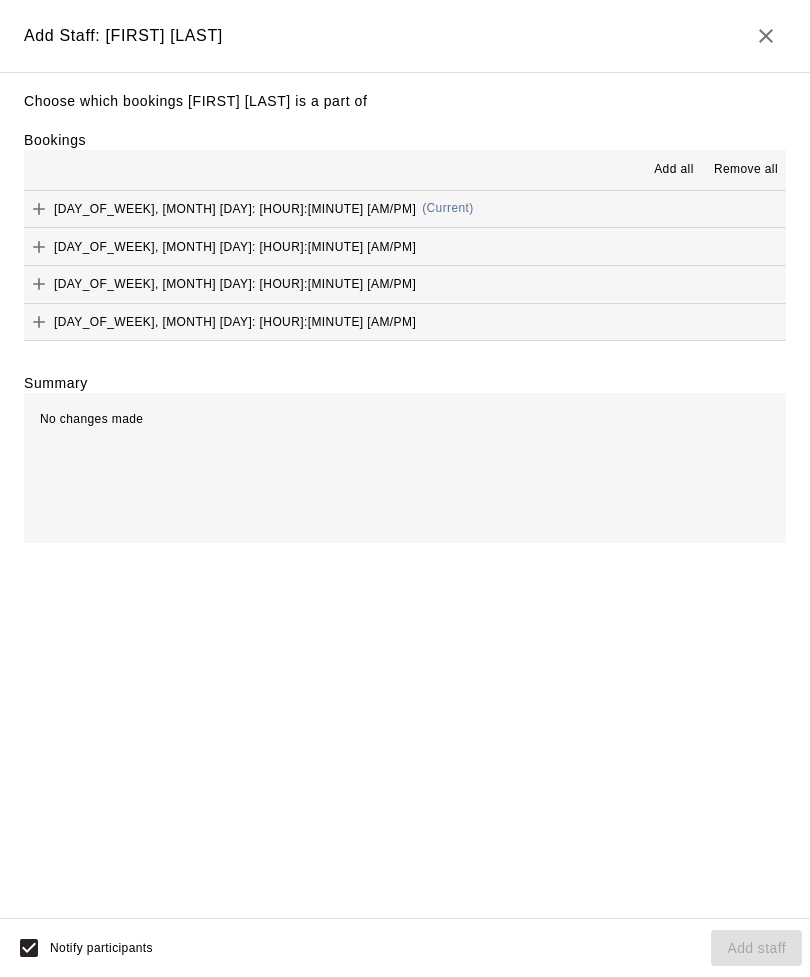 click on "Add all" at bounding box center [674, 170] 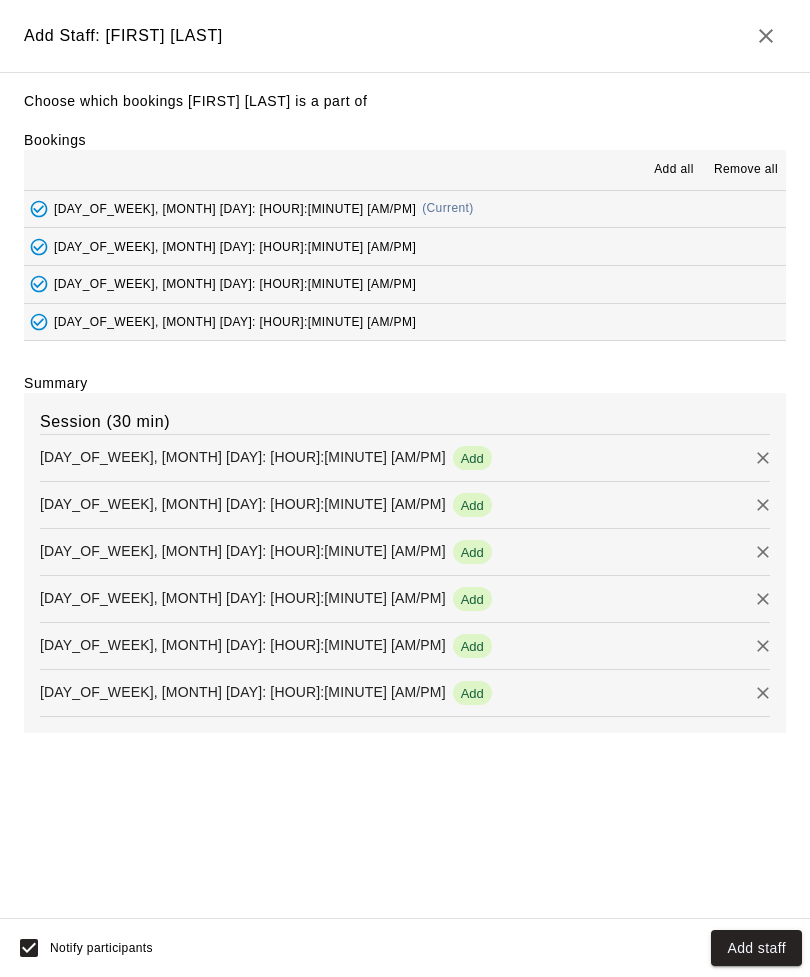 click on "Add staff" at bounding box center [756, 948] 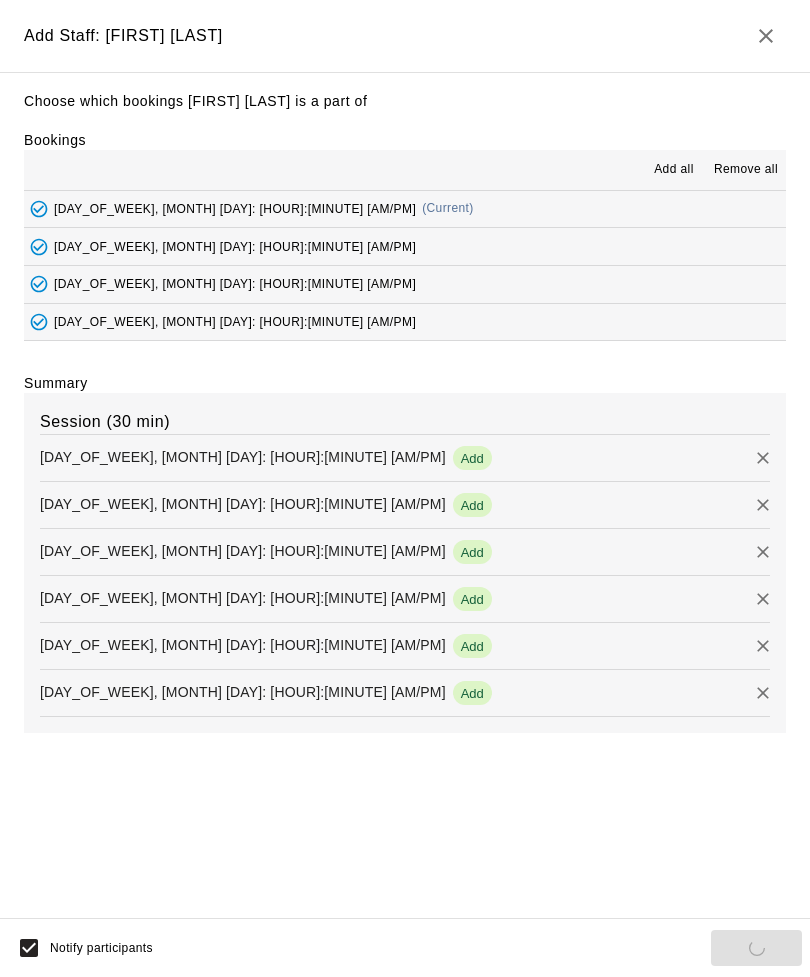 click on "Notify participants Add staff" at bounding box center (405, 948) 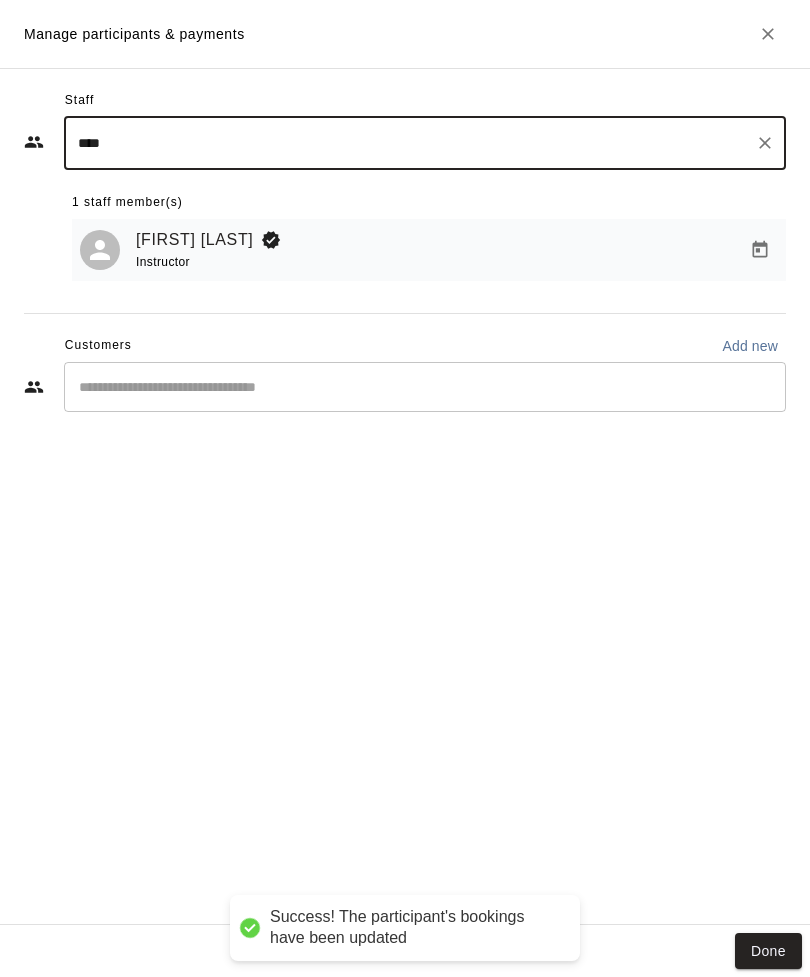 click on "Done" at bounding box center (768, 951) 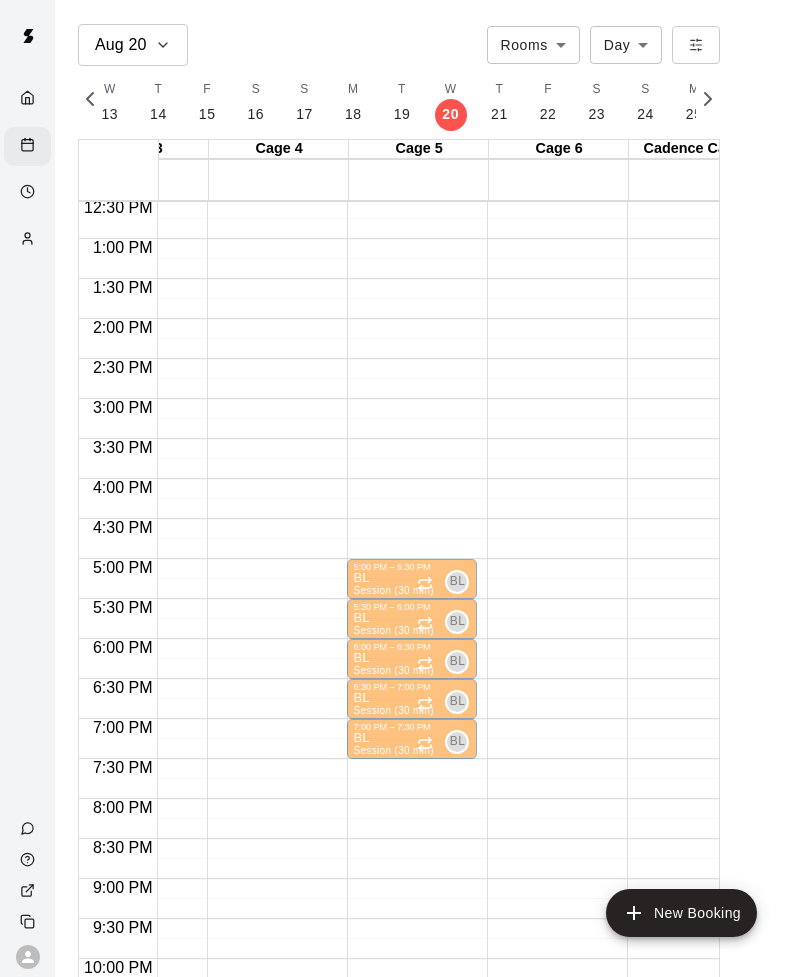 scroll, scrollTop: 1051, scrollLeft: 201, axis: both 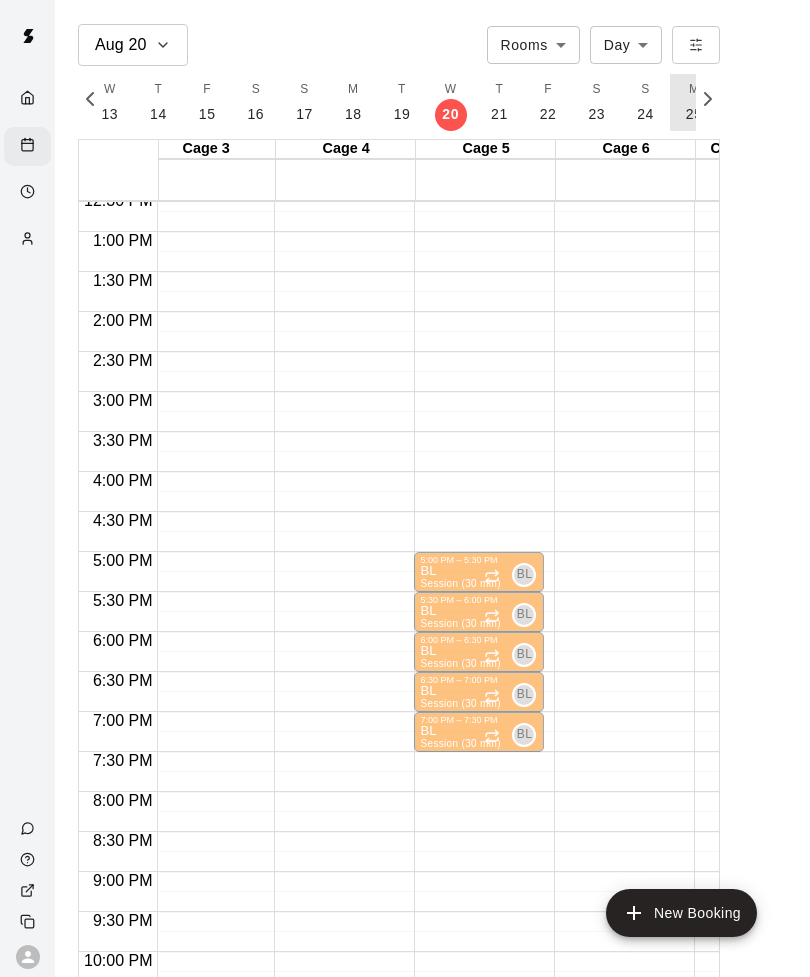 click on "M 25" at bounding box center (694, 102) 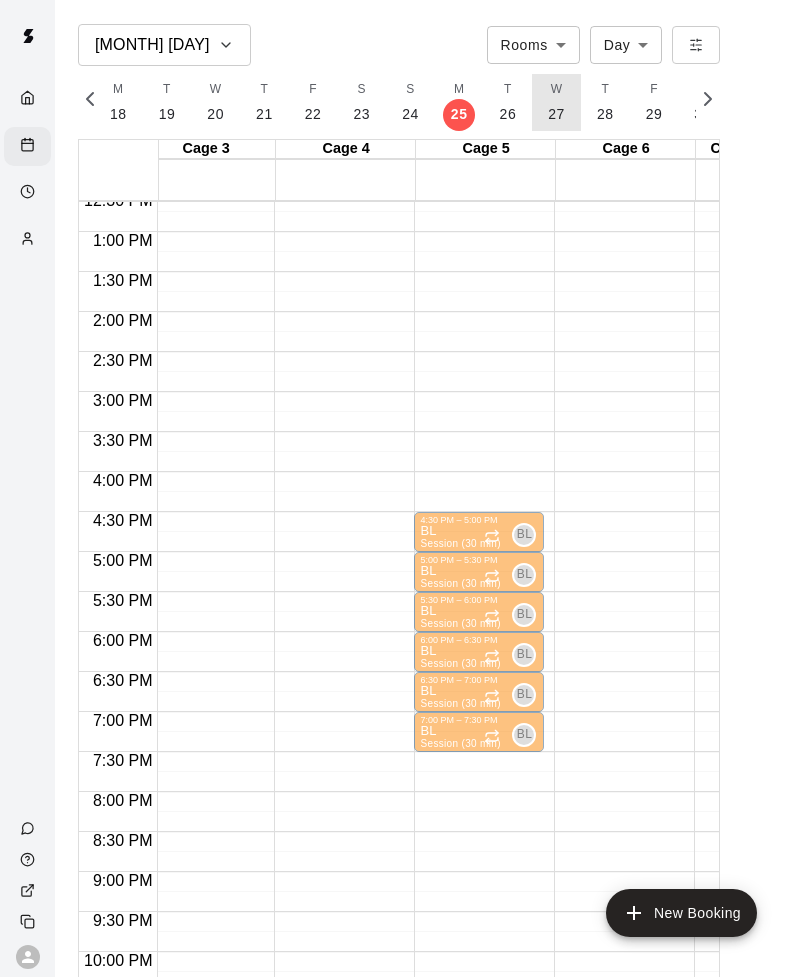 click on "27" at bounding box center (556, 114) 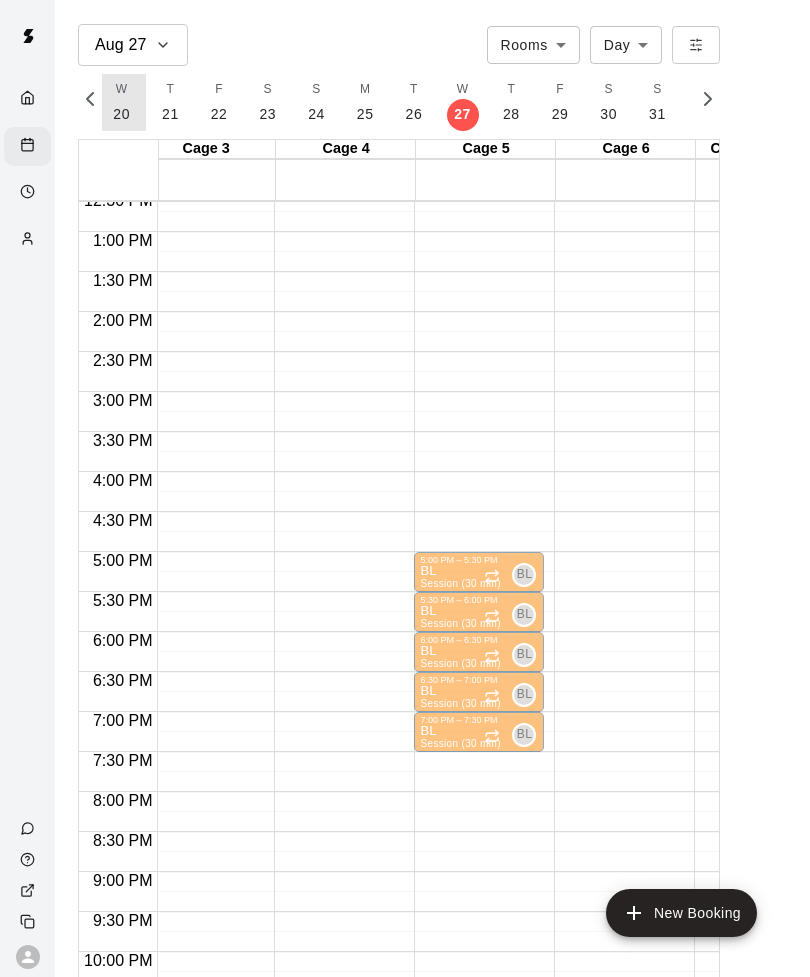 click on "W" at bounding box center (122, 90) 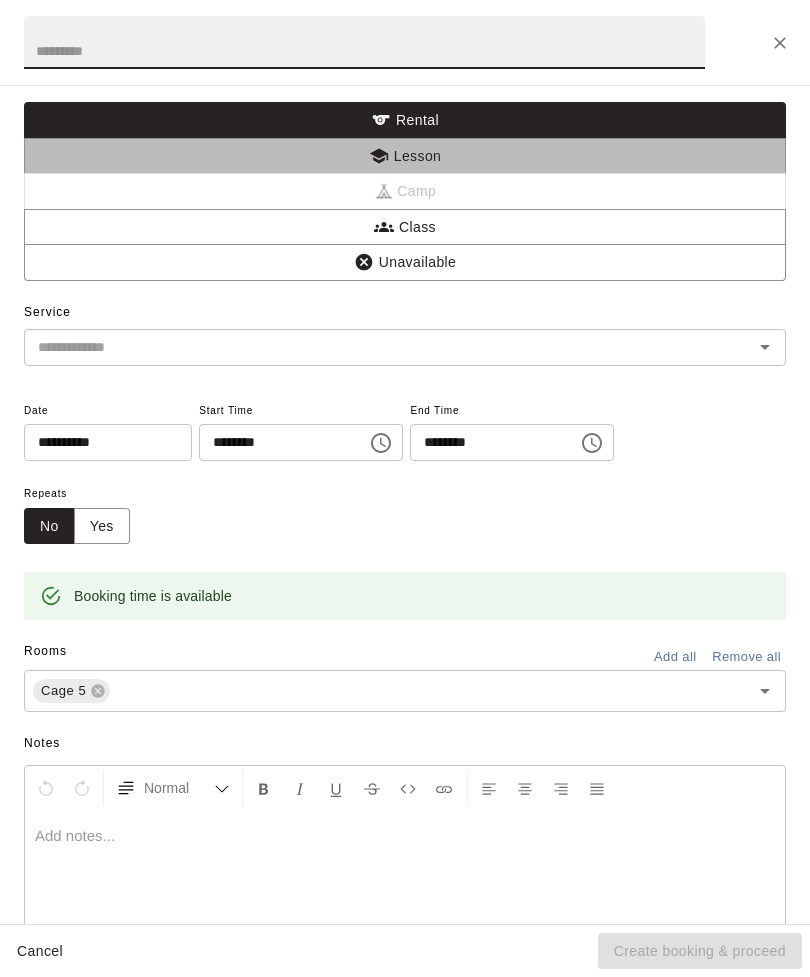 click on "Lesson" at bounding box center (405, 156) 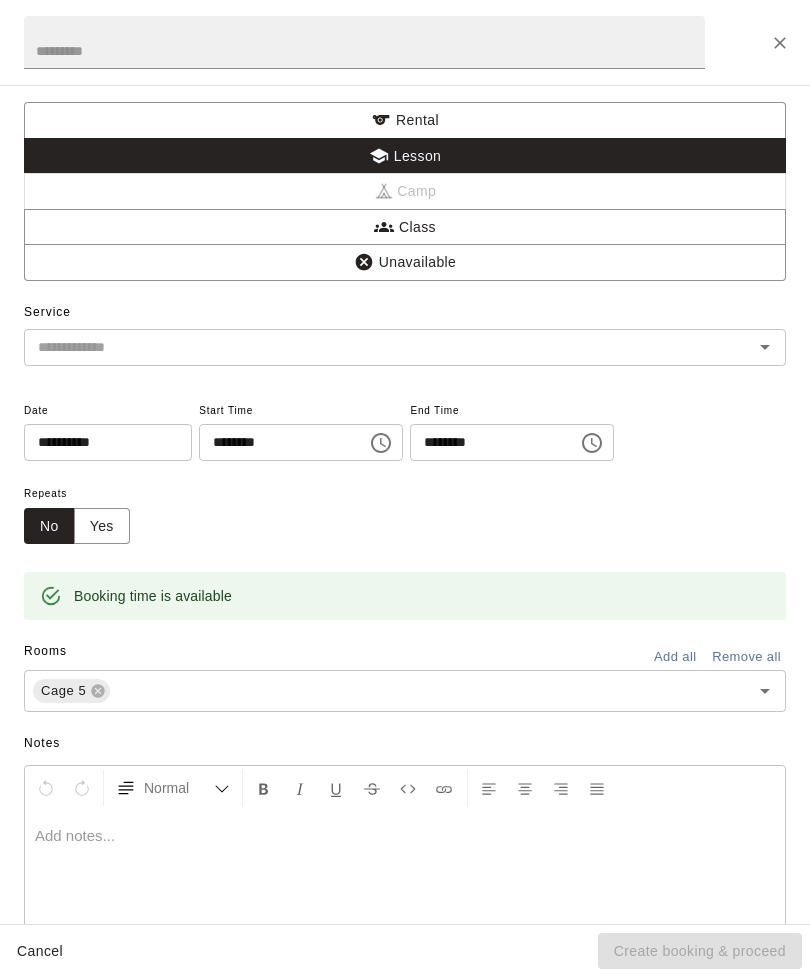 click at bounding box center [364, 42] 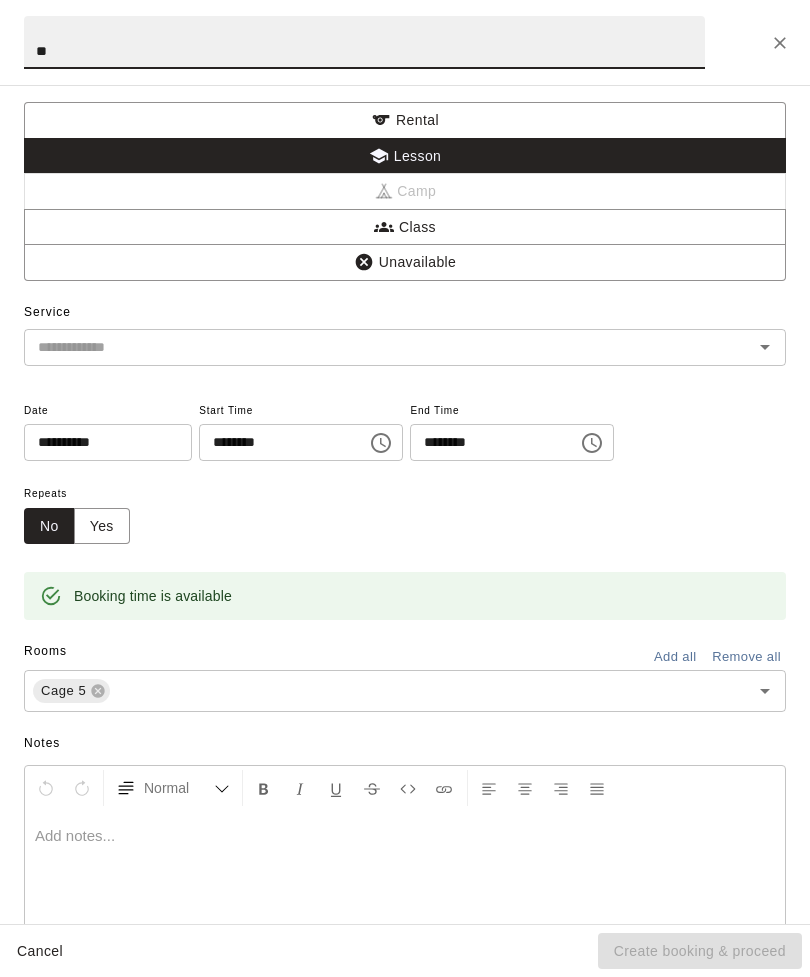 type on "**" 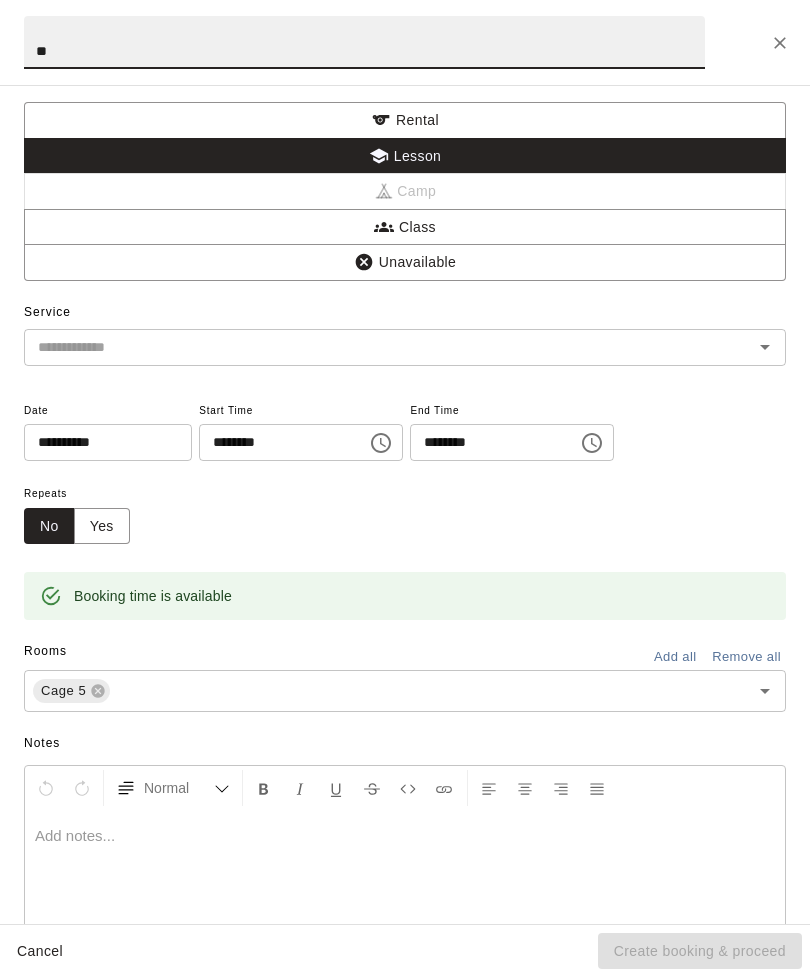 click at bounding box center [375, 347] 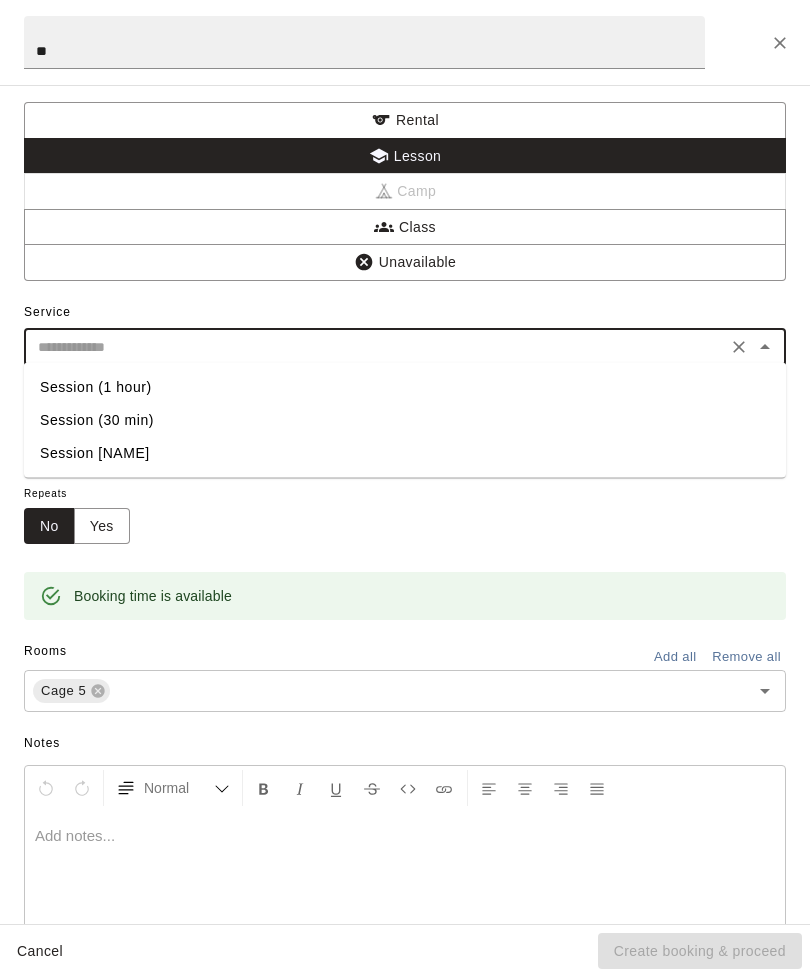 click on "Session (30 min)" at bounding box center (405, 420) 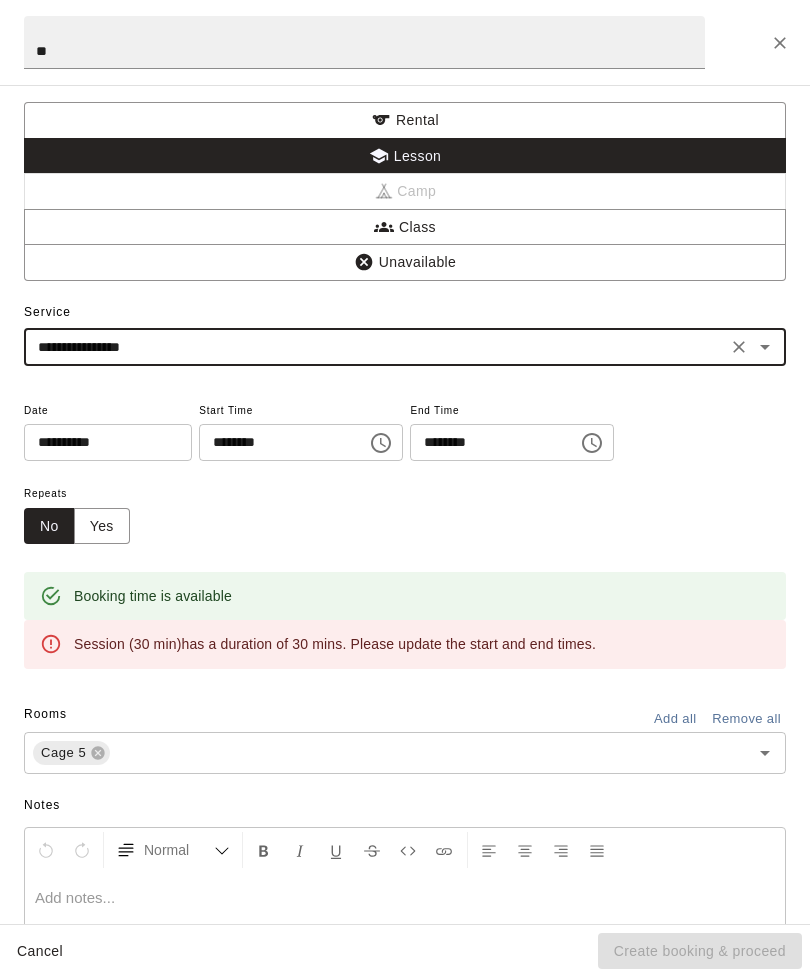 click 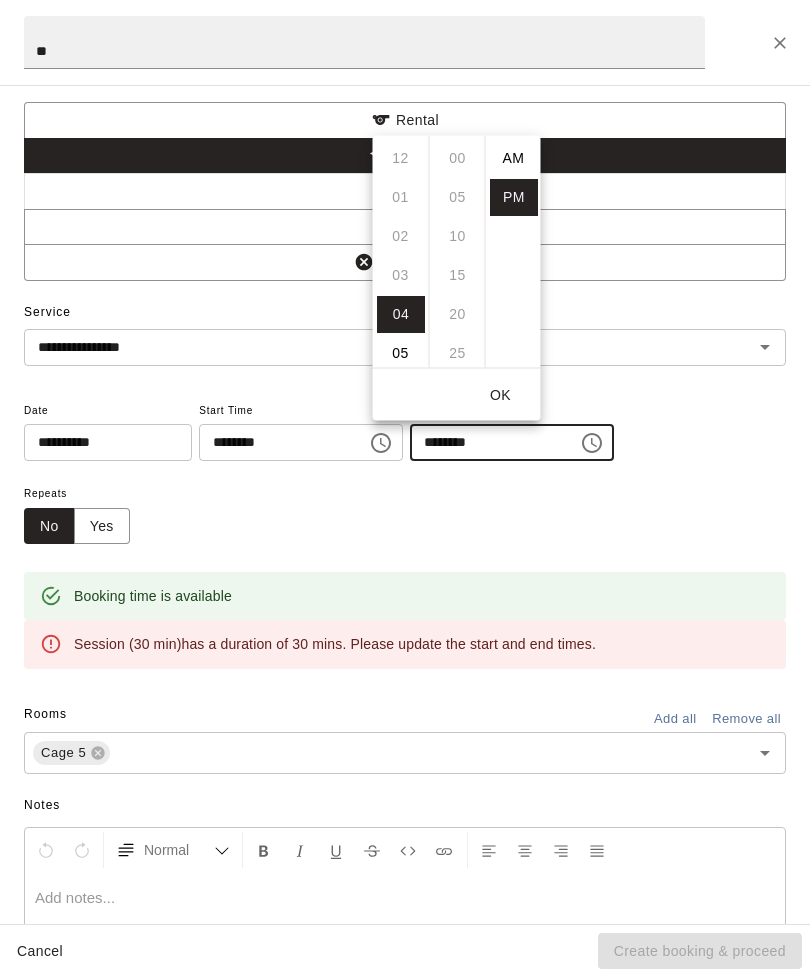 scroll, scrollTop: 156, scrollLeft: 0, axis: vertical 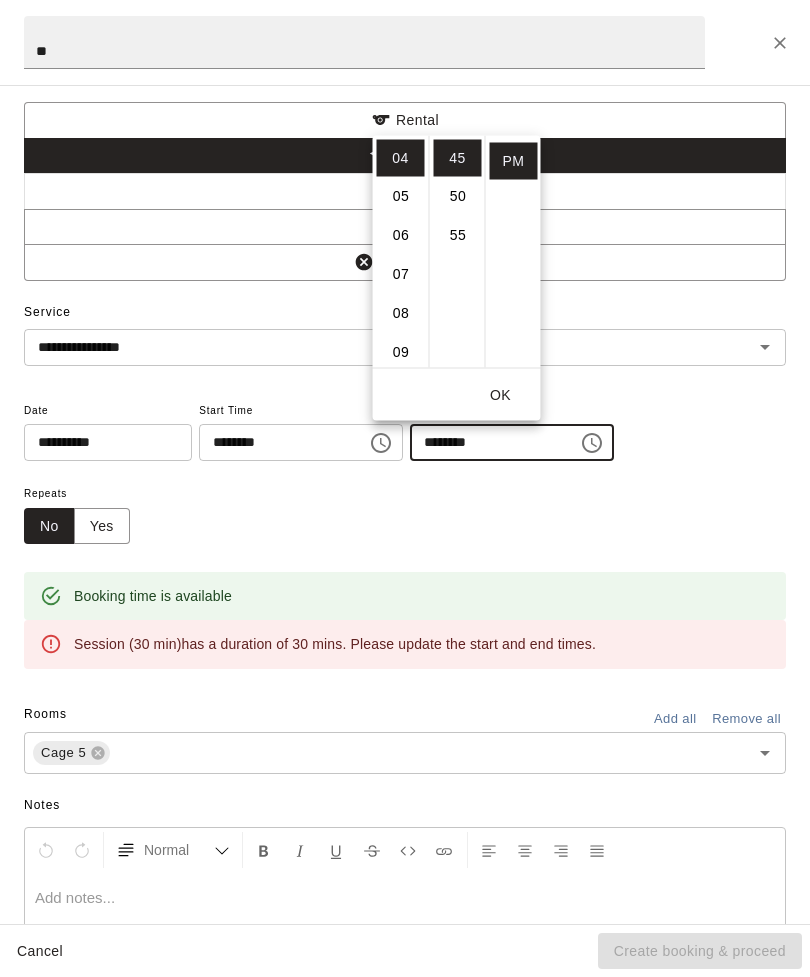 click on "05" at bounding box center [401, 196] 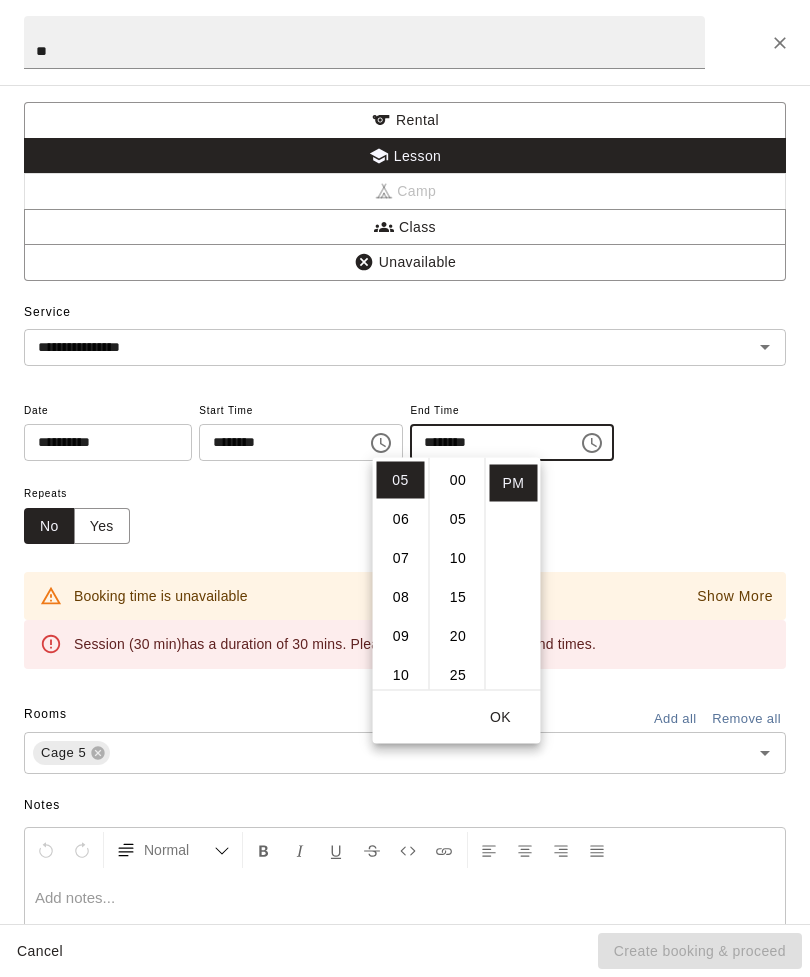 click on "00" at bounding box center (458, 480) 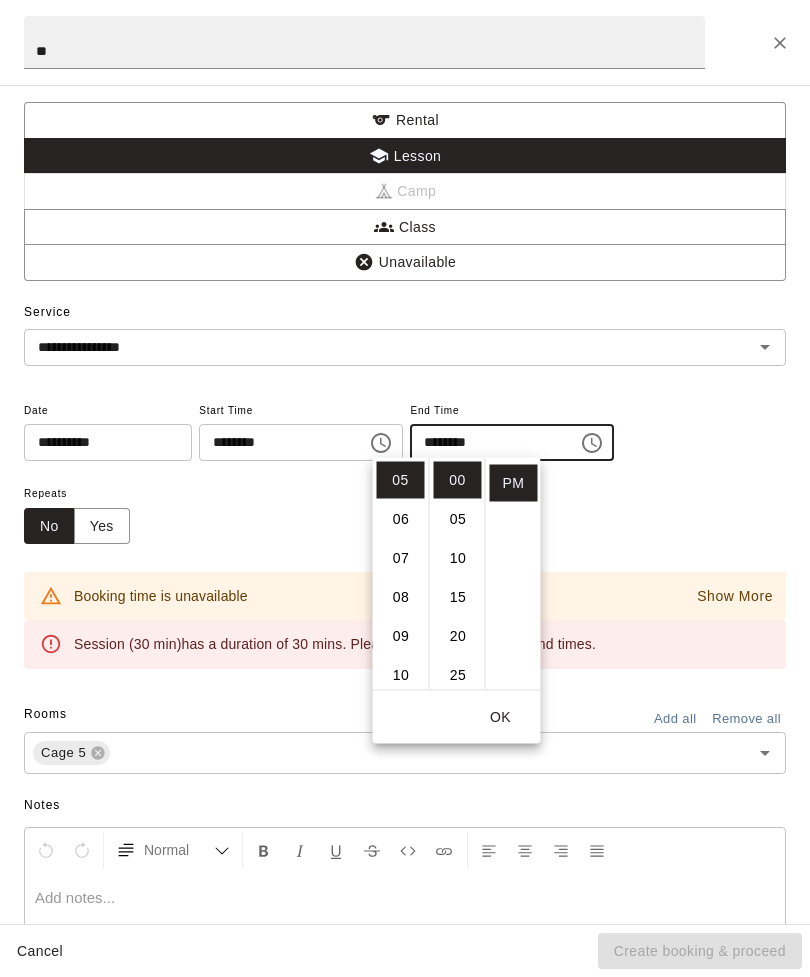 type on "********" 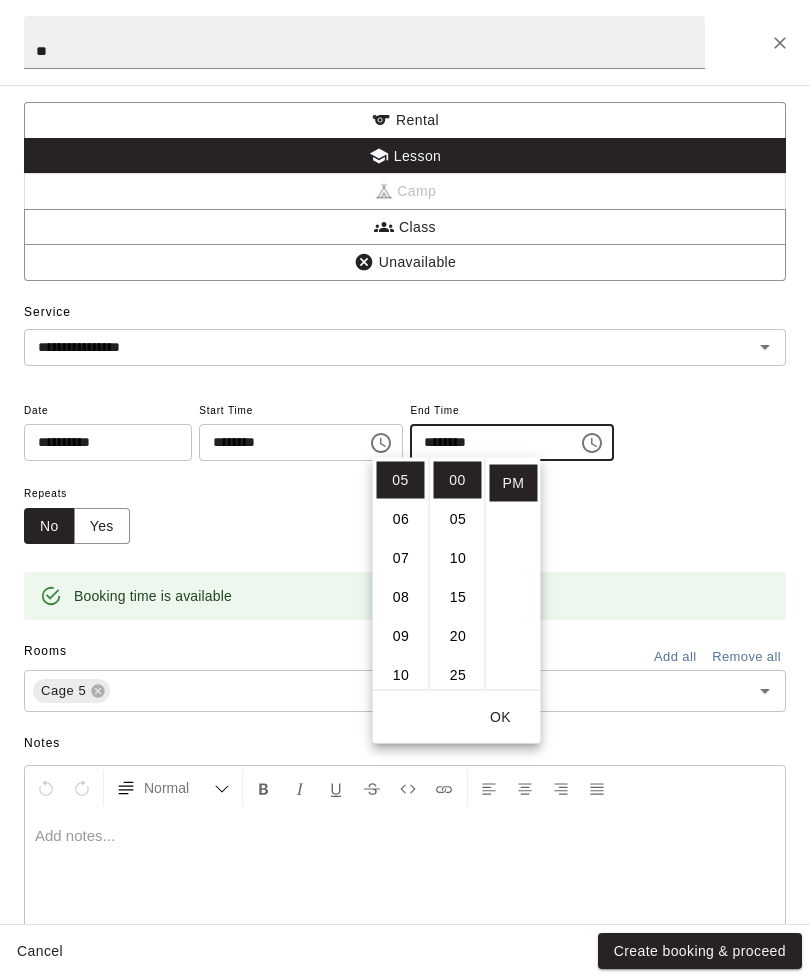 click on "Yes" at bounding box center [102, 526] 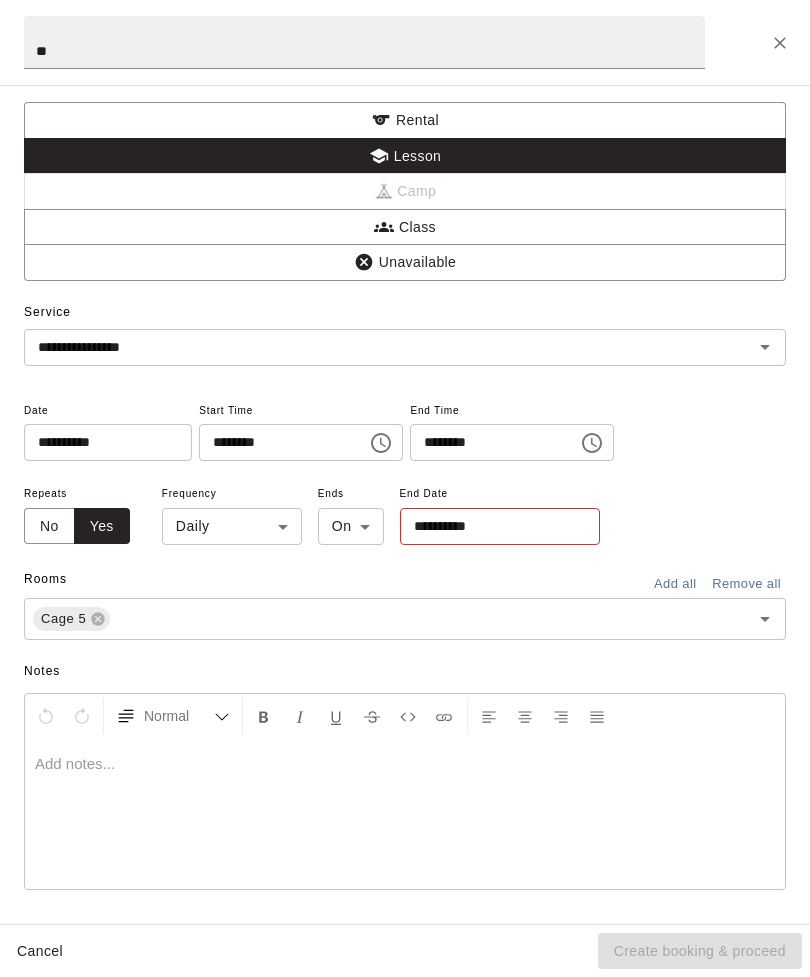 click on "[MONTH] [DAY] Rooms ***** Day *** M 3 T 4 W 5 T 6 F 7 S 8 S 9 M 10 T 11 W 12 T 13 F 14 S 15 S 16 M 17 T 18 W 19 T 20 F 21 S 22 S 23 M 24 T 25 W 26 T 27 F 28 S 1 S 2 M 3 T 4 W 5 T 6 F 7 S 8 S 9 M 10 T 11 W 12 T 13 F 14 S 15 S 16 M 17 T 18 W 19 T 20 F 21 S 22 S 23 M 24 T 25 W 26 T 27 F 28 S 29 S 30 M 31 T 1 W 2 T 3 F 4 S 5 S 6 M 7 T 8 W 9 T 10 F 11 S 12 S 13 M 14 T 15 W 16 T 17 F 18 S 19 S 20 M 21 T 22 W 23 T 24 F 25 S 26 S 27 M 28 T 29 W 30 T 1 F 2 S 3 S 4 M 5 T 6 W 7 T 8 F 9 S 10 S 11 M 12 T 13 W 14 T 15 F 16 S 17 S 18 M 19 T 20 W 21 T 22 F 23 S 24 S 25 M 26 T 27 W 28 T 29 F 30 S 31" at bounding box center [405, 504] 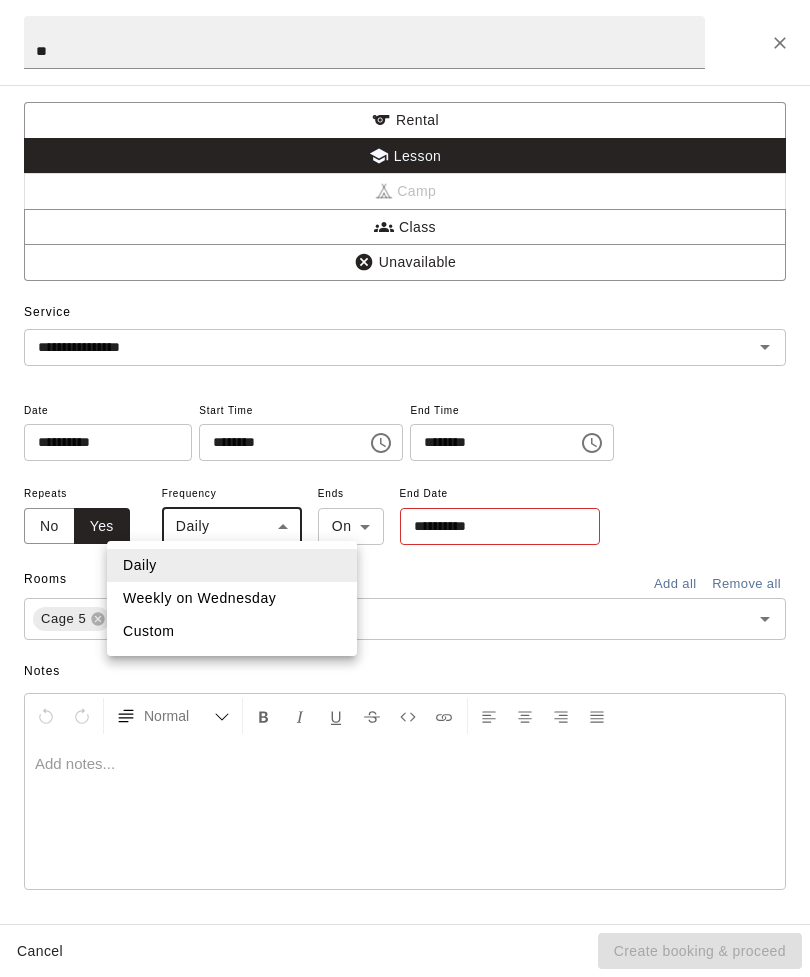 click on "Weekly on Wednesday" at bounding box center (232, 598) 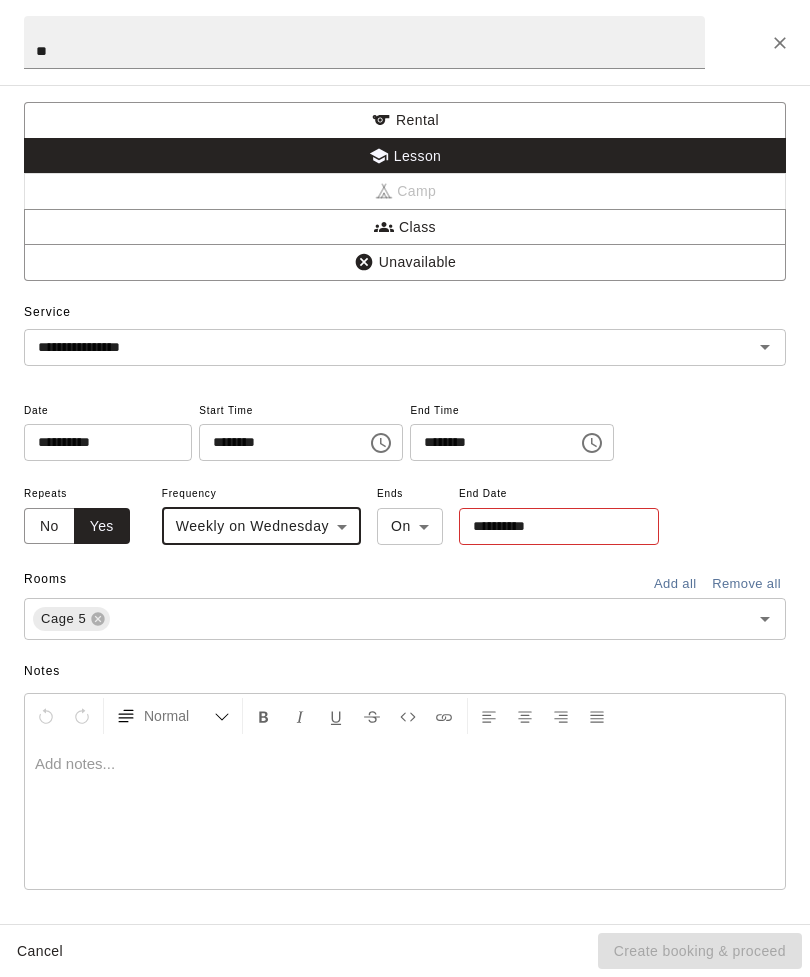 click on "**********" at bounding box center (552, 526) 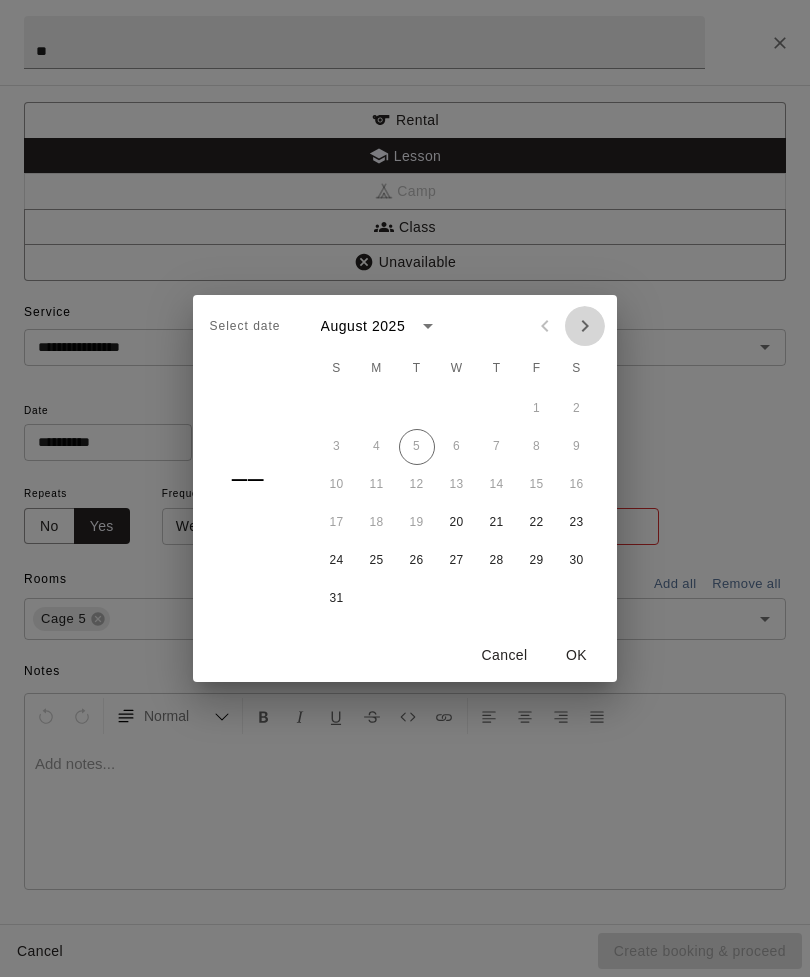click 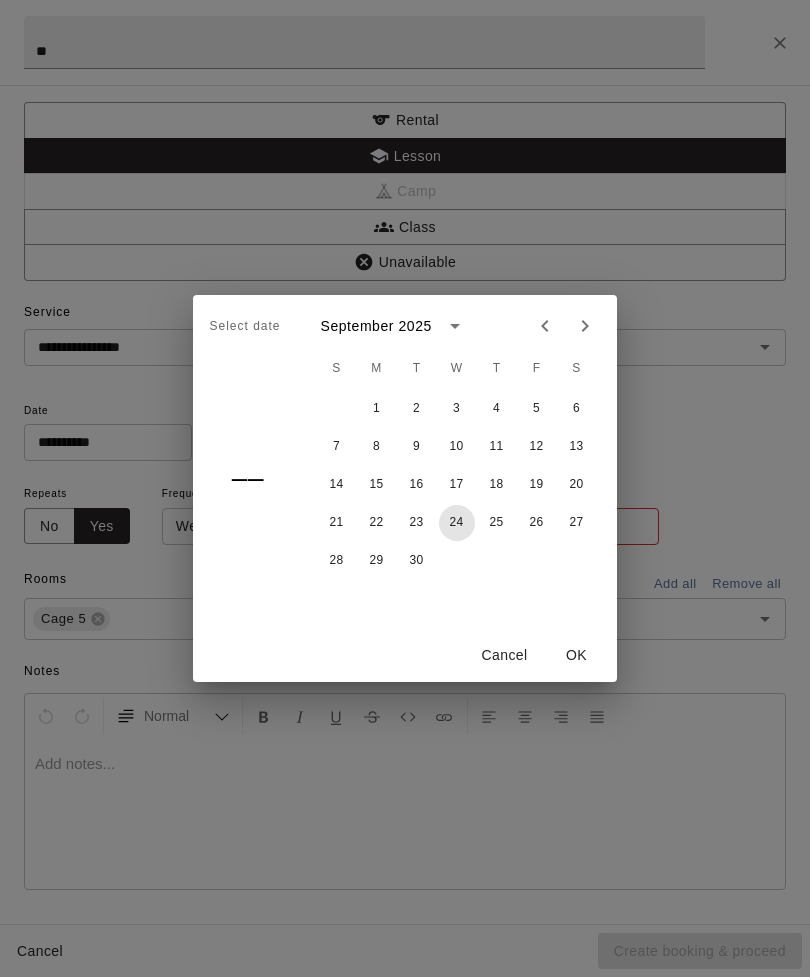 click on "24" at bounding box center (457, 523) 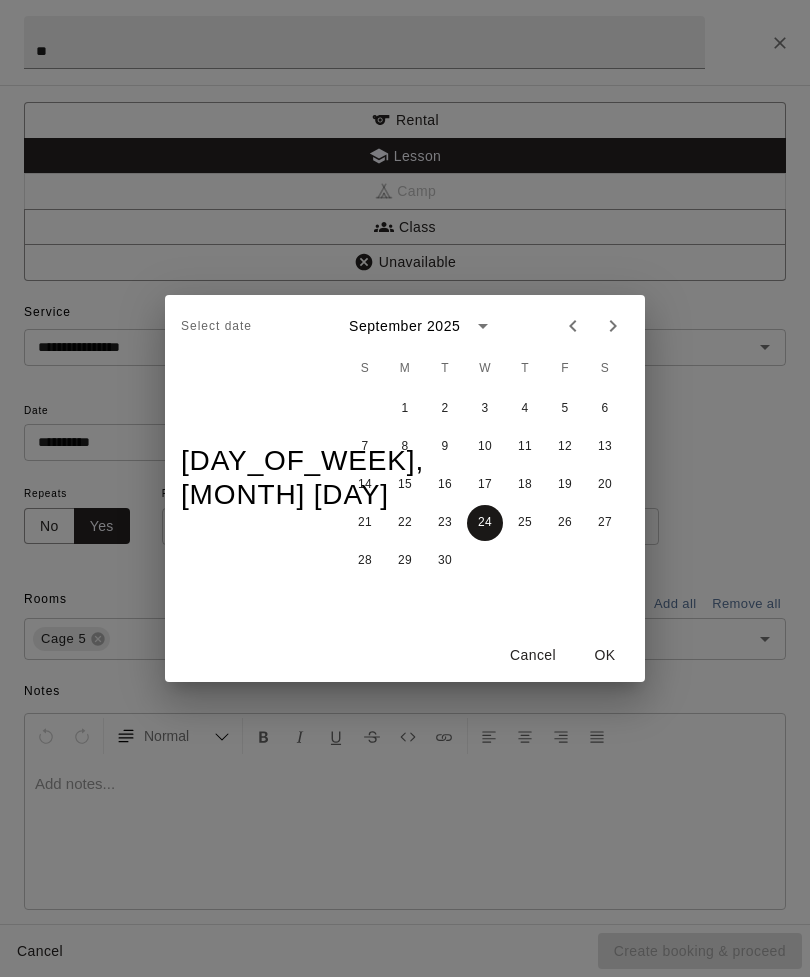 type on "**********" 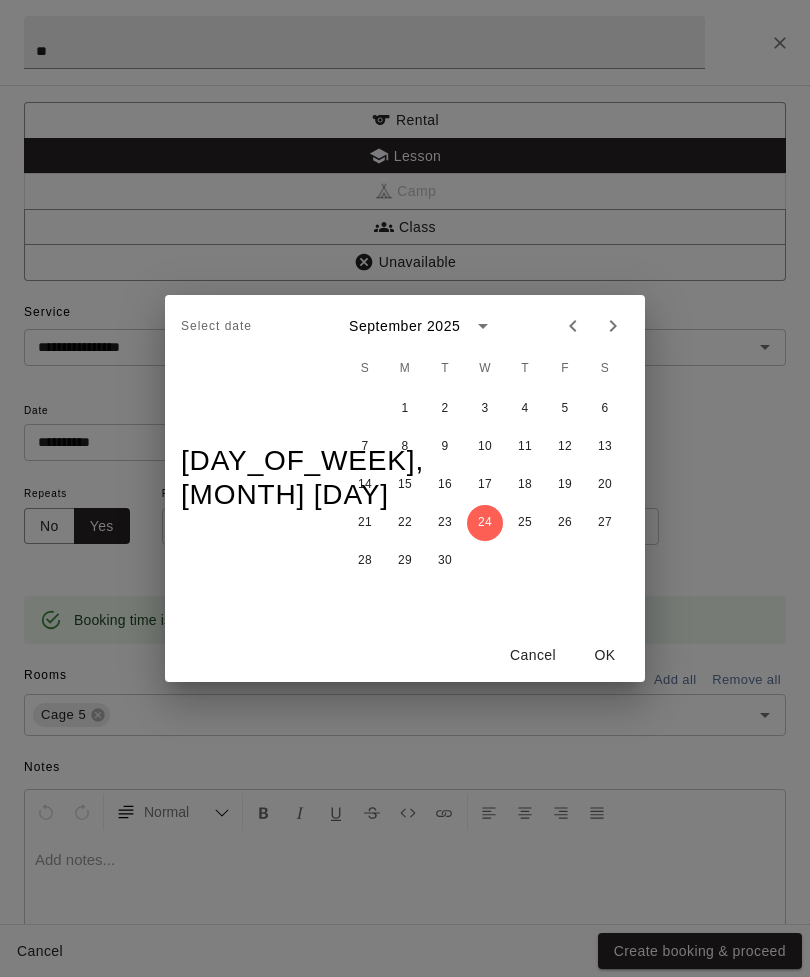 click on "OK" at bounding box center [605, 655] 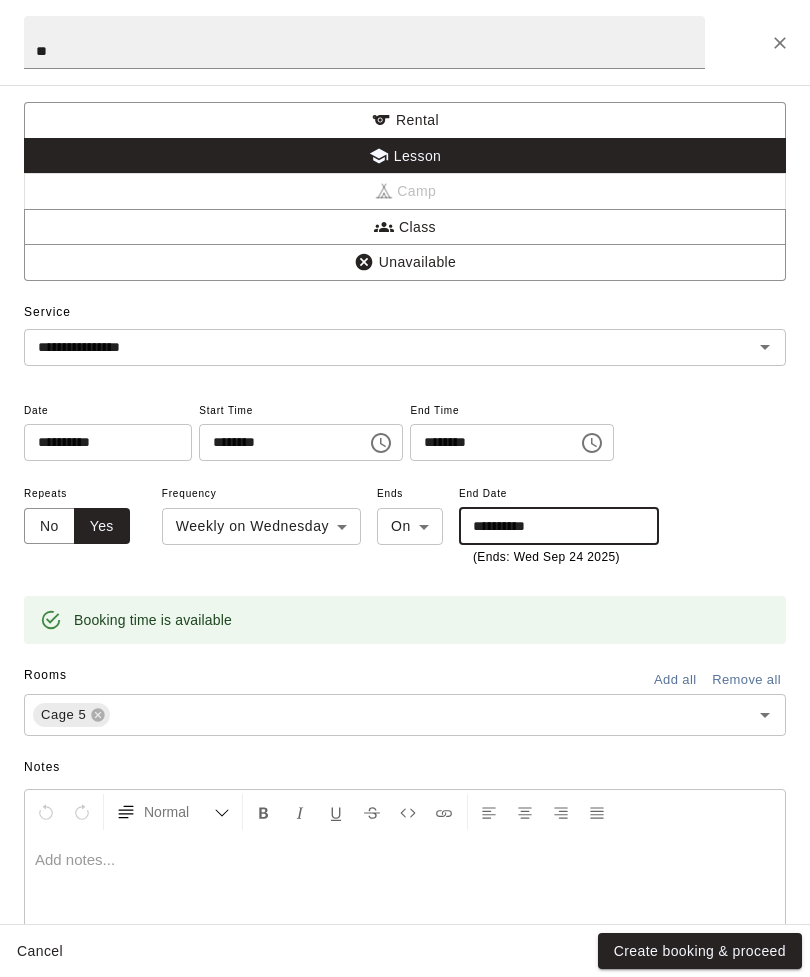 click on "Create booking & proceed" at bounding box center [700, 951] 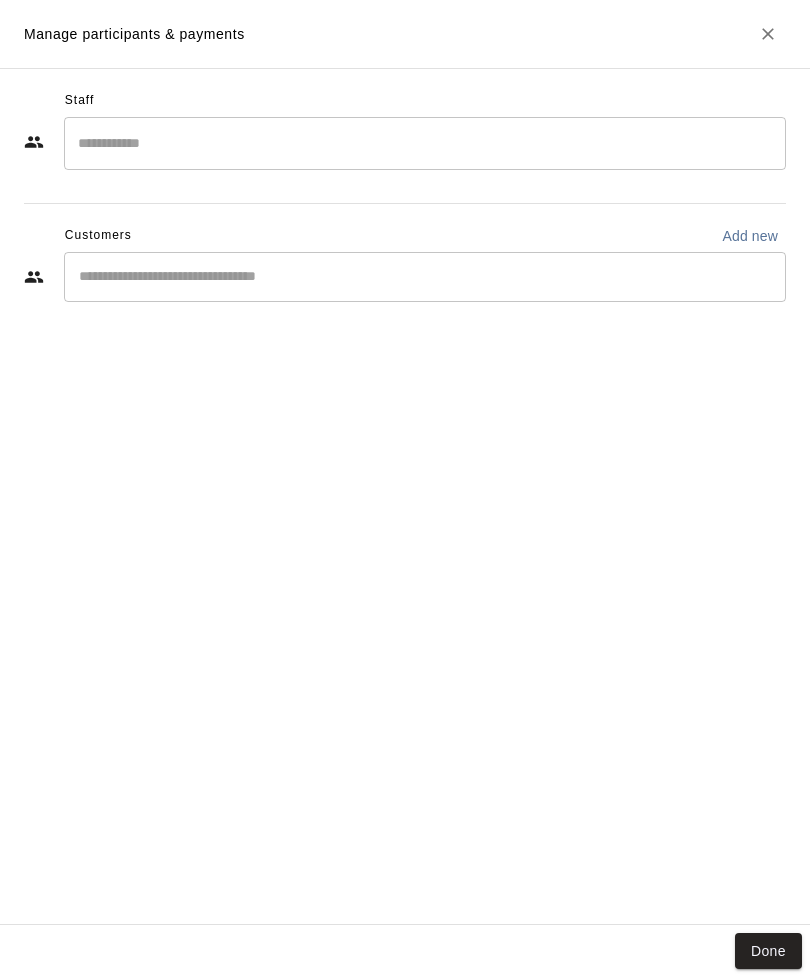 click at bounding box center (425, 143) 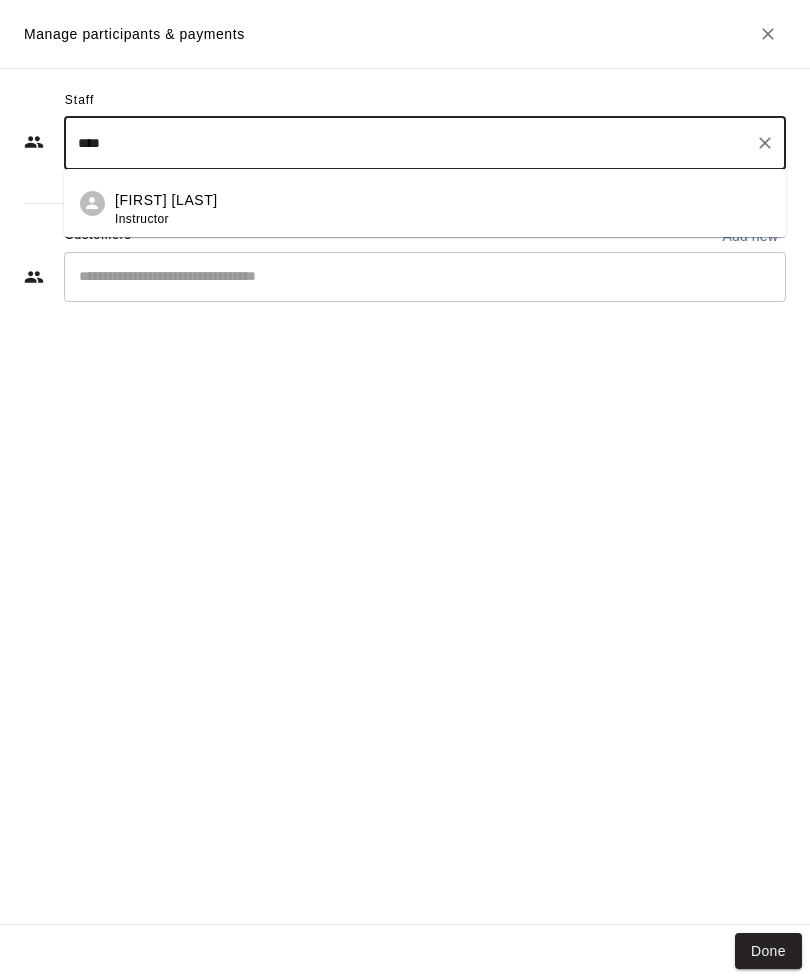 click on "[FIRST] [LAST] Instructor" at bounding box center [442, 209] 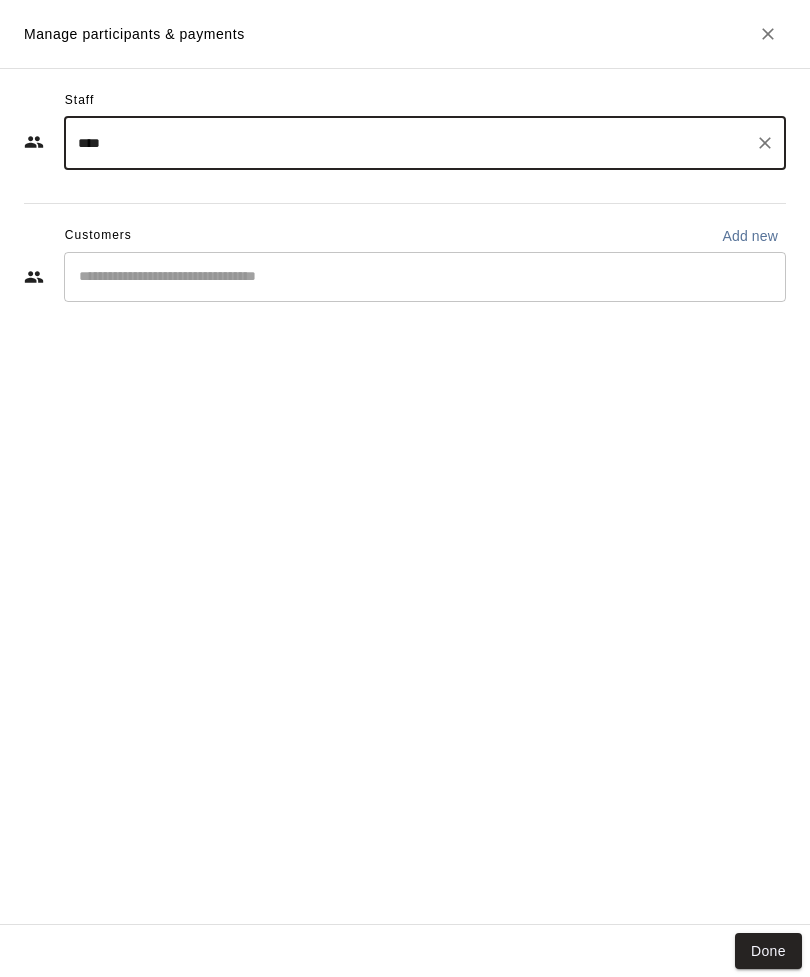 type on "****" 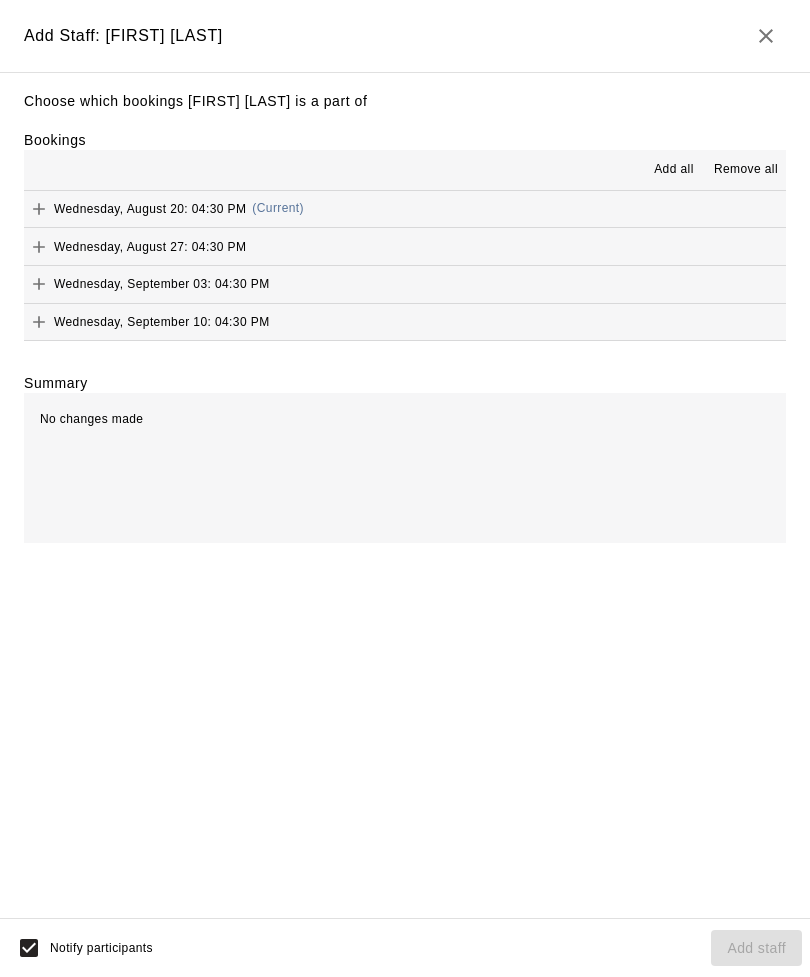 click on "Add all" at bounding box center (674, 170) 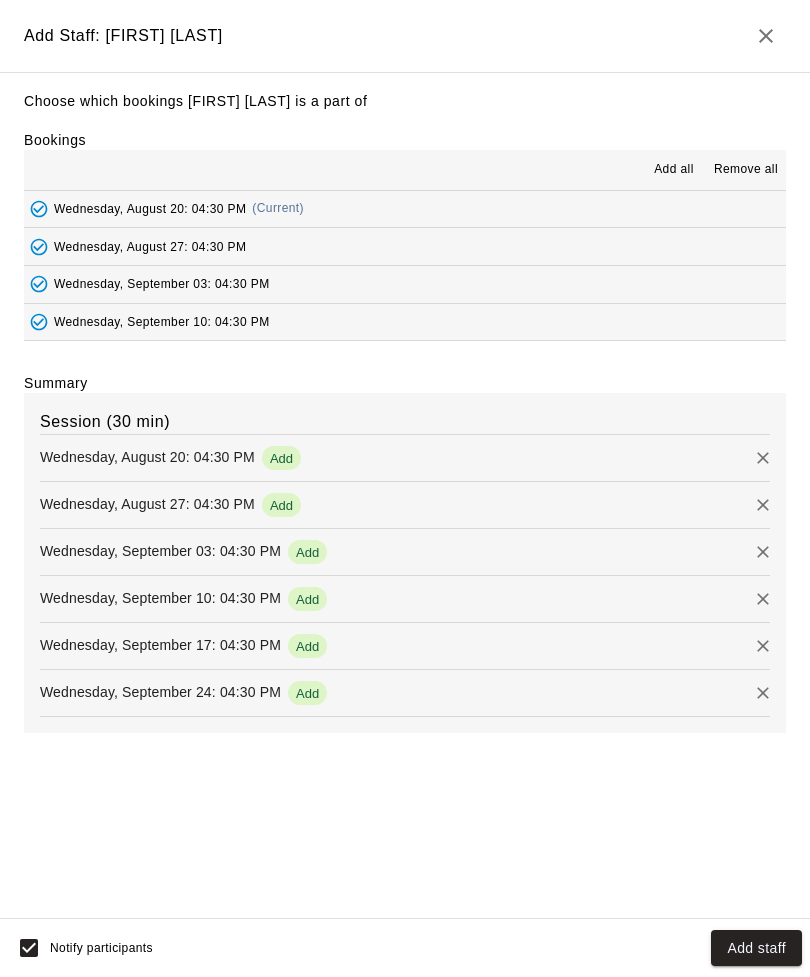 click on "Add staff" at bounding box center [756, 948] 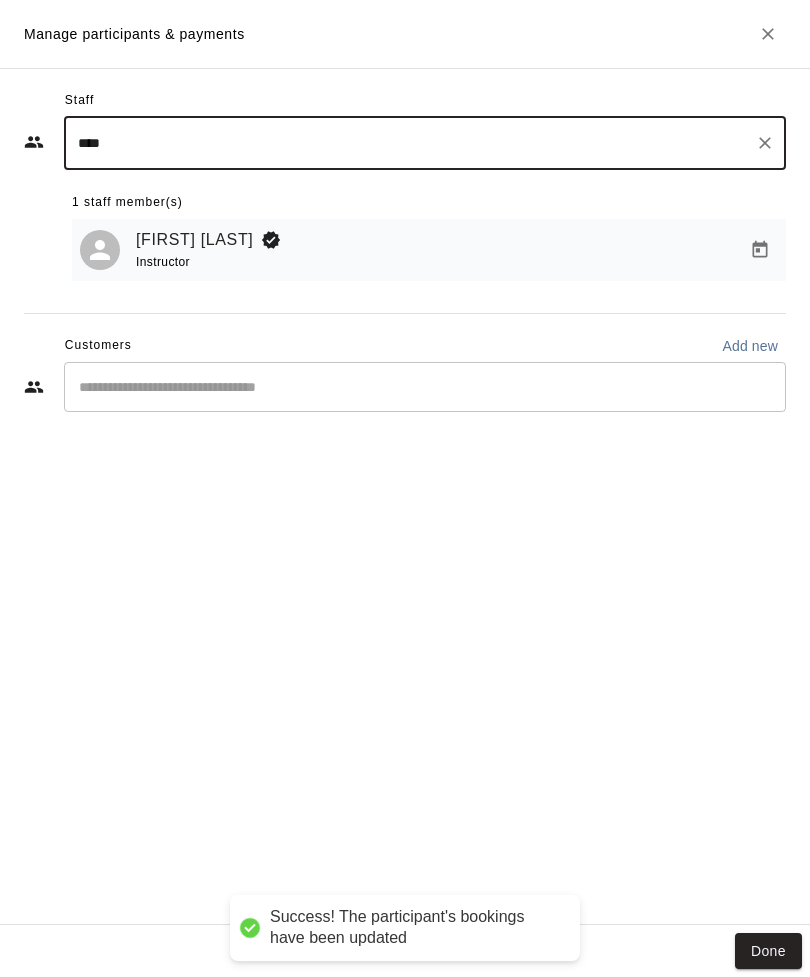 click on "Done" at bounding box center [768, 951] 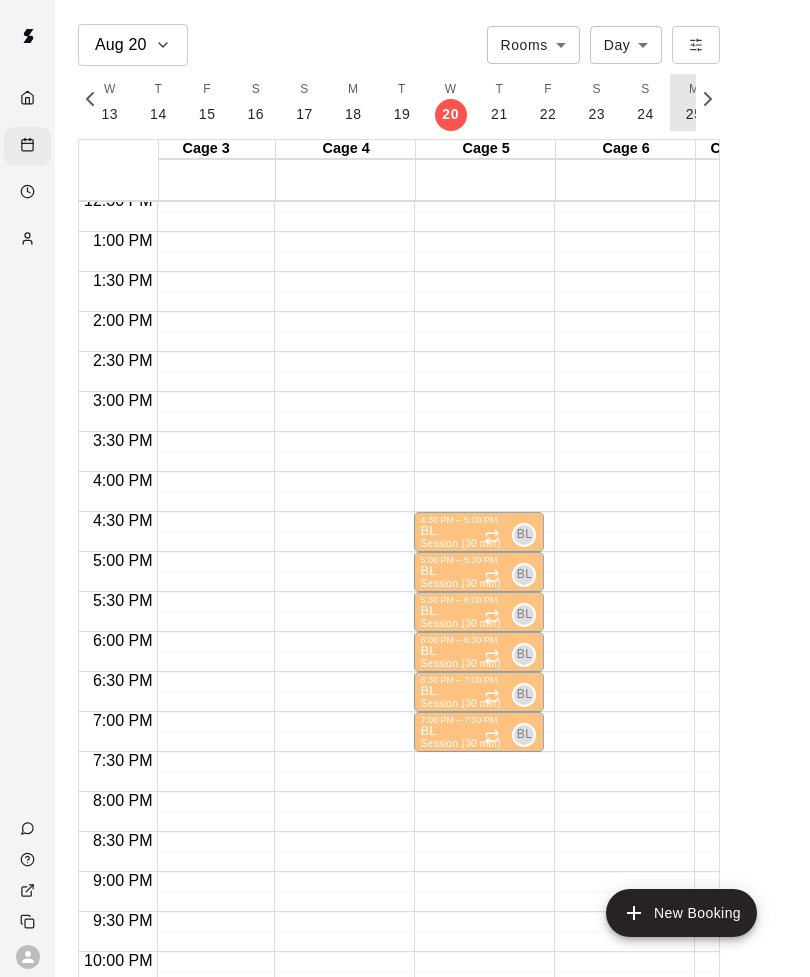 click on "25" at bounding box center (694, 114) 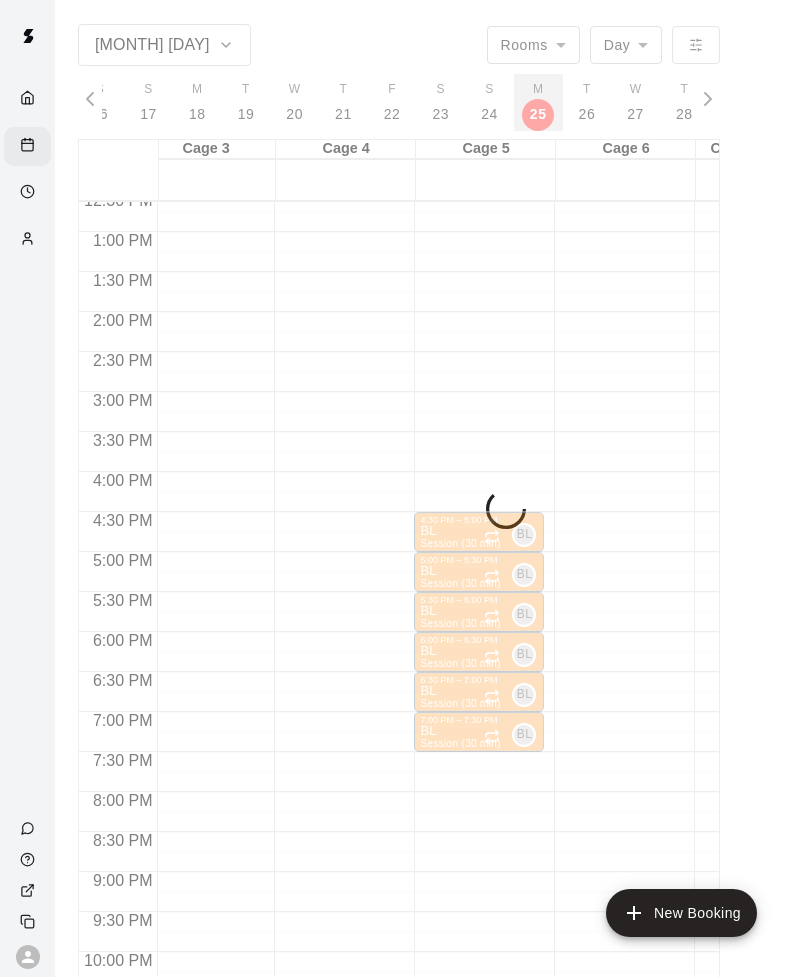 scroll, scrollTop: 0, scrollLeft: 9267, axis: horizontal 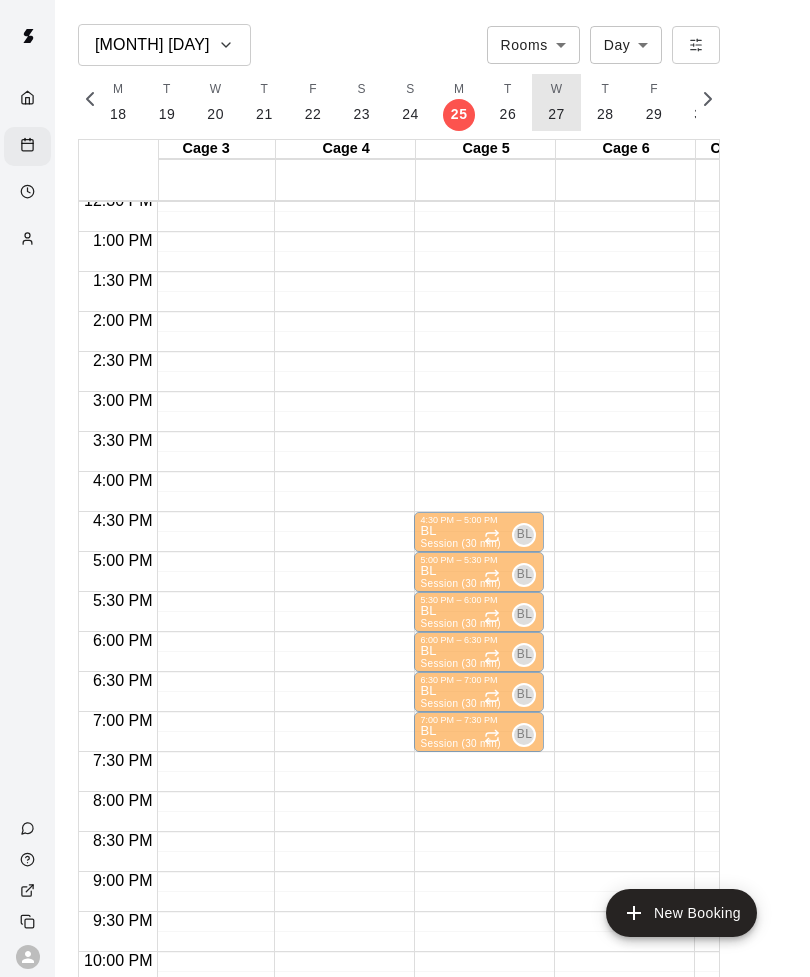 click on "27" at bounding box center [556, 114] 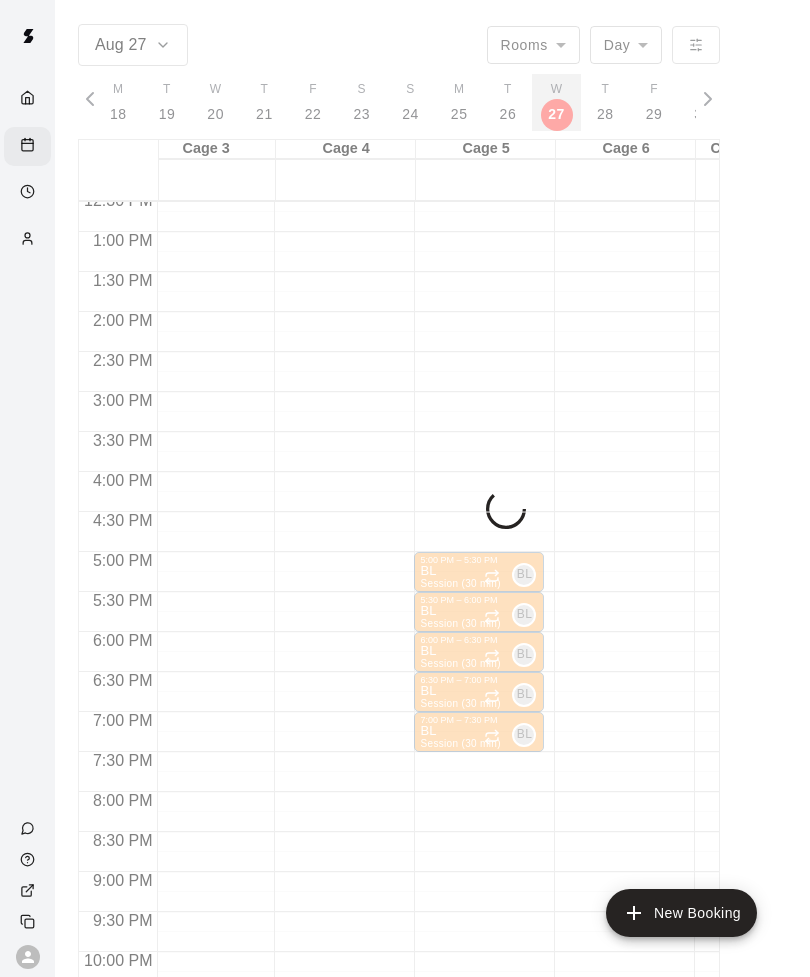 scroll, scrollTop: 0, scrollLeft: 9361, axis: horizontal 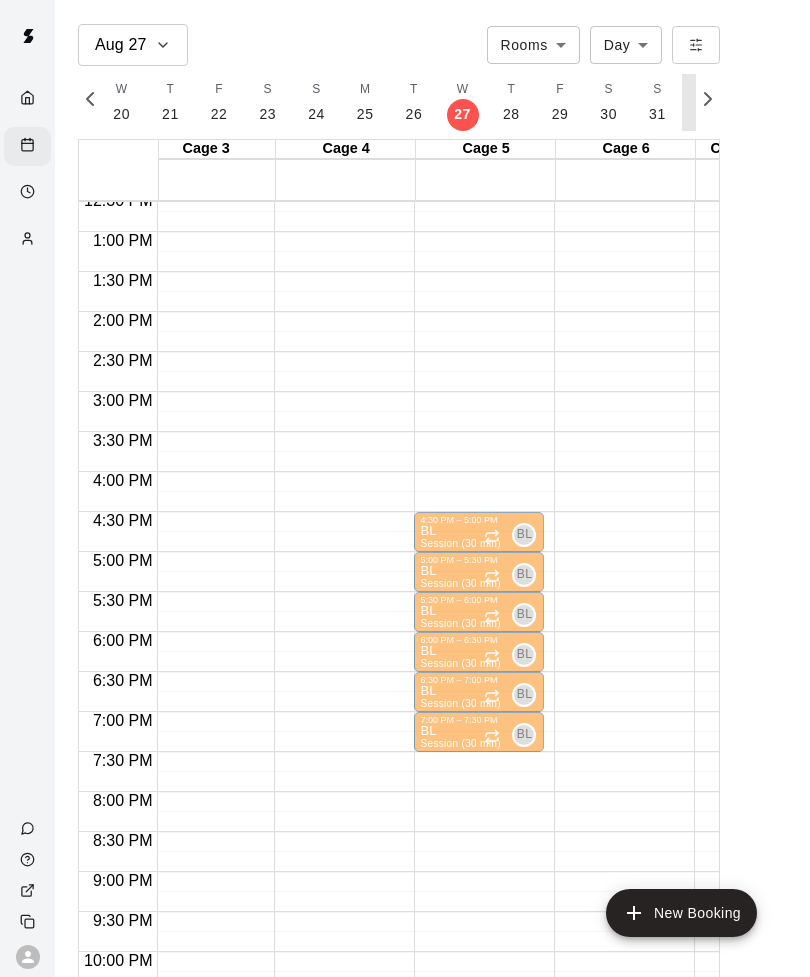 click on "1" at bounding box center [704, 114] 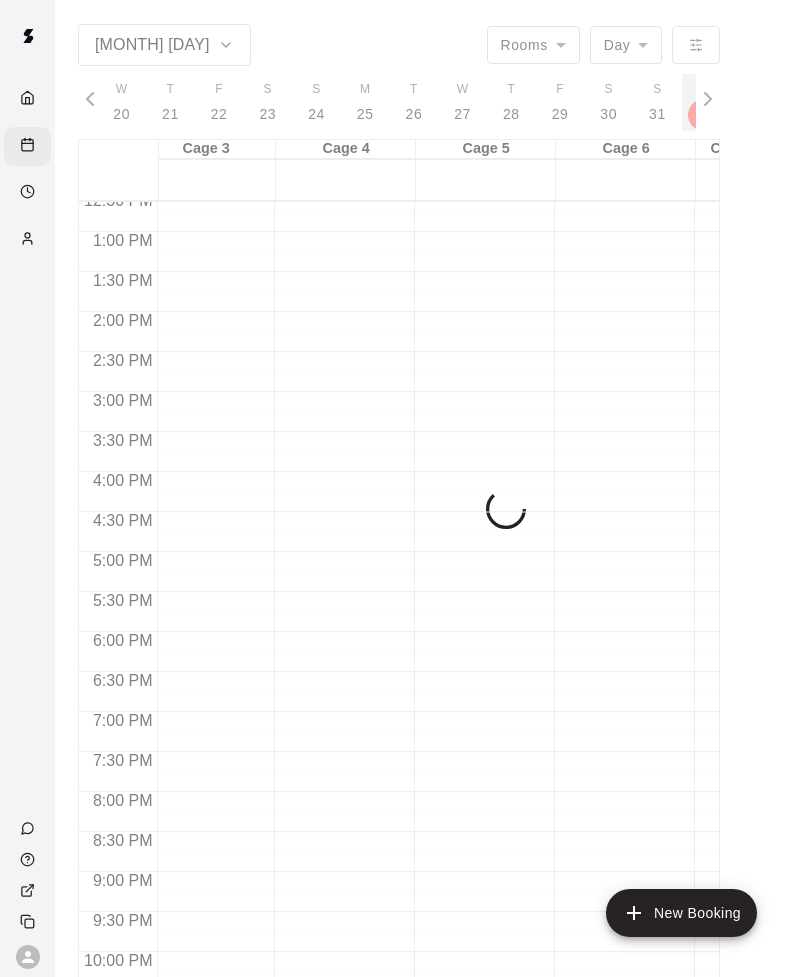 scroll, scrollTop: 0, scrollLeft: 9596, axis: horizontal 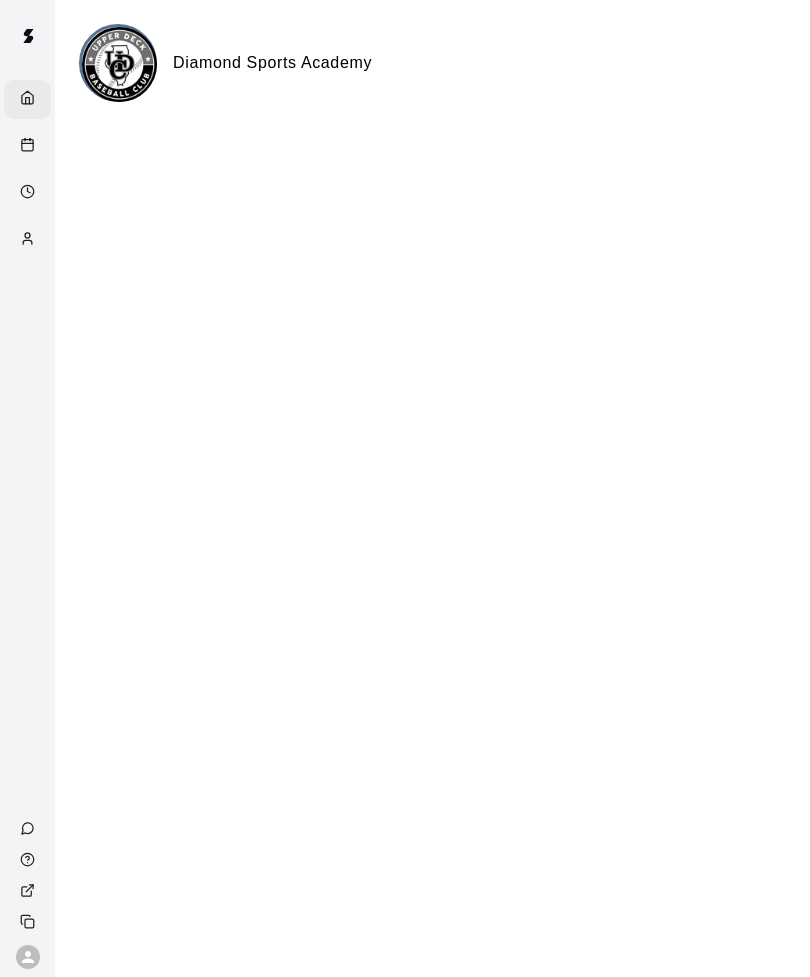 click 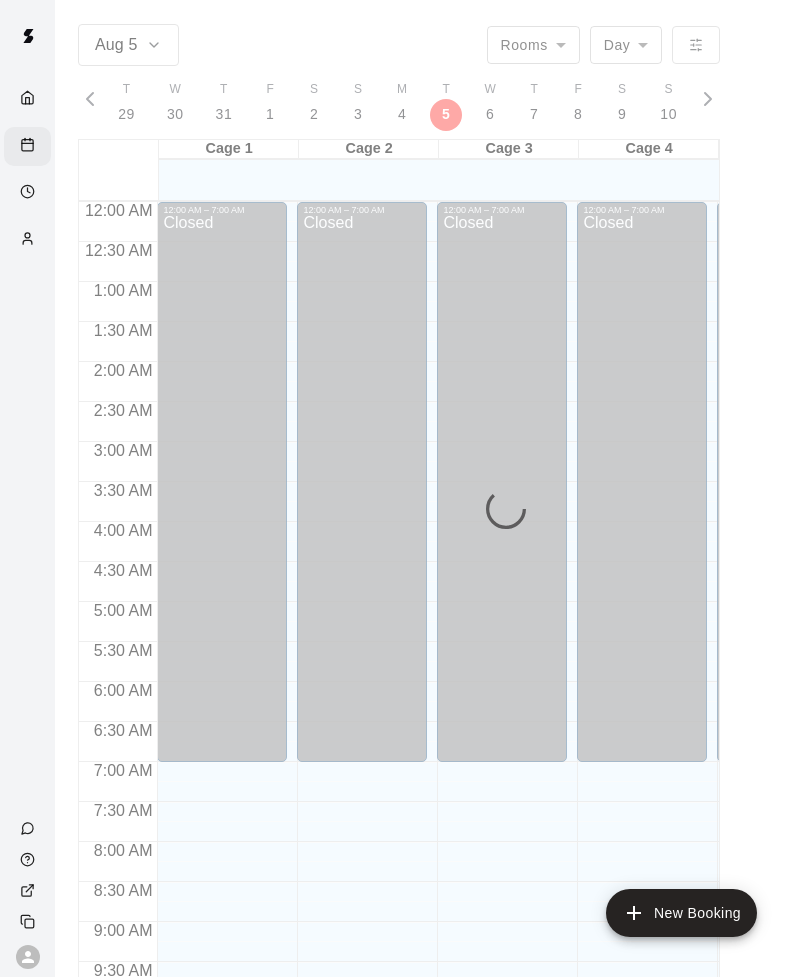 scroll, scrollTop: 0, scrollLeft: 8327, axis: horizontal 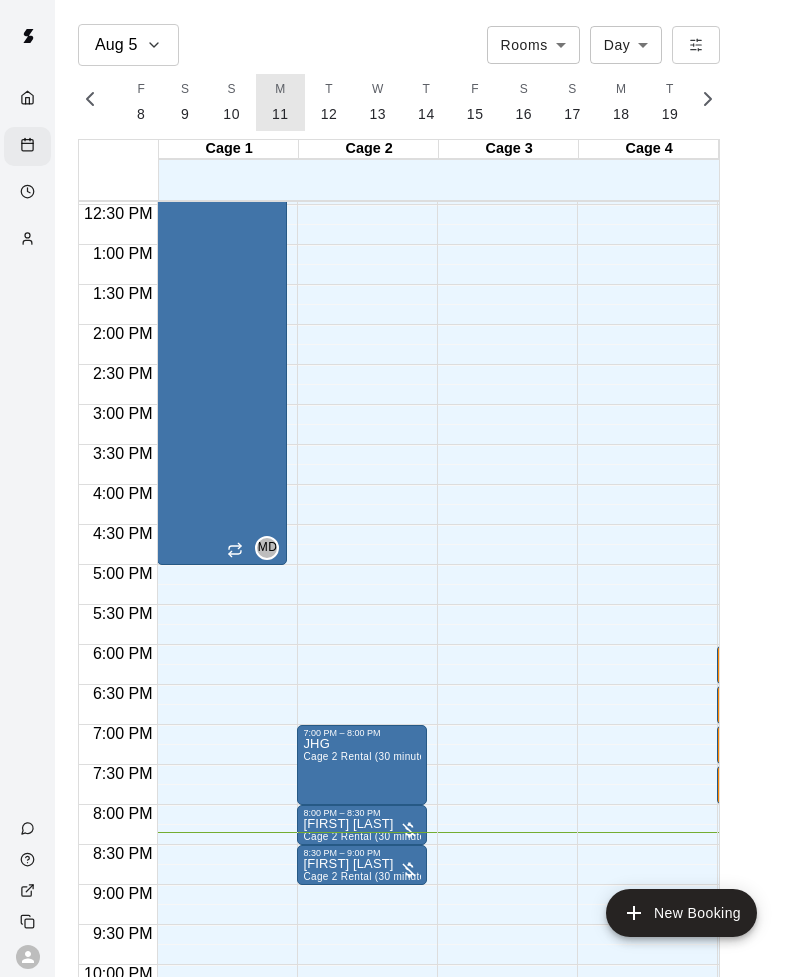click on "11" at bounding box center [280, 114] 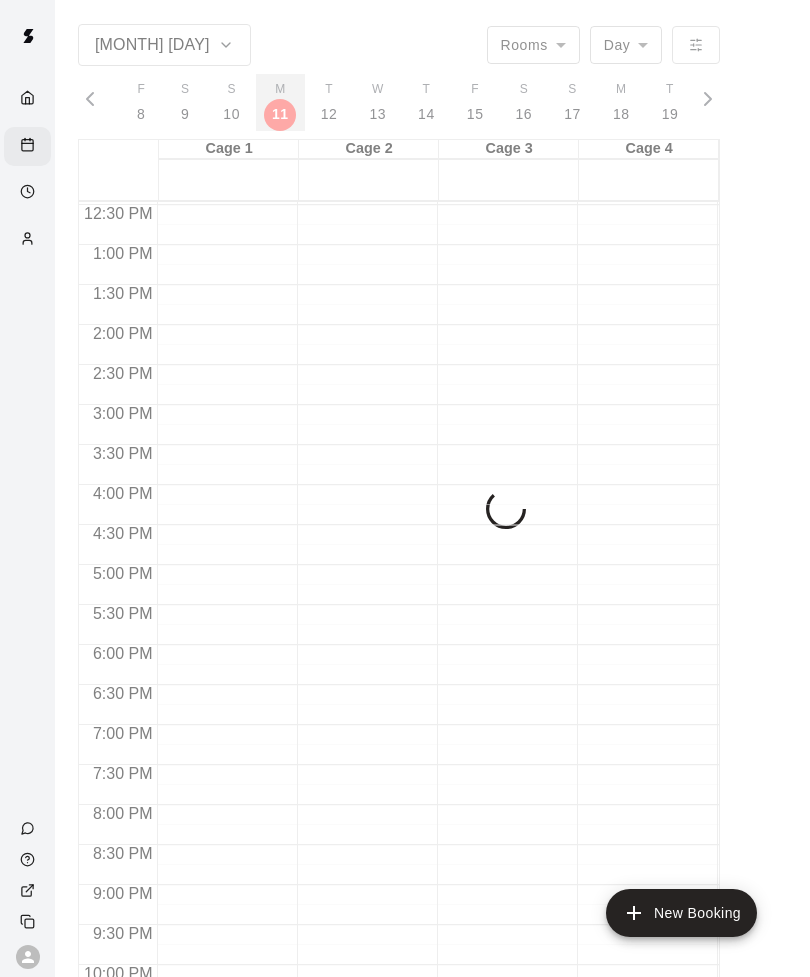 scroll, scrollTop: 0, scrollLeft: 8609, axis: horizontal 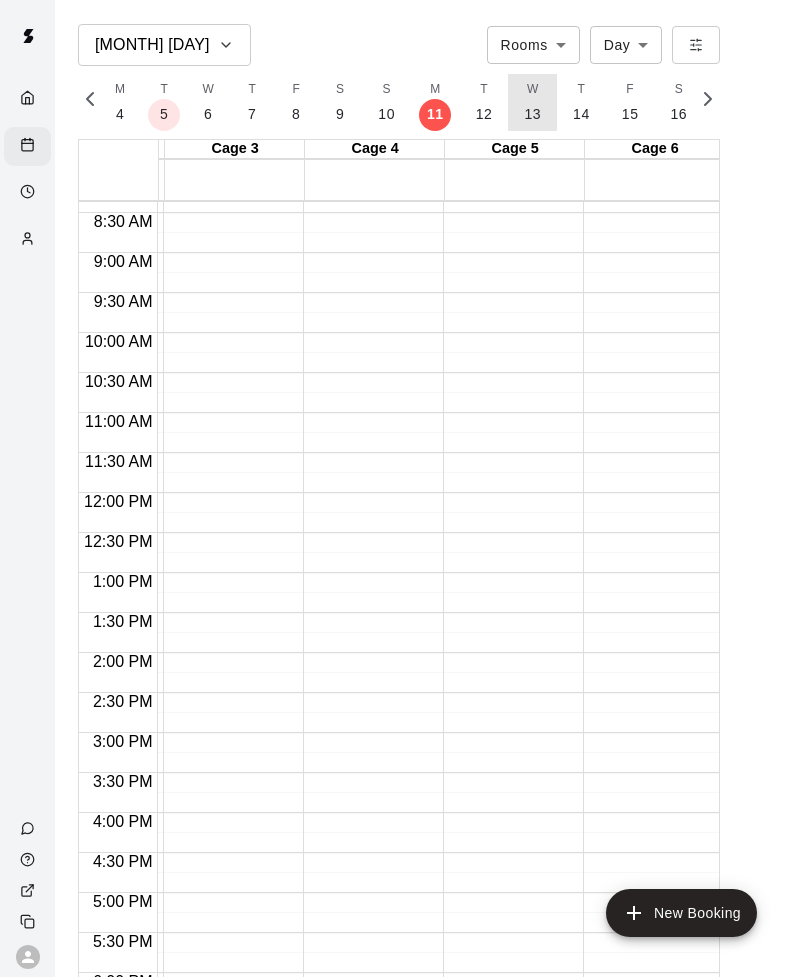 click on "W 13" at bounding box center (532, 102) 